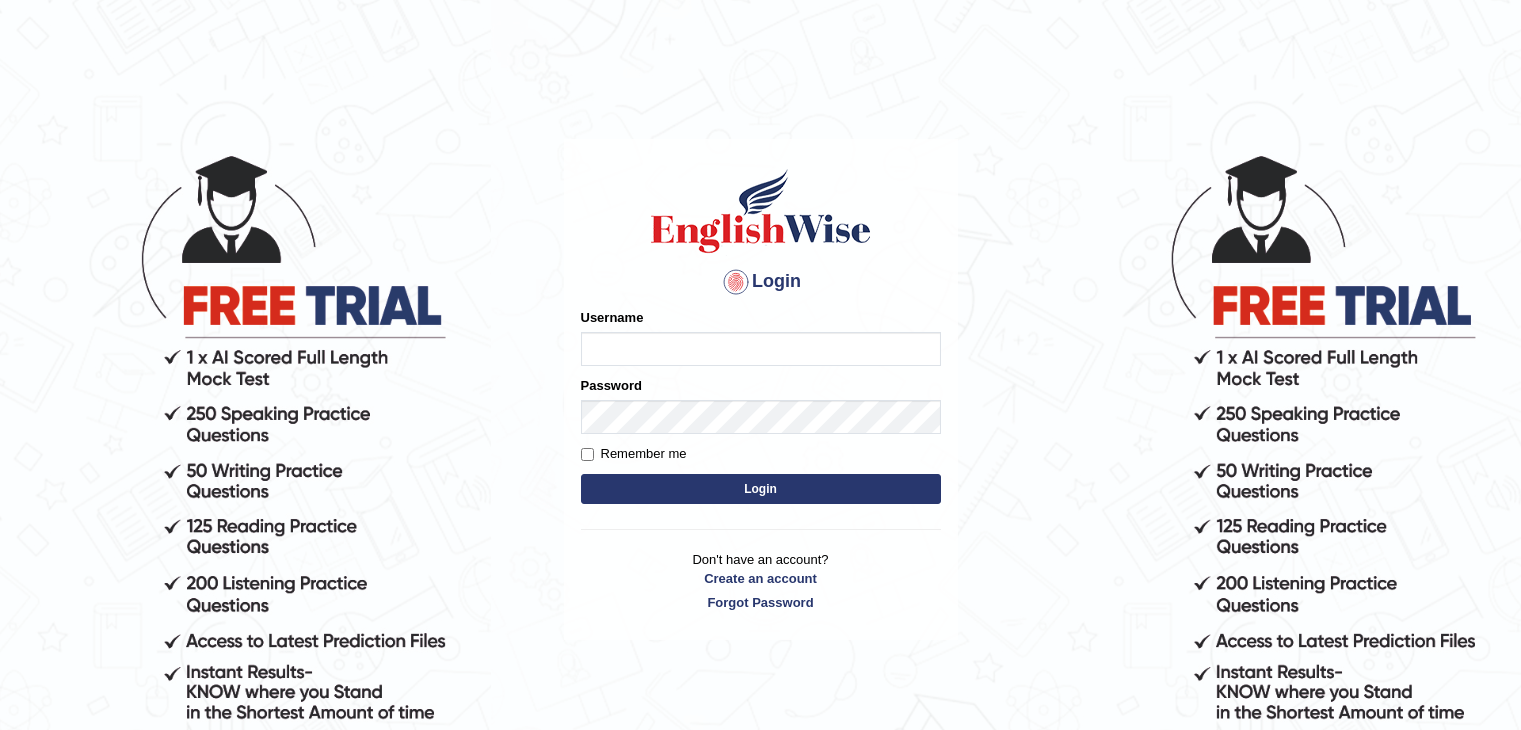 scroll, scrollTop: 0, scrollLeft: 0, axis: both 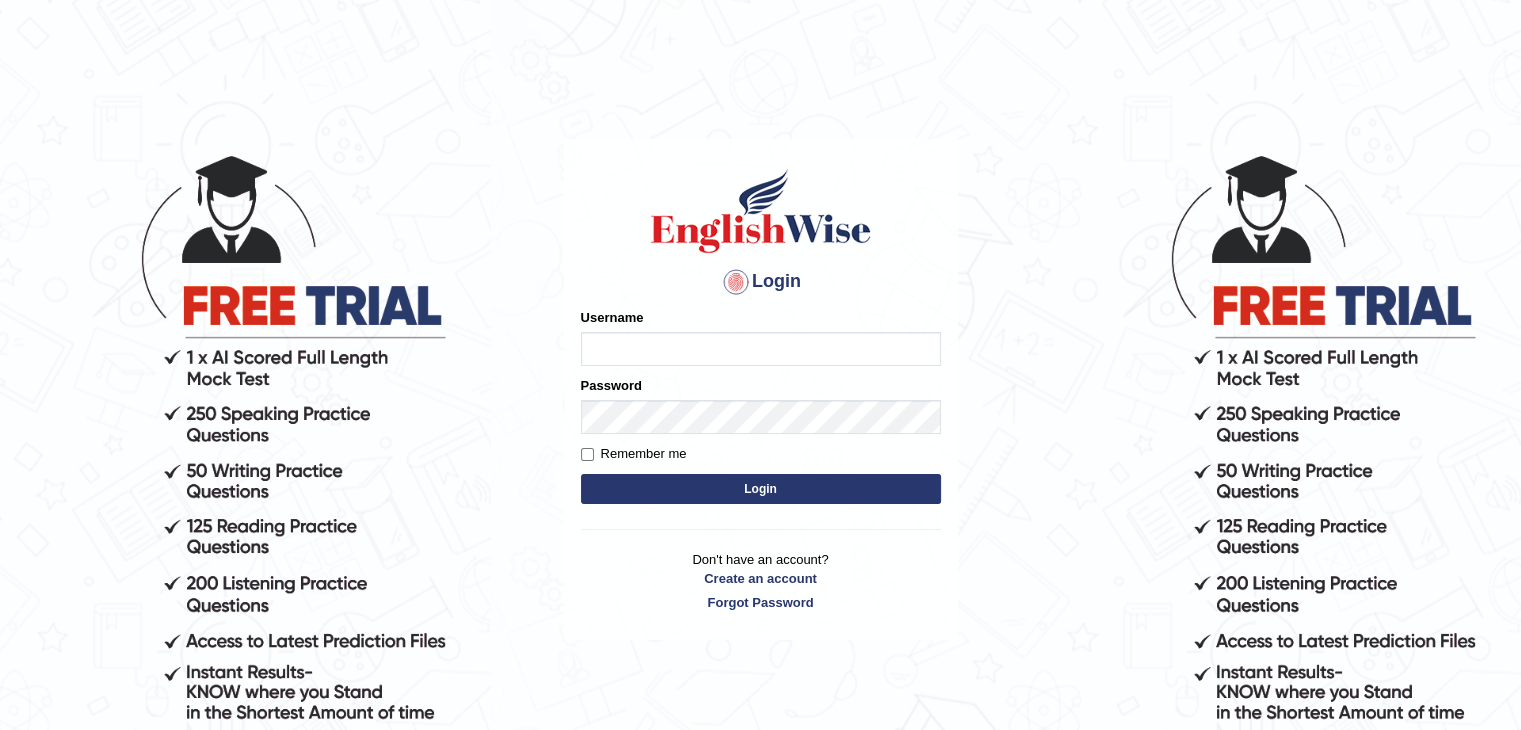 type on "Bharath_chary" 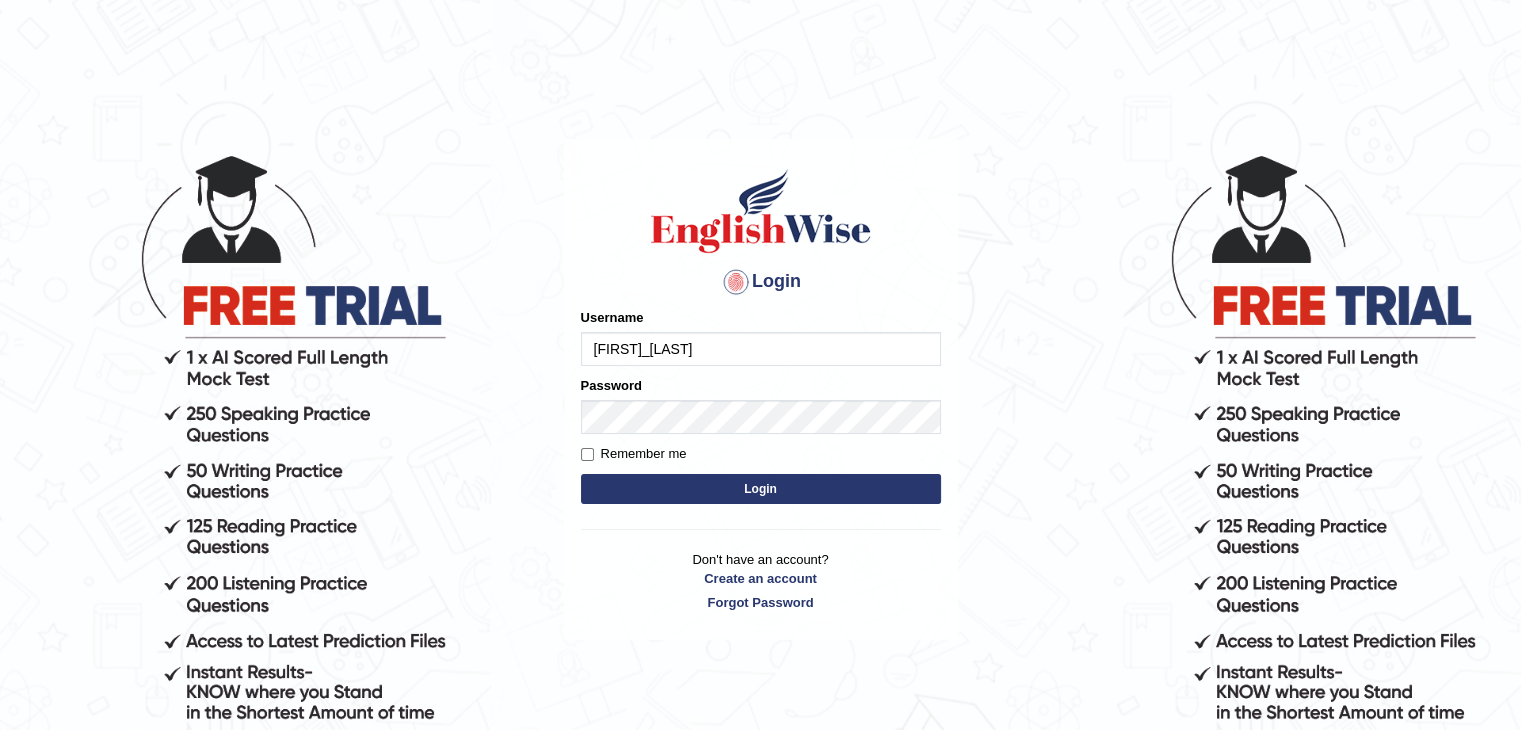 click on "Login" at bounding box center [761, 489] 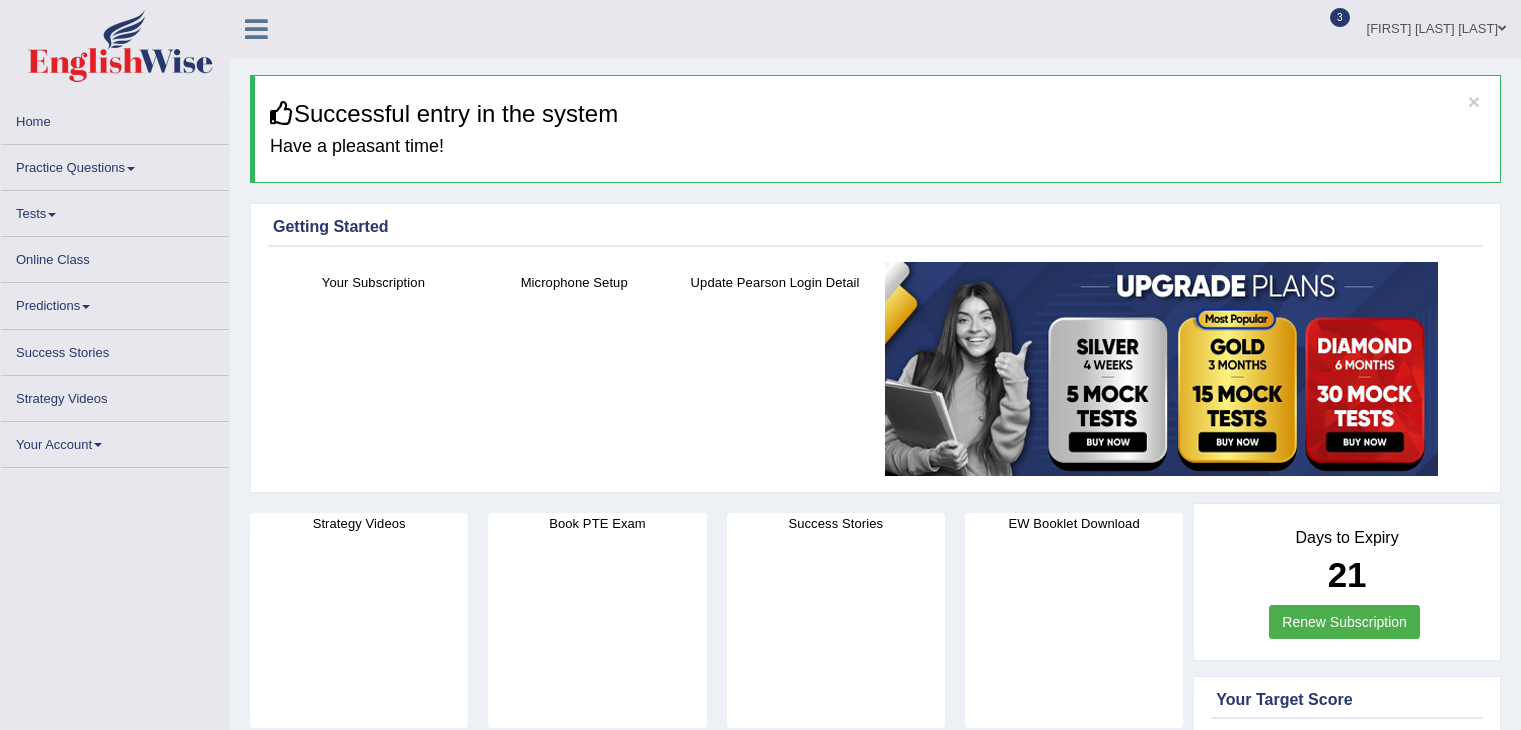 scroll, scrollTop: 0, scrollLeft: 0, axis: both 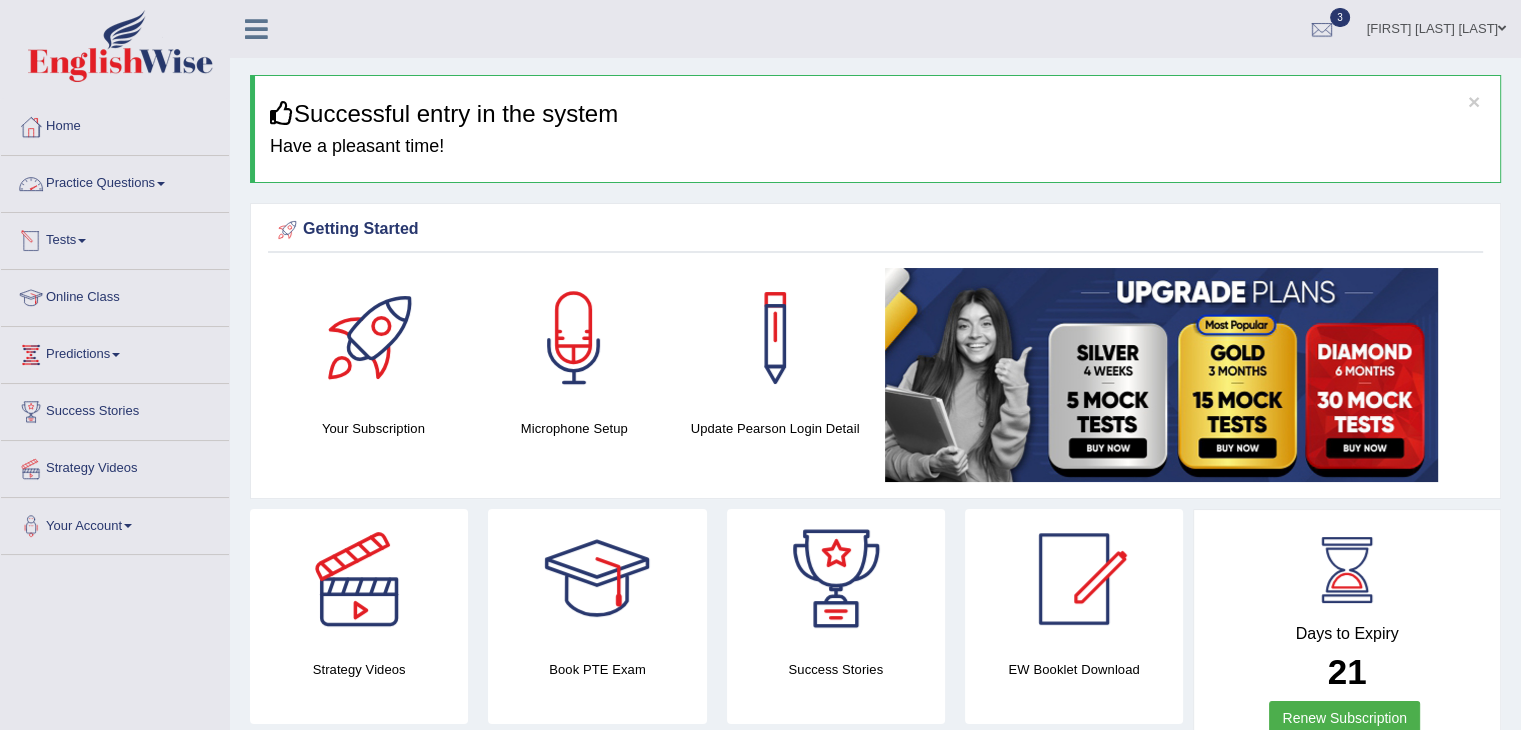 click on "Practice Questions" at bounding box center [115, 181] 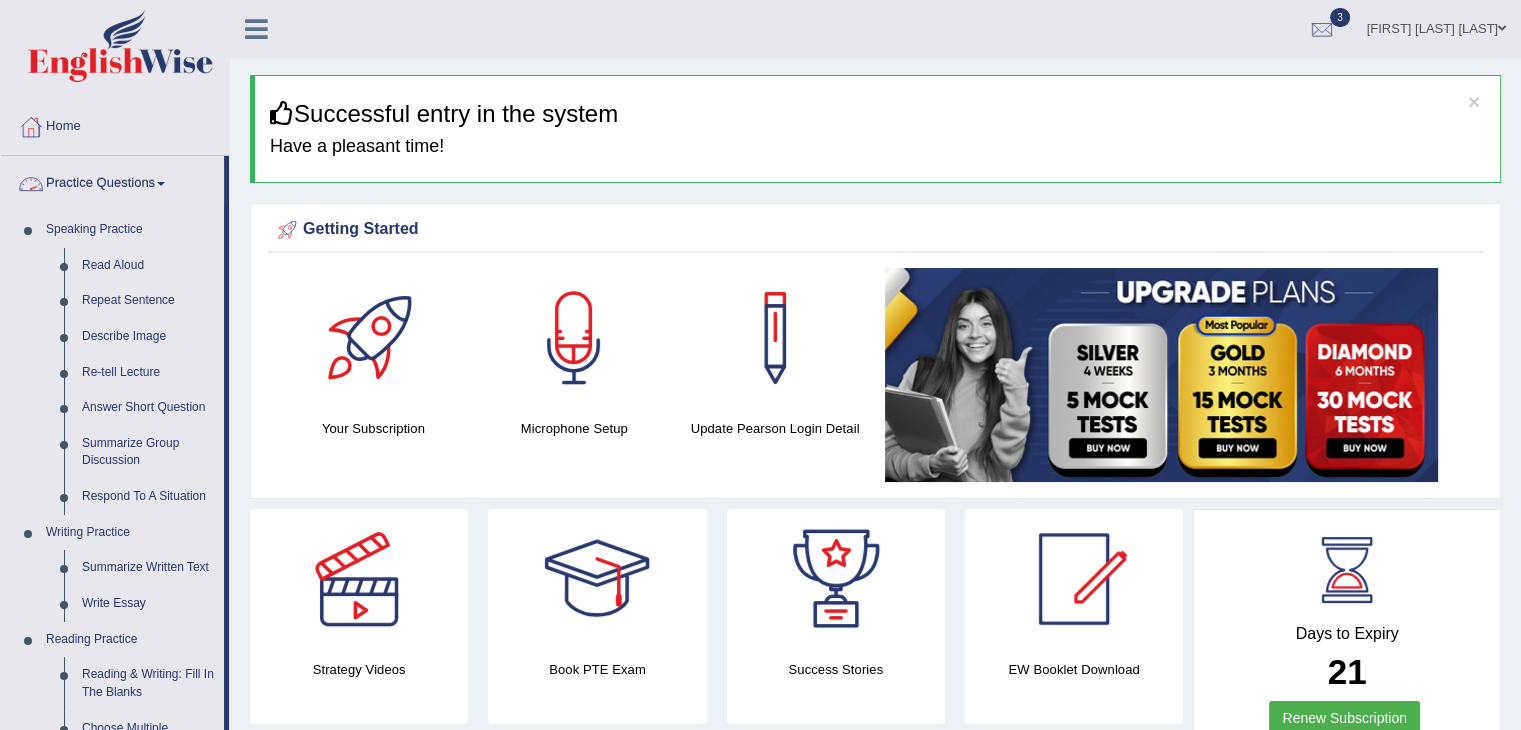 click on "Practice Questions" at bounding box center (112, 181) 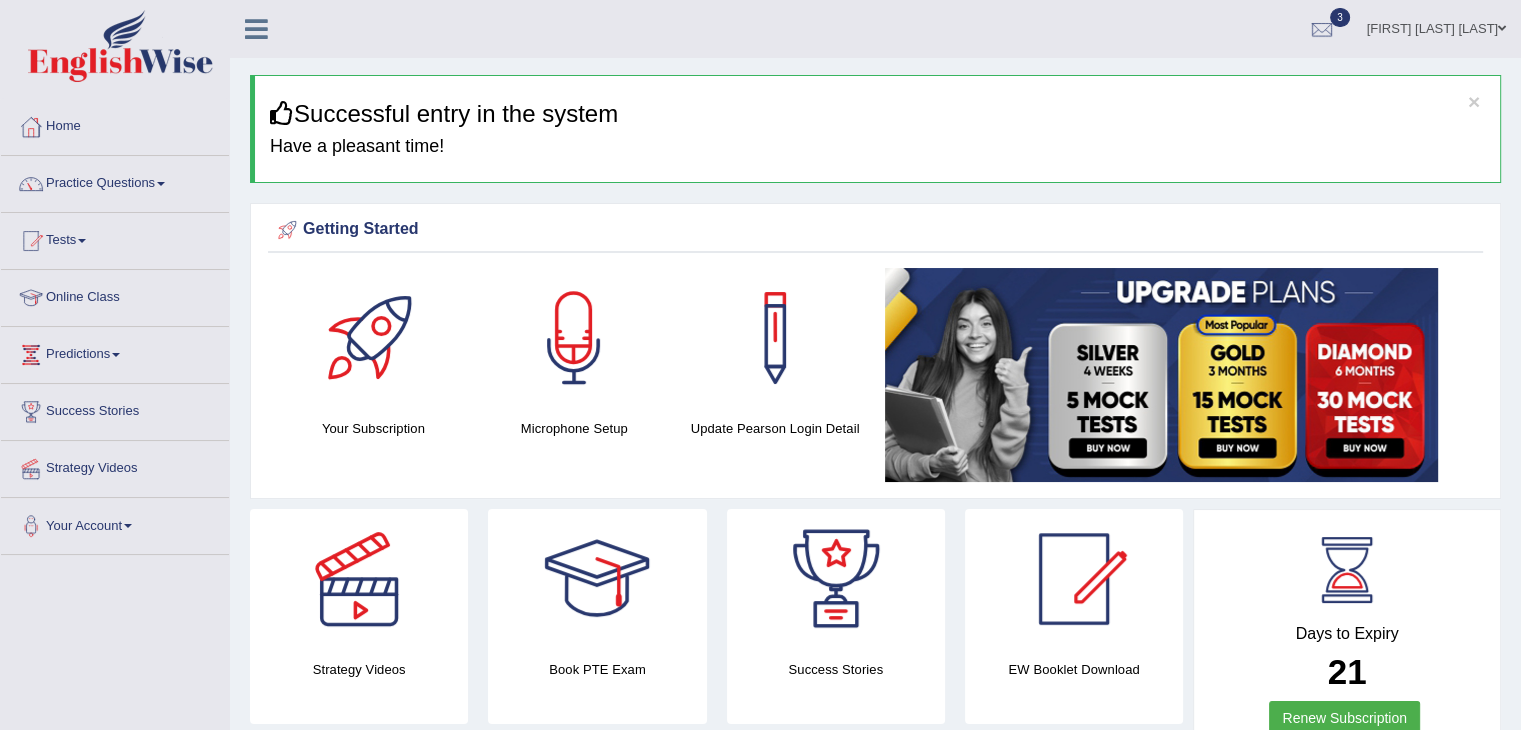 click on "Getting Started" at bounding box center (875, 230) 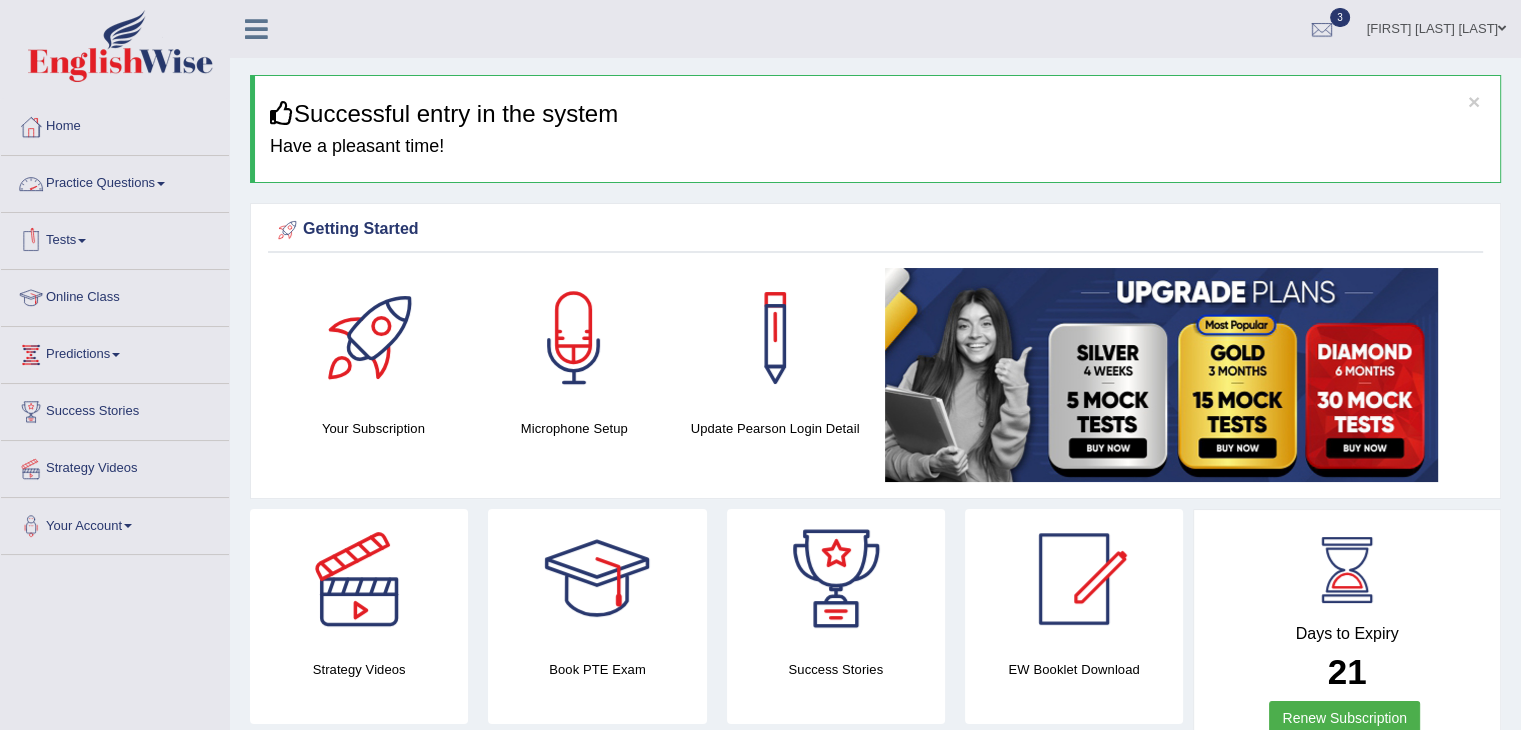 click on "Practice Questions" at bounding box center [115, 181] 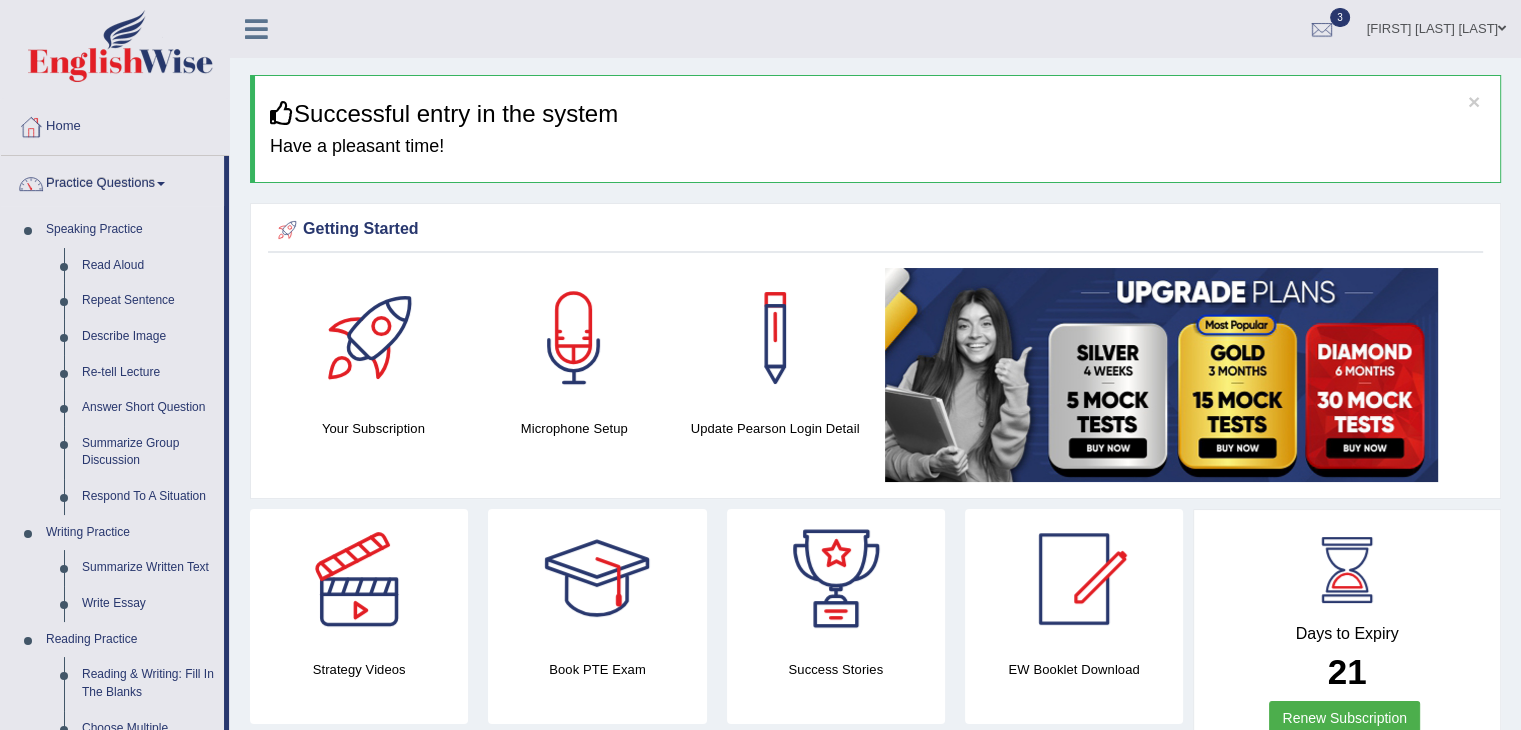 click on "Practice Questions" at bounding box center [112, 181] 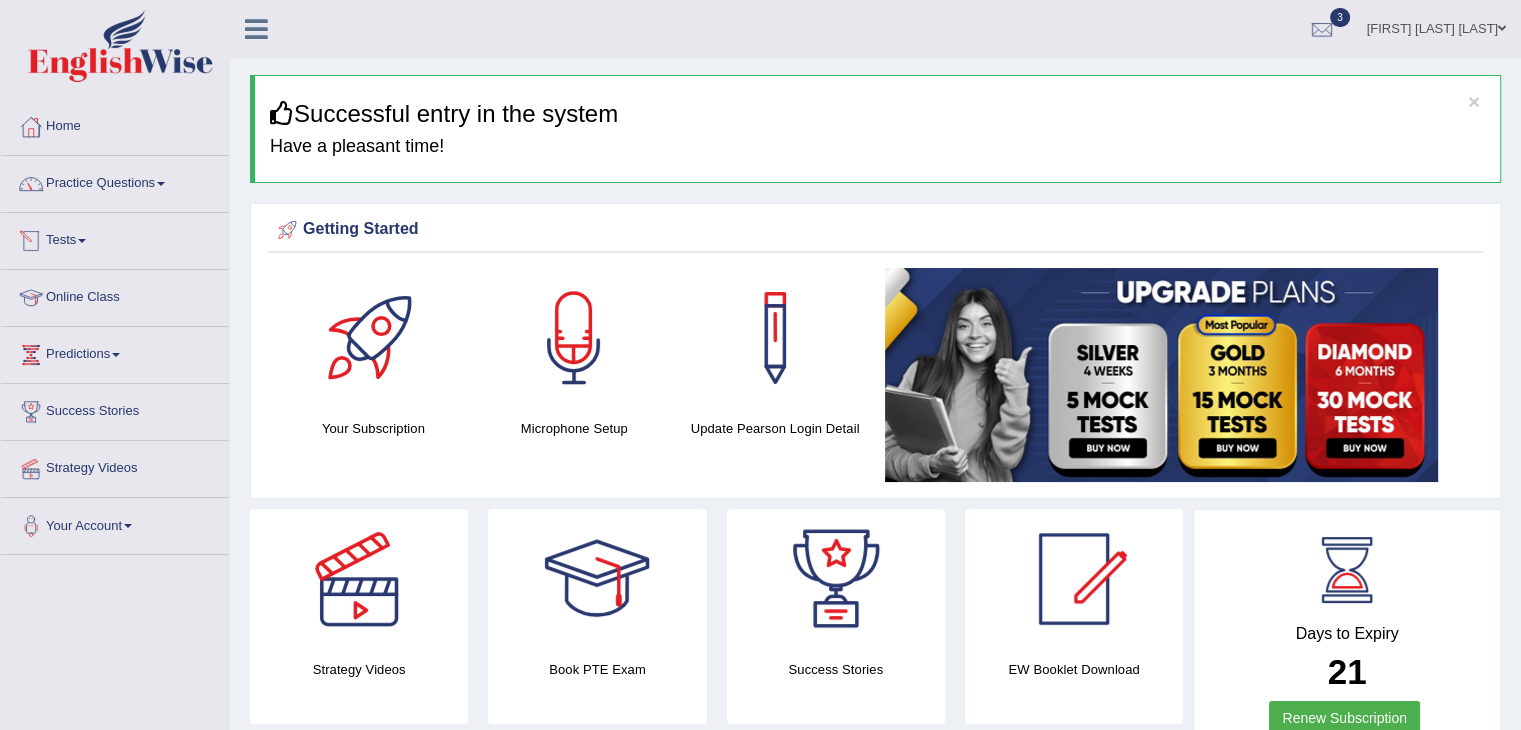 click on "Tests" at bounding box center [115, 238] 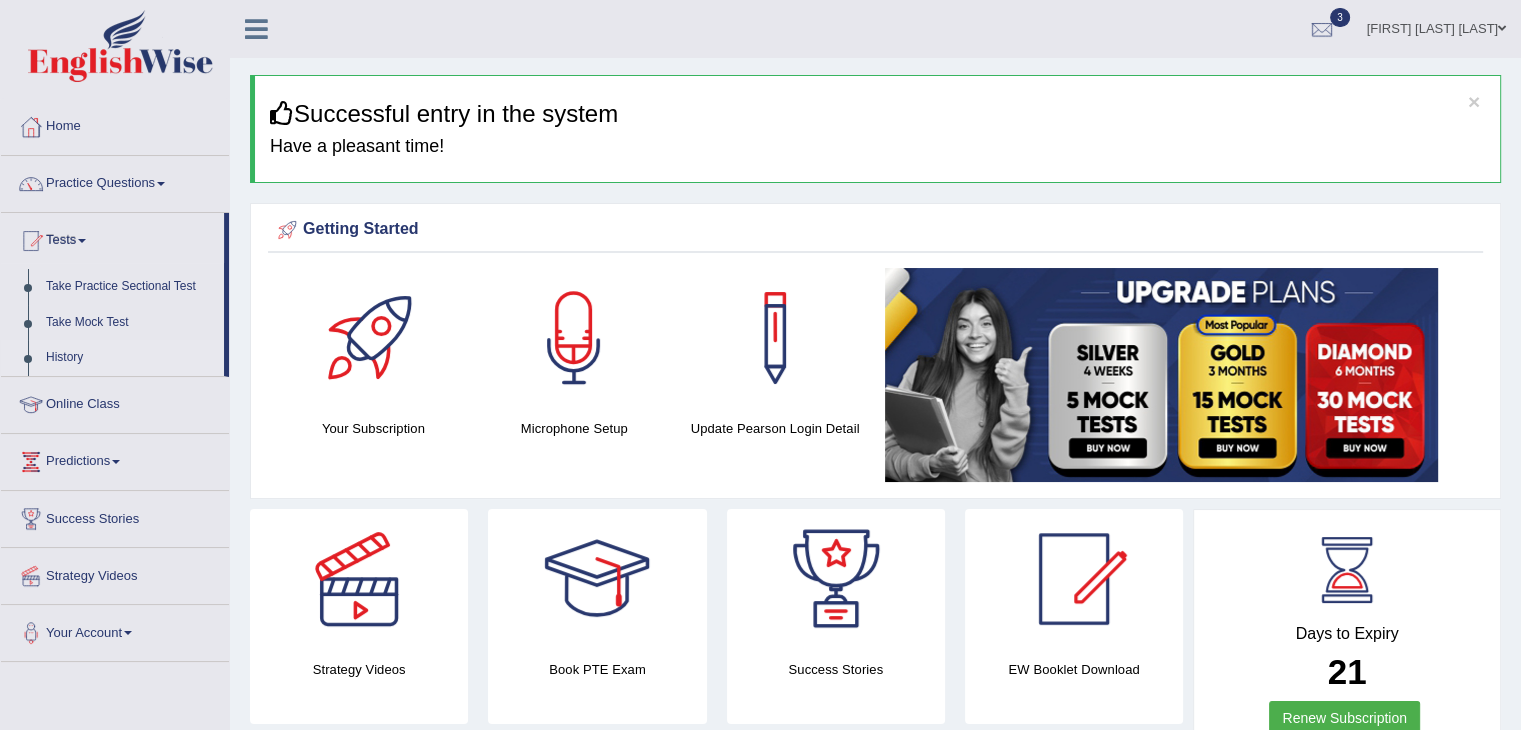 click on "History" at bounding box center (130, 358) 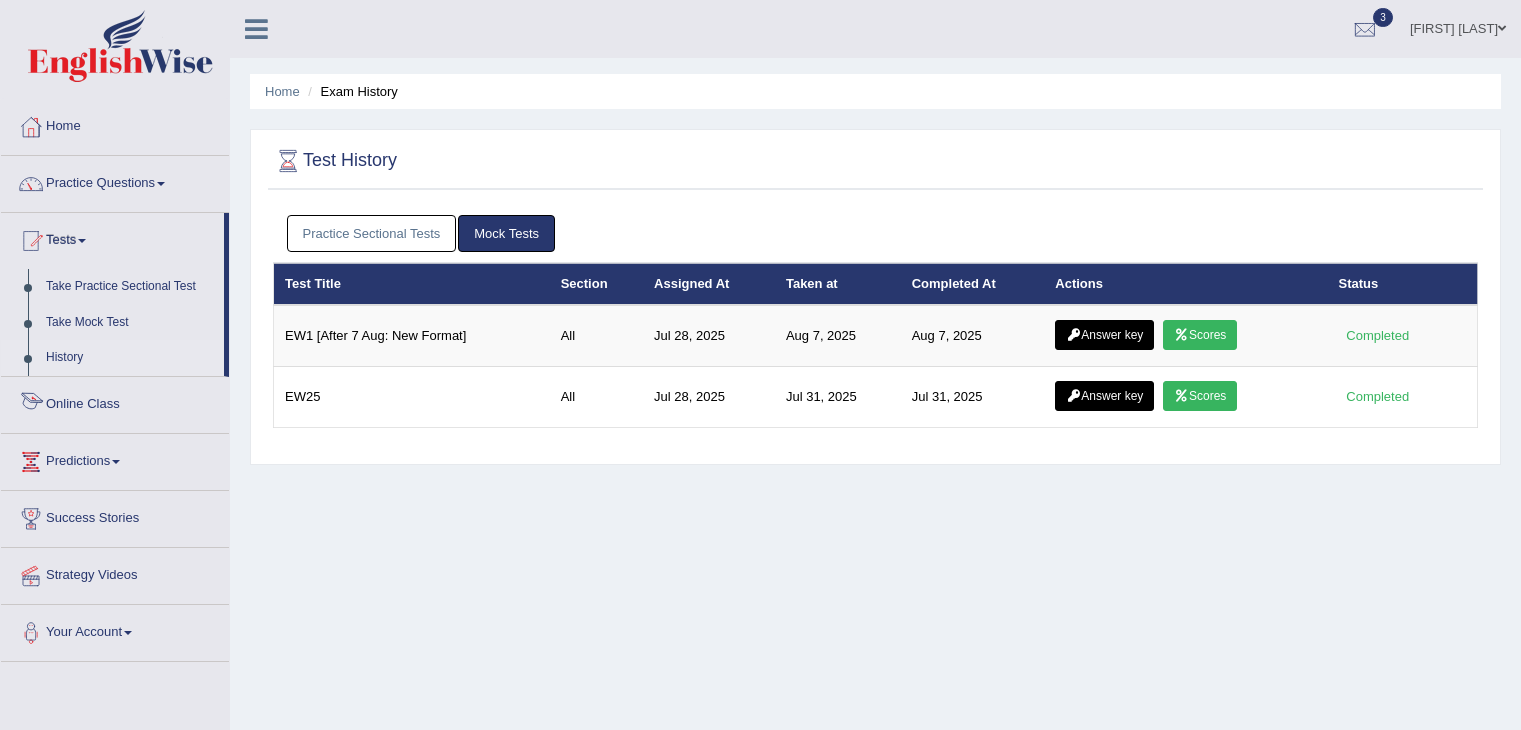 scroll, scrollTop: 0, scrollLeft: 0, axis: both 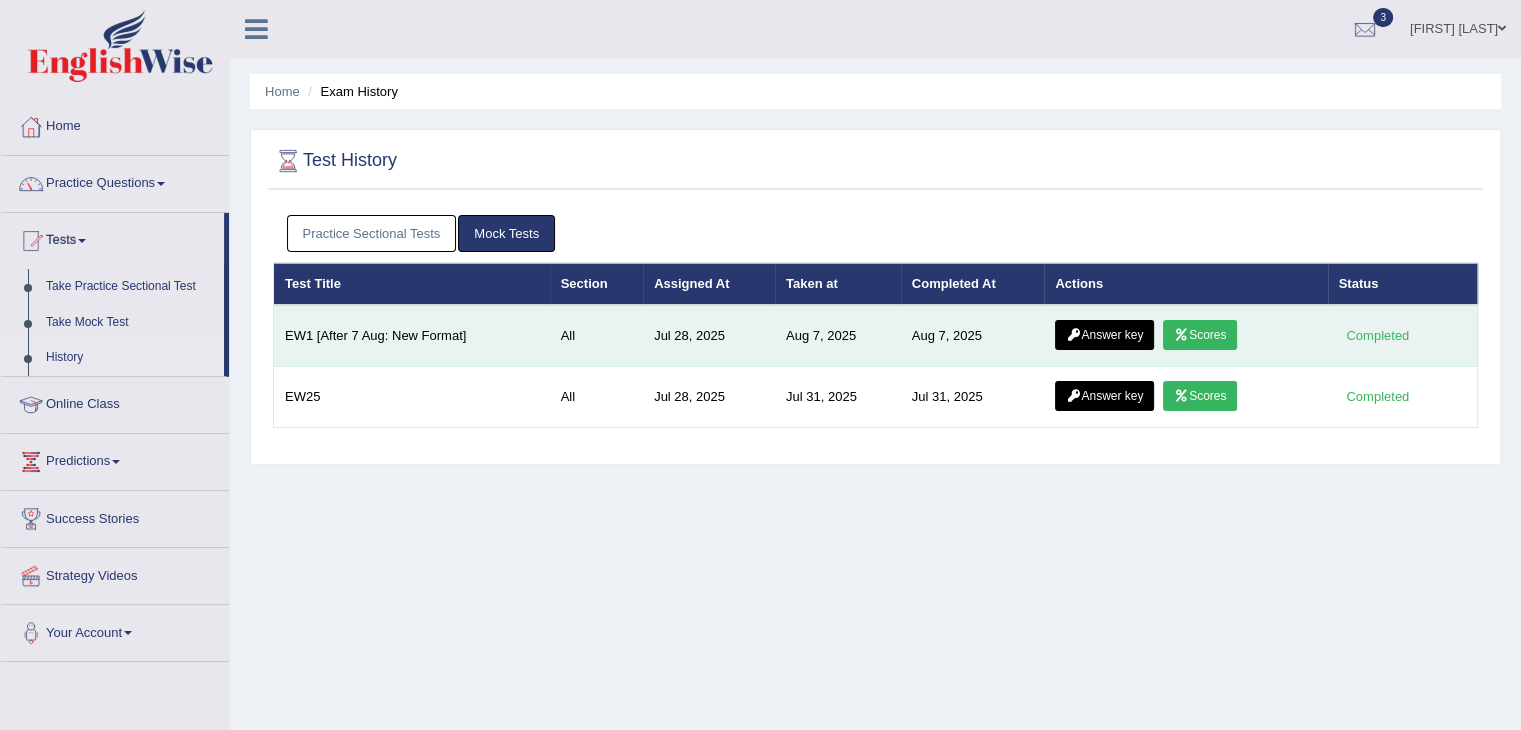 click on "Scores" at bounding box center [1200, 335] 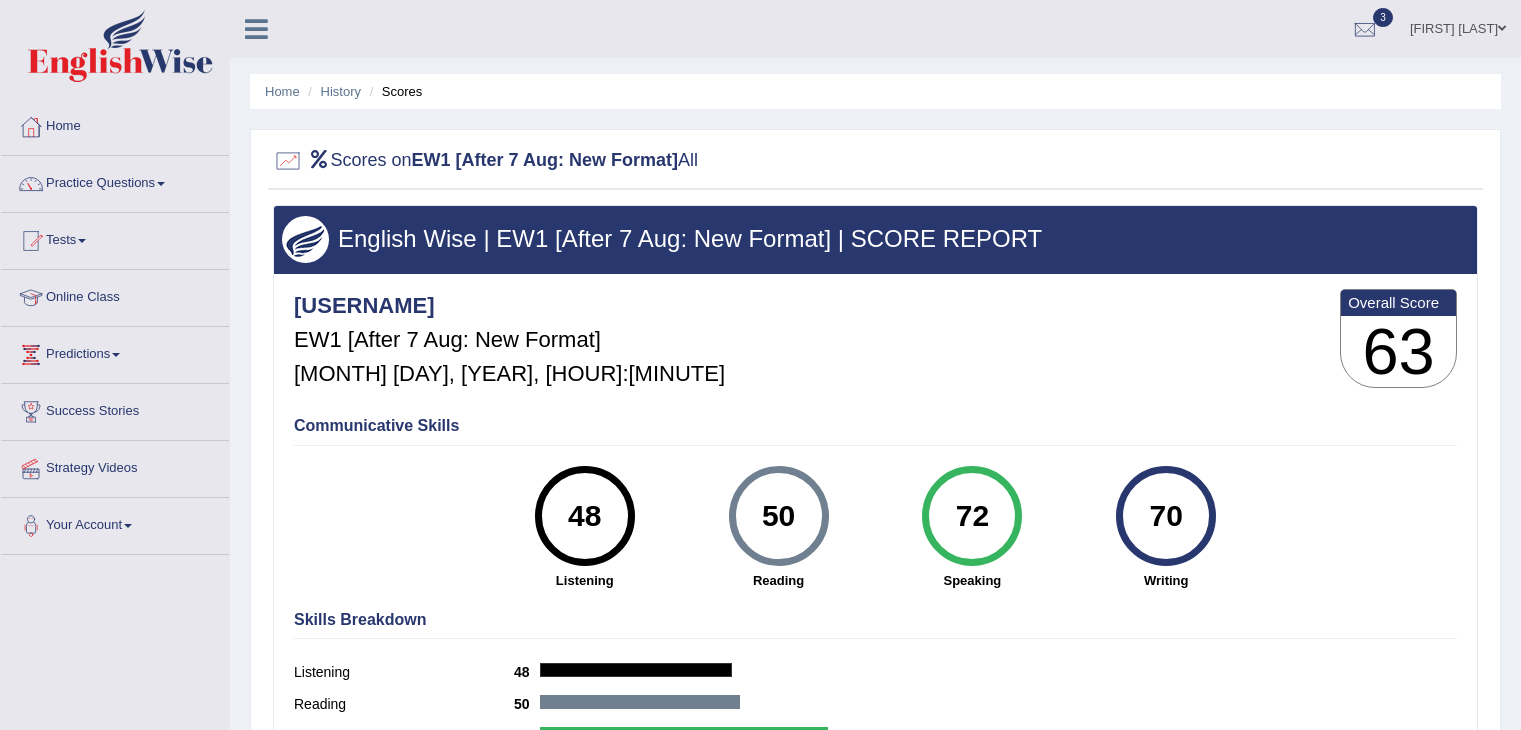 scroll, scrollTop: 0, scrollLeft: 0, axis: both 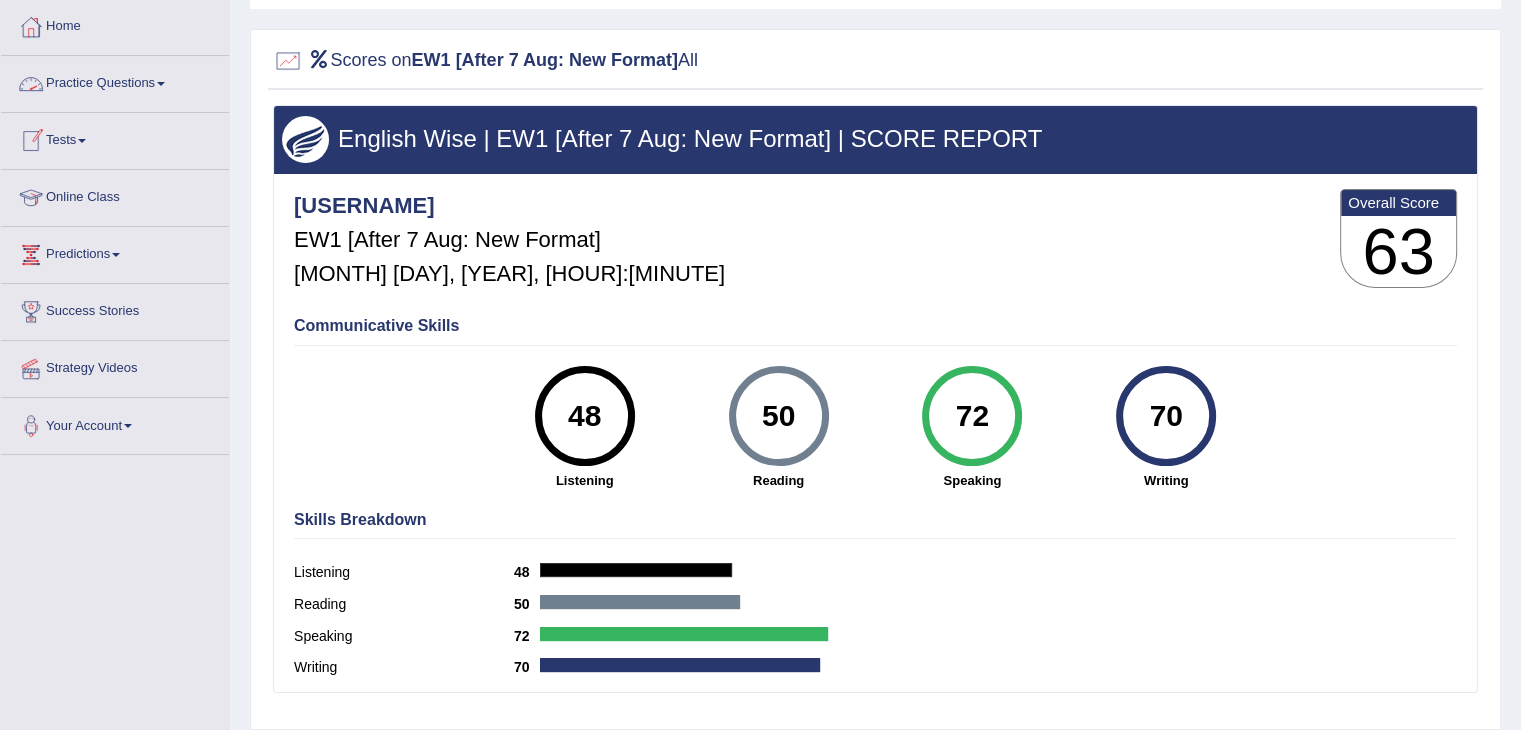 click on "Practice Questions" at bounding box center [115, 81] 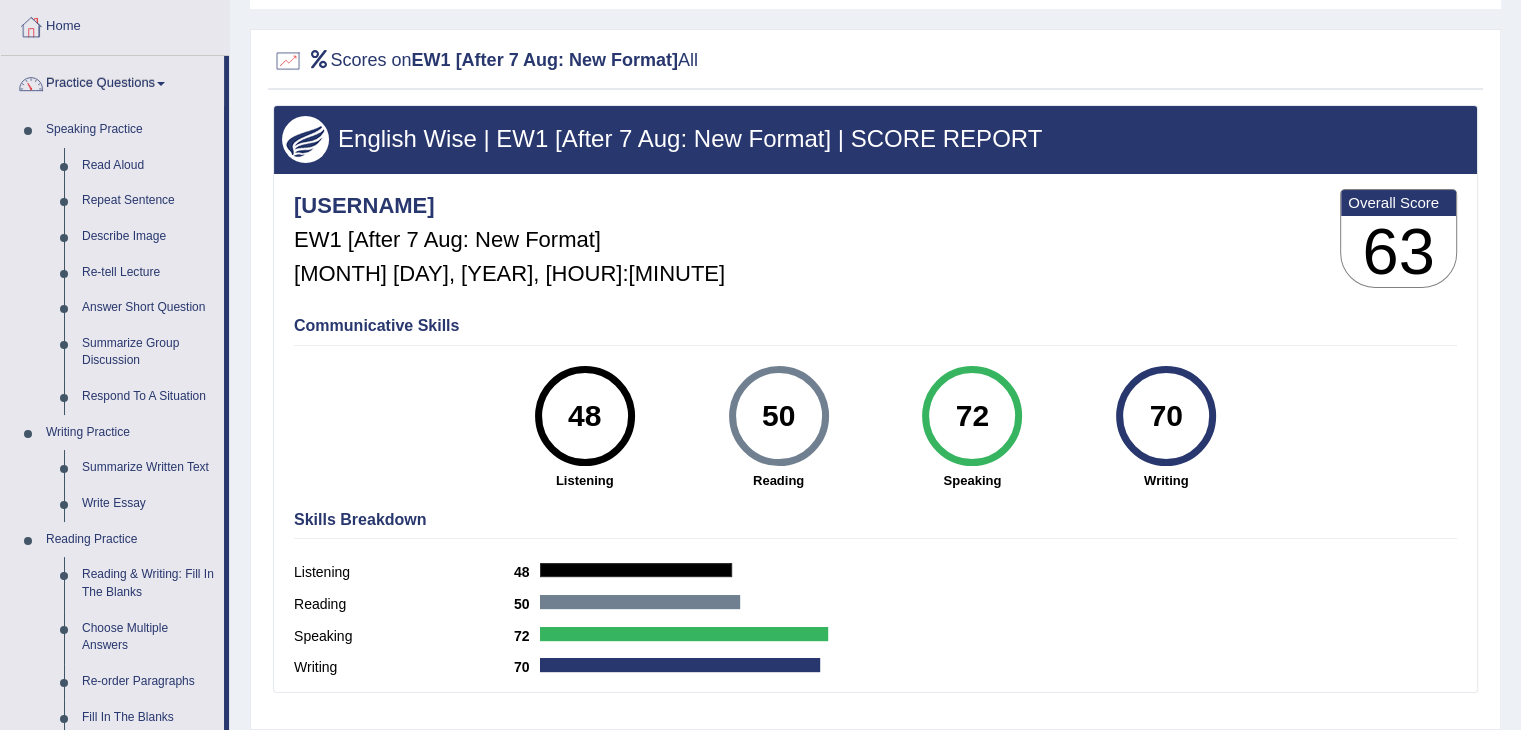 click on "Practice Questions" at bounding box center [112, 81] 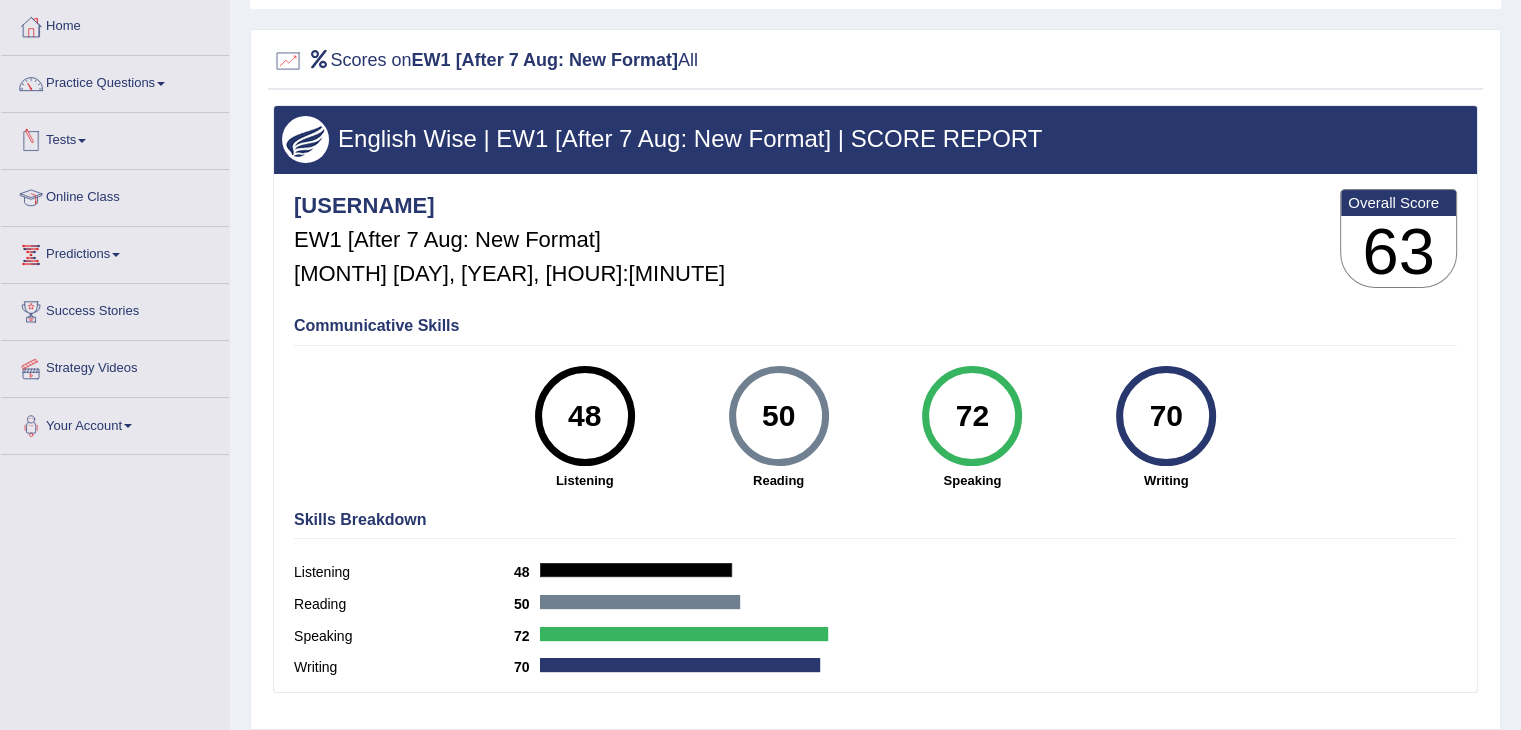 click on "Tests" at bounding box center [115, 138] 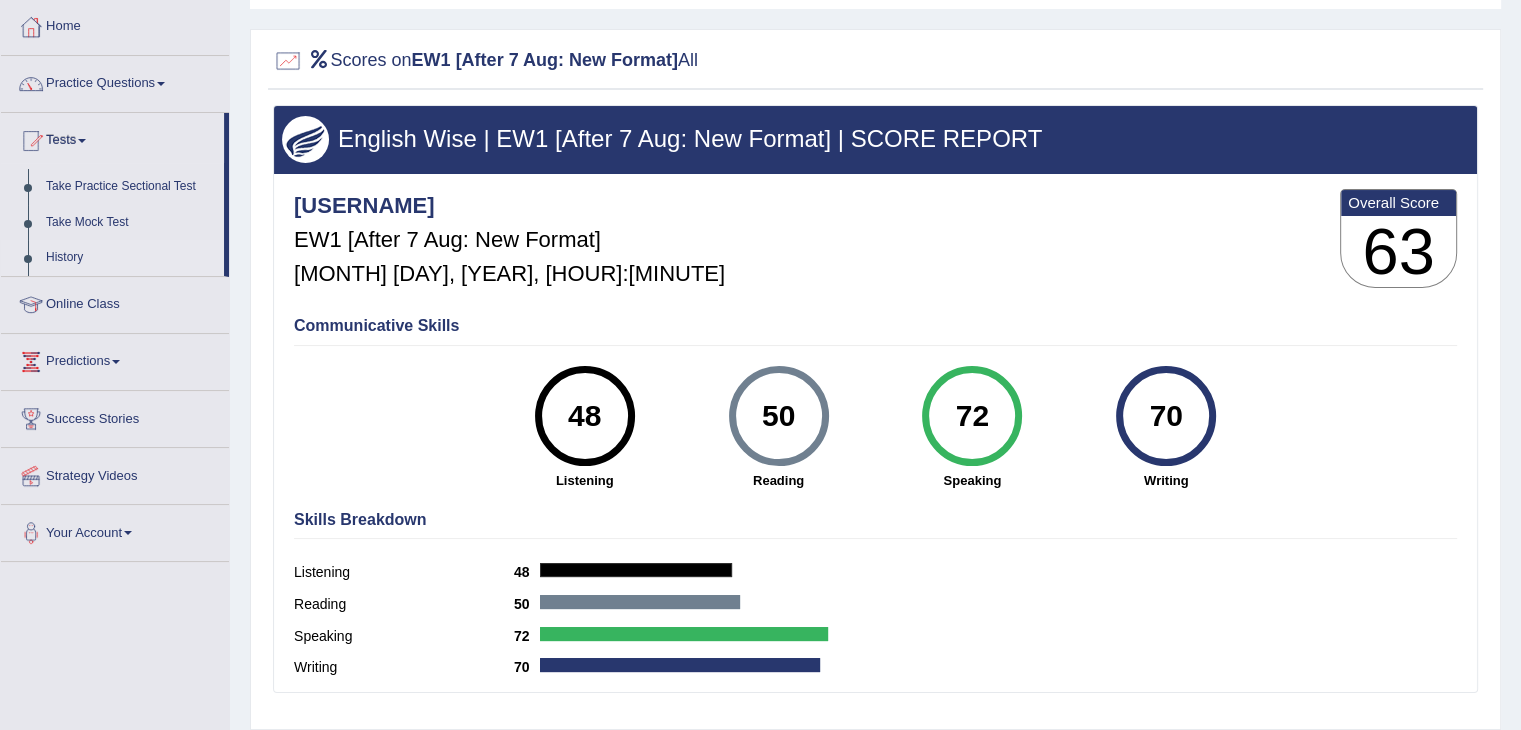 click on "History" at bounding box center [130, 258] 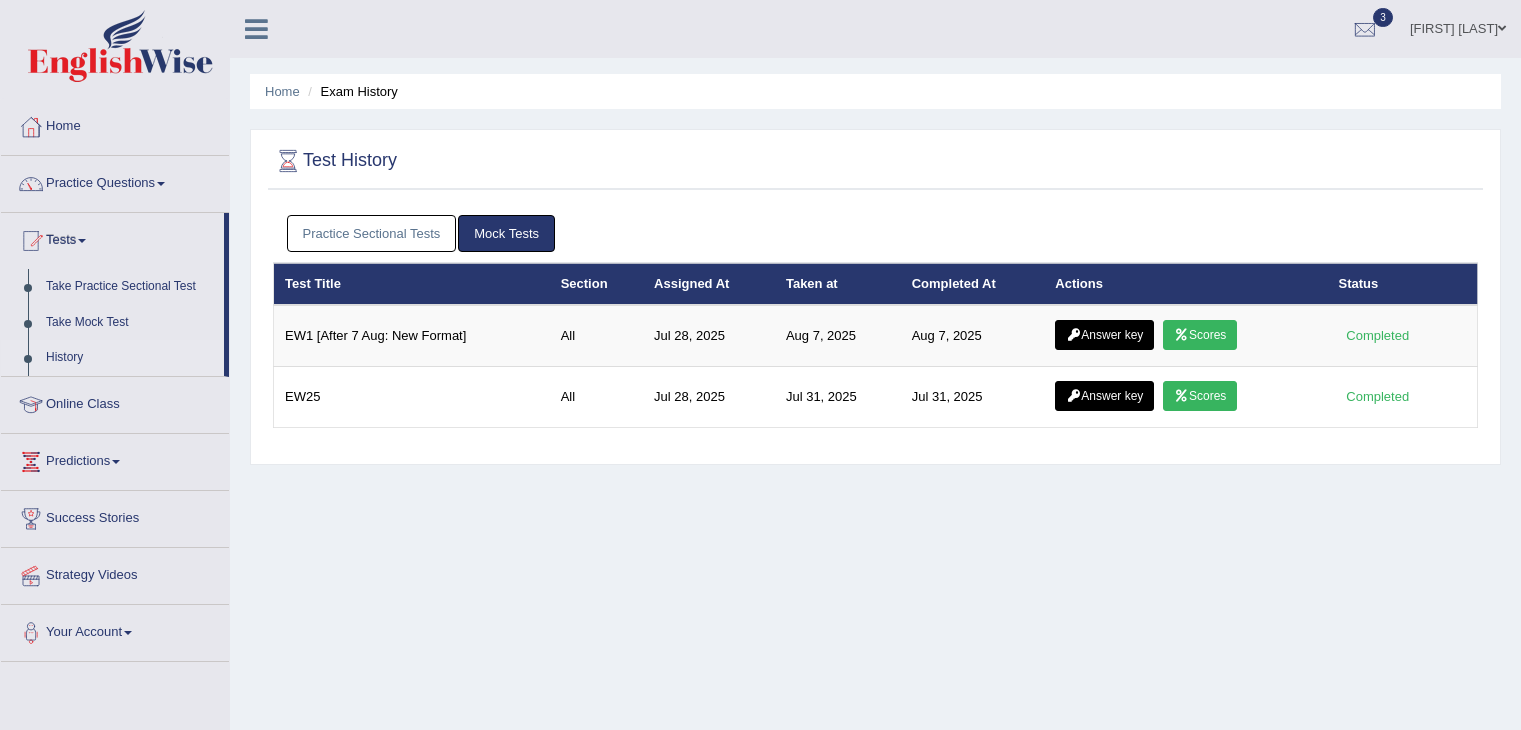 scroll, scrollTop: 0, scrollLeft: 0, axis: both 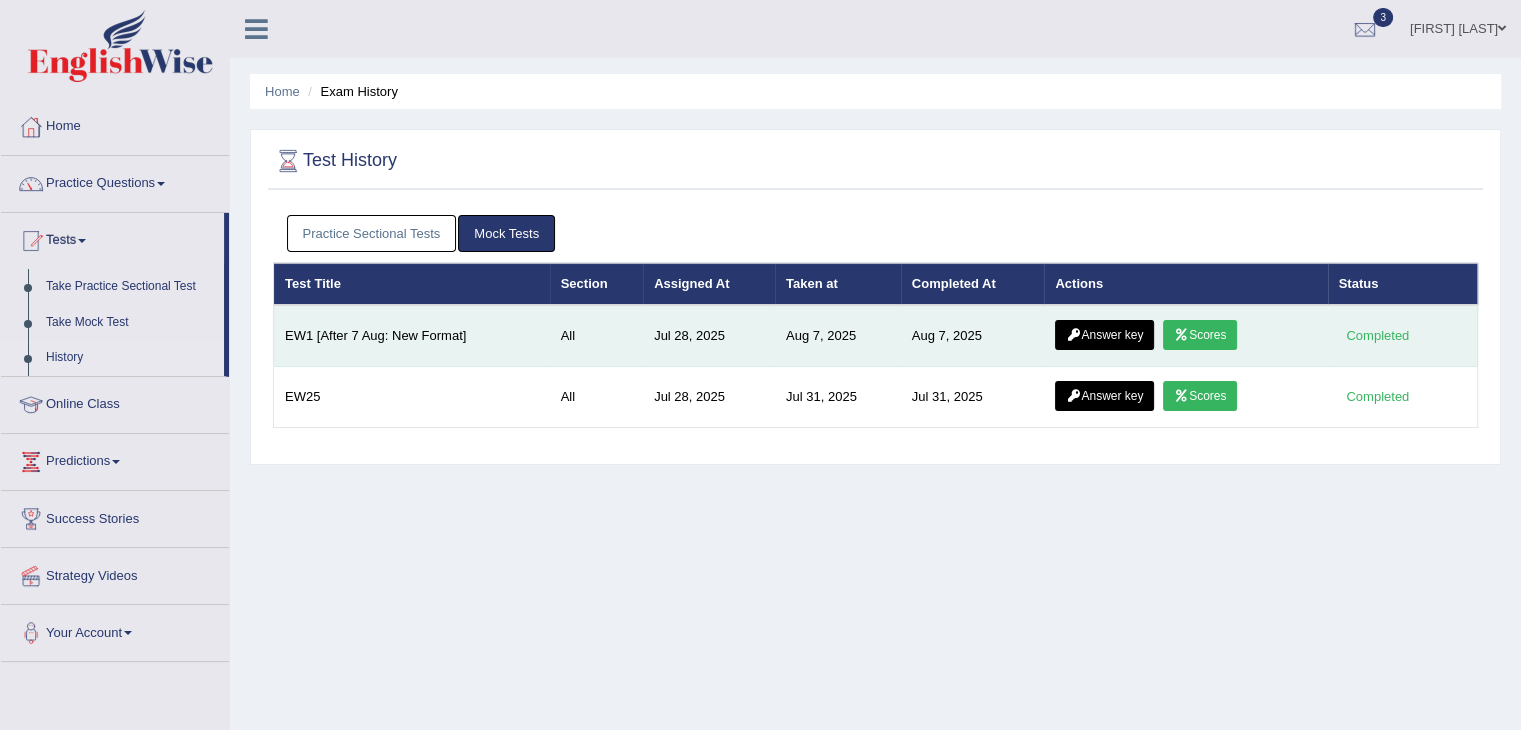 click on "Answer key" at bounding box center [1104, 335] 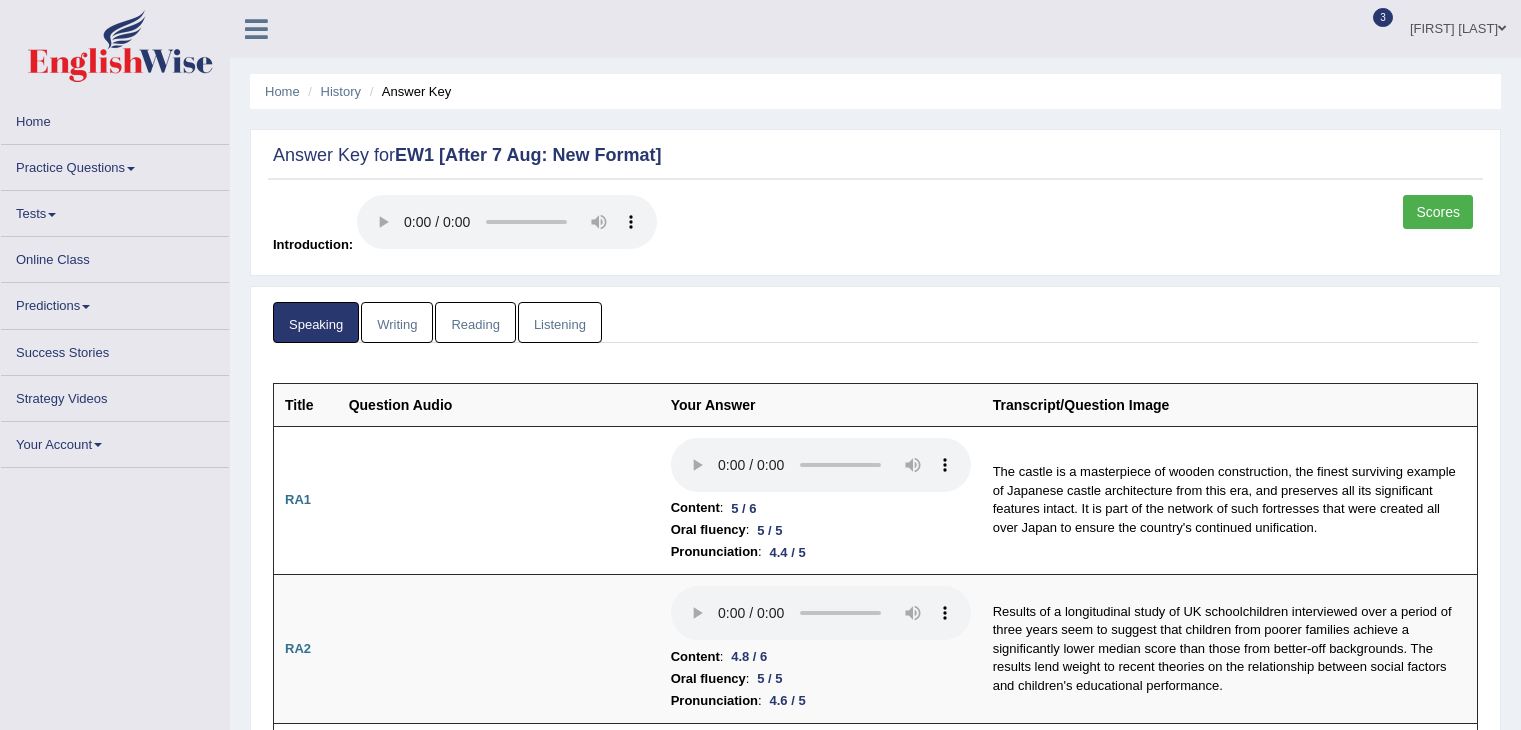 scroll, scrollTop: 0, scrollLeft: 0, axis: both 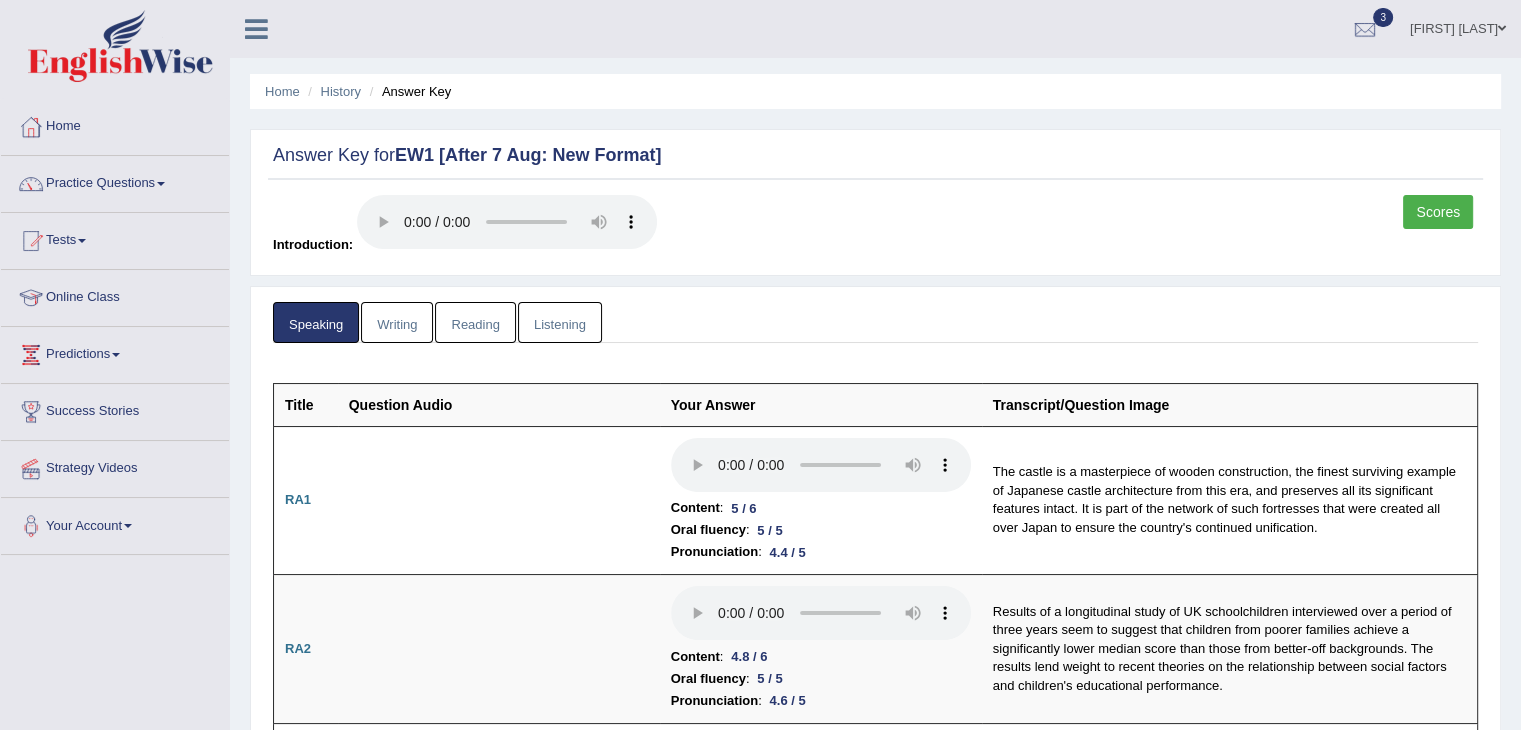 click on "Reading" at bounding box center [475, 322] 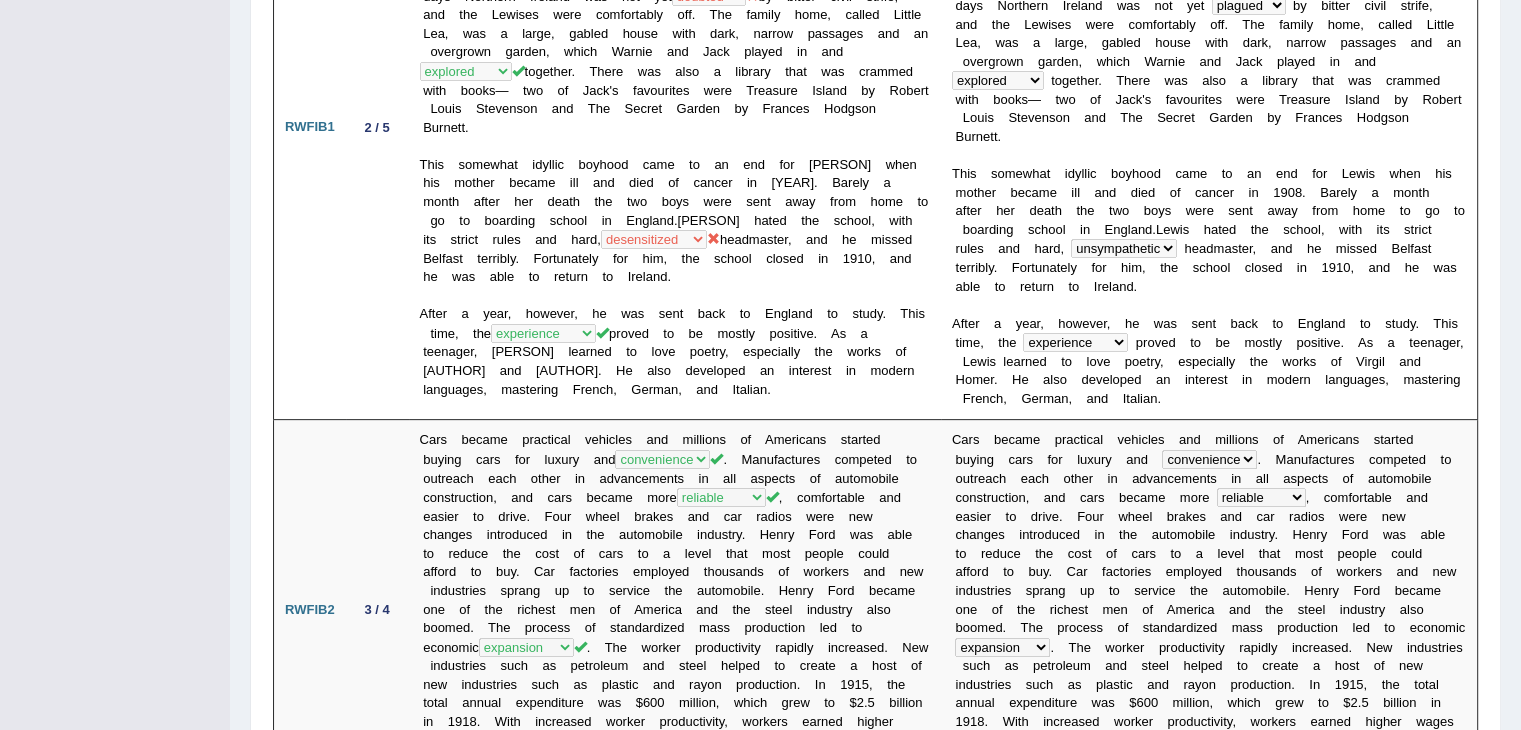 scroll, scrollTop: 588, scrollLeft: 0, axis: vertical 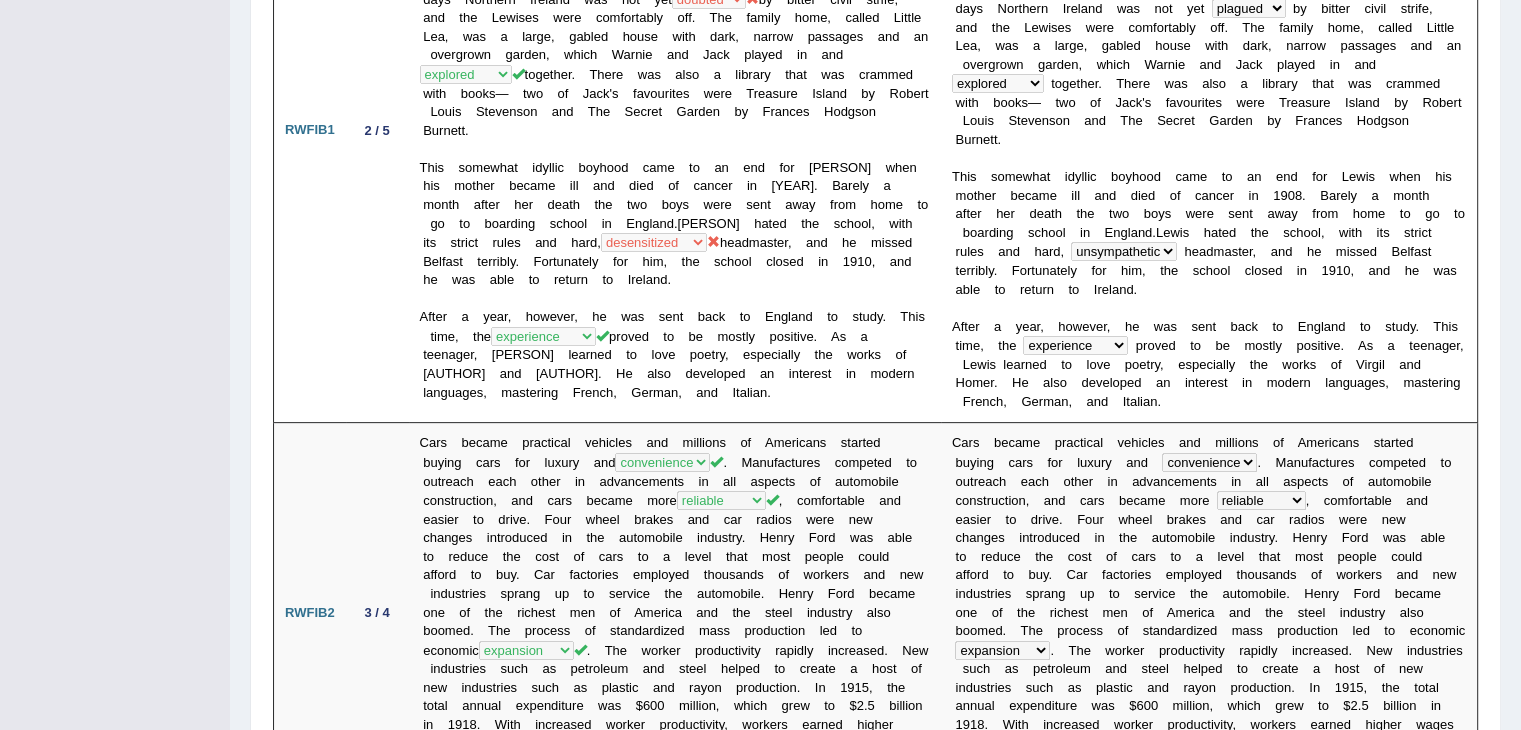 click on "C.    S.    Lewis,    or    Jack    Lewis,    as    he    preferred    to    be    called,    was    born    in    Belfast,    Ireland    (now    Northern    Ireland)    on    November    29,    1898.    He    was    the    second    son    of    Albert    Lewis,    a    lawyer,    and    Flora    Hamilton    Lewis.    His    older    brother,    Warren    Hamilton    Lewis,    who    was    known    as    Warnie,    had    been    born    three    years     earlier subsequently previously ago   in    1895. Lewis's    early    childhood    was    relatively    happy    and    carefree.    In    those    days    Northern    Ireland    was    not    yet   doubted pestered bothered plagued watched explored inspired investigated unsympathetic careless desensitized deliberative suffering understanding essence experience" at bounding box center (675, 130) 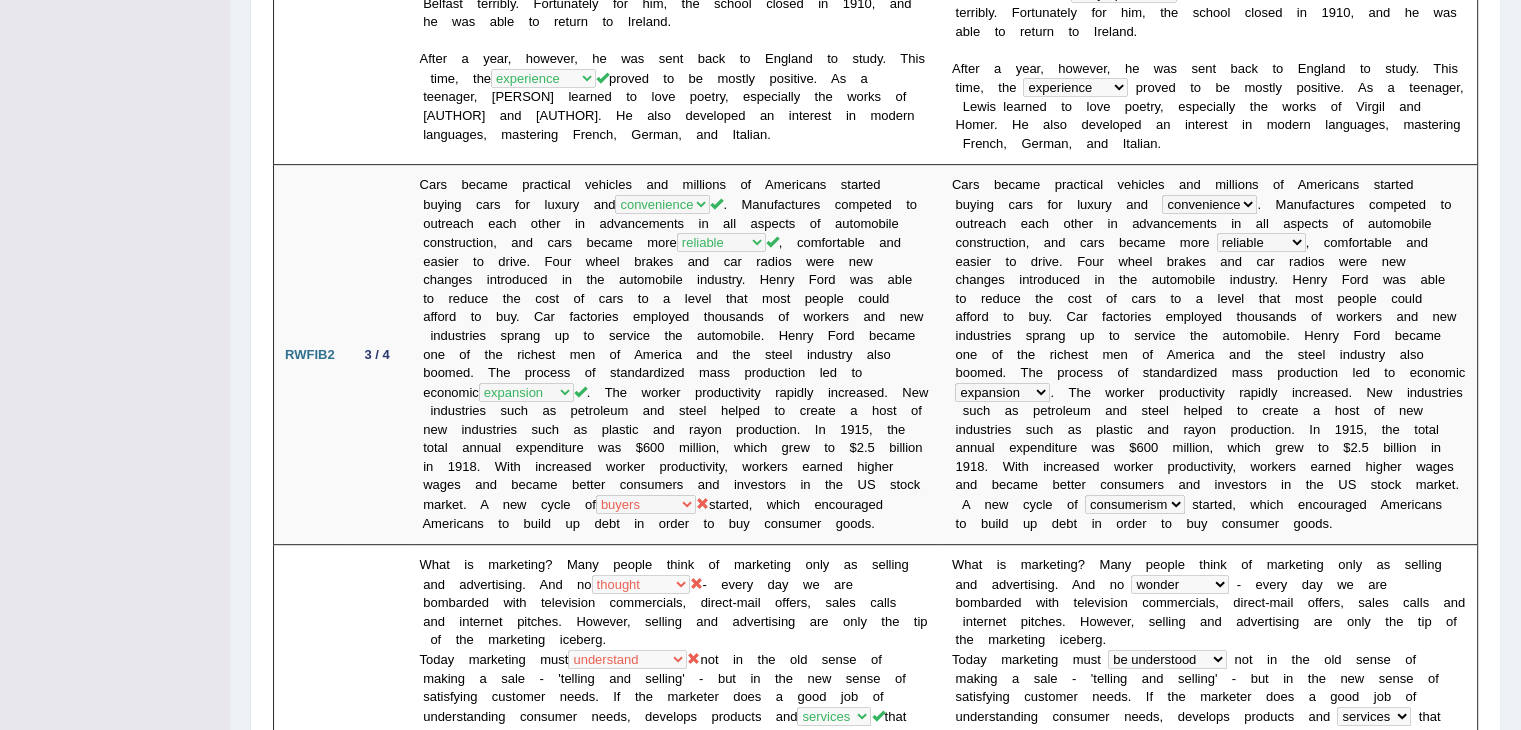 scroll, scrollTop: 0, scrollLeft: 0, axis: both 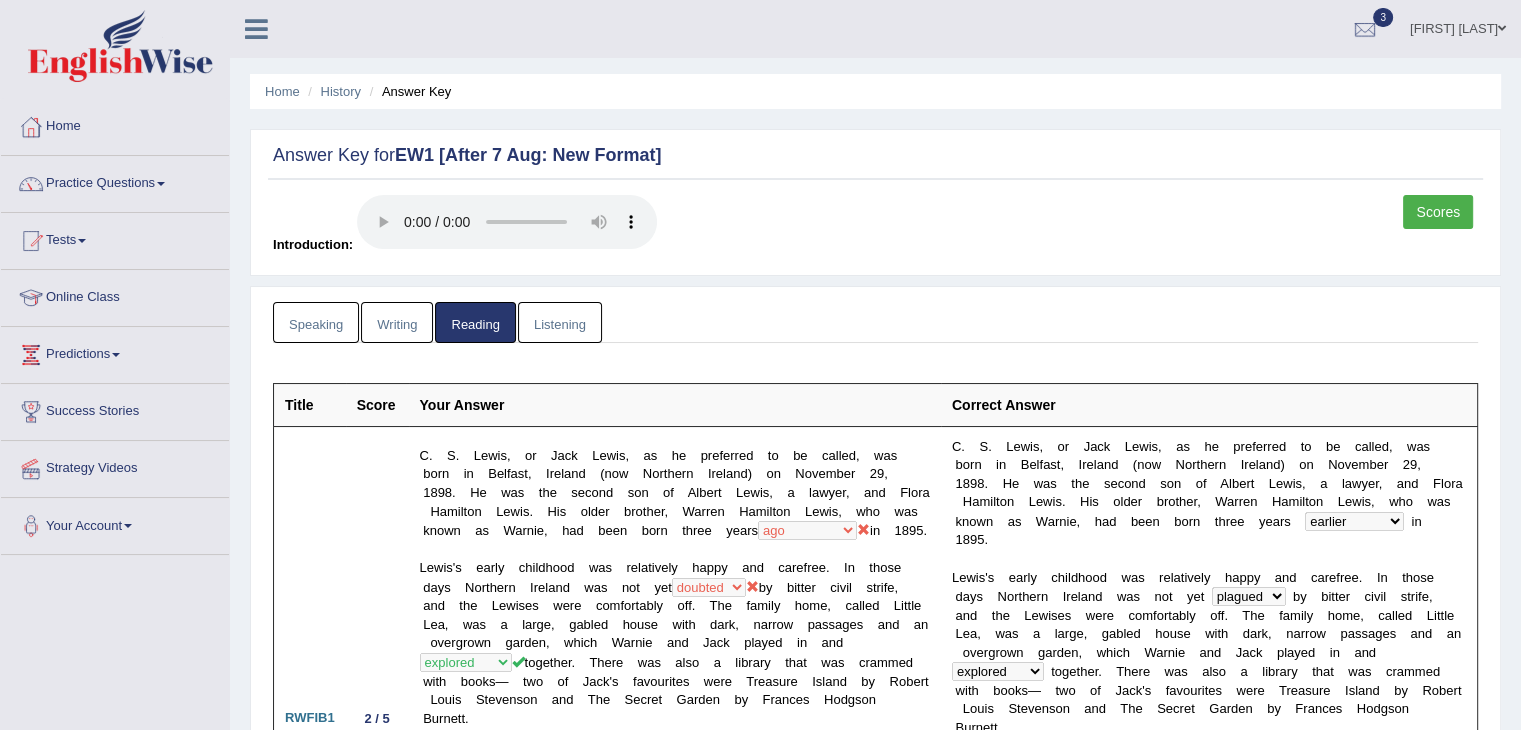 click on "Writing" at bounding box center [397, 322] 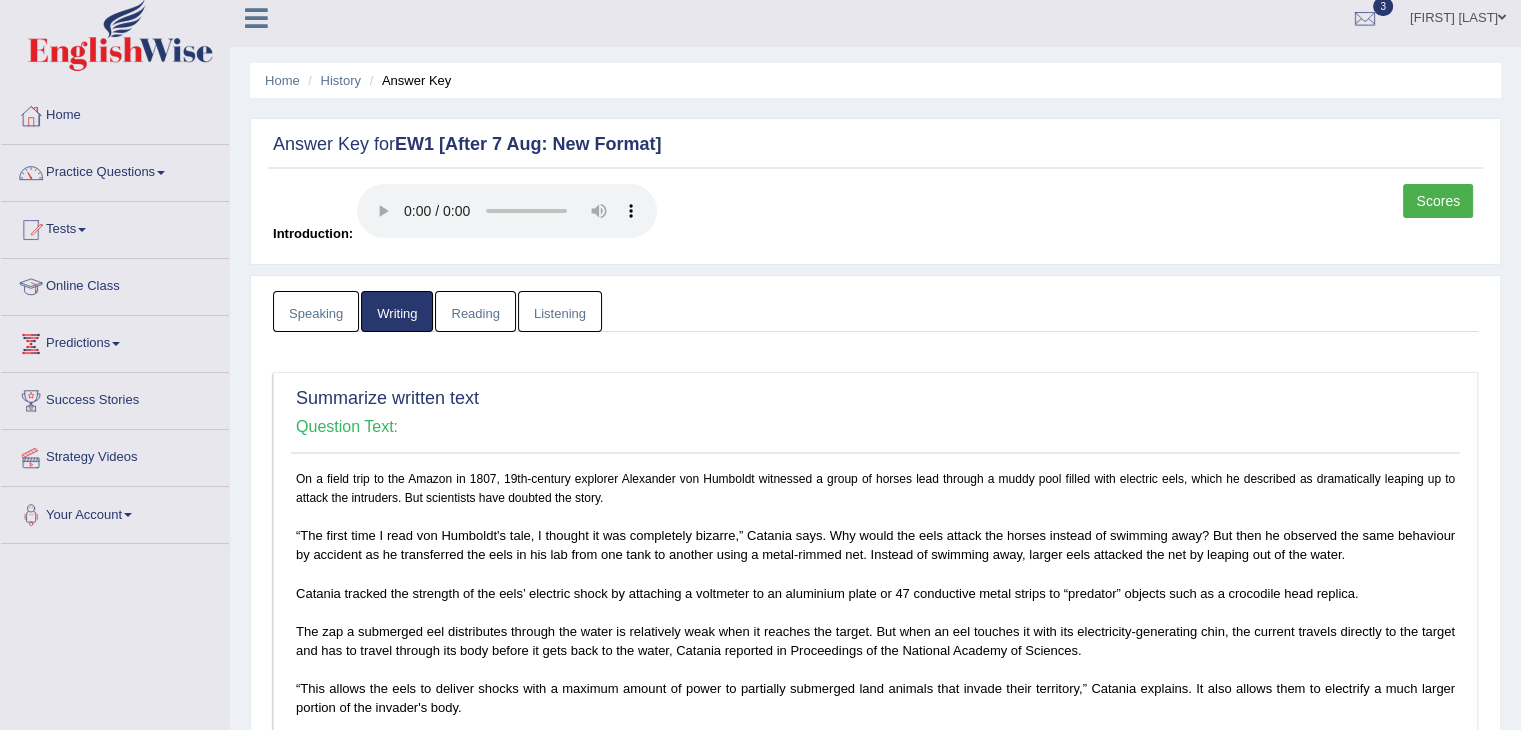 scroll, scrollTop: 0, scrollLeft: 0, axis: both 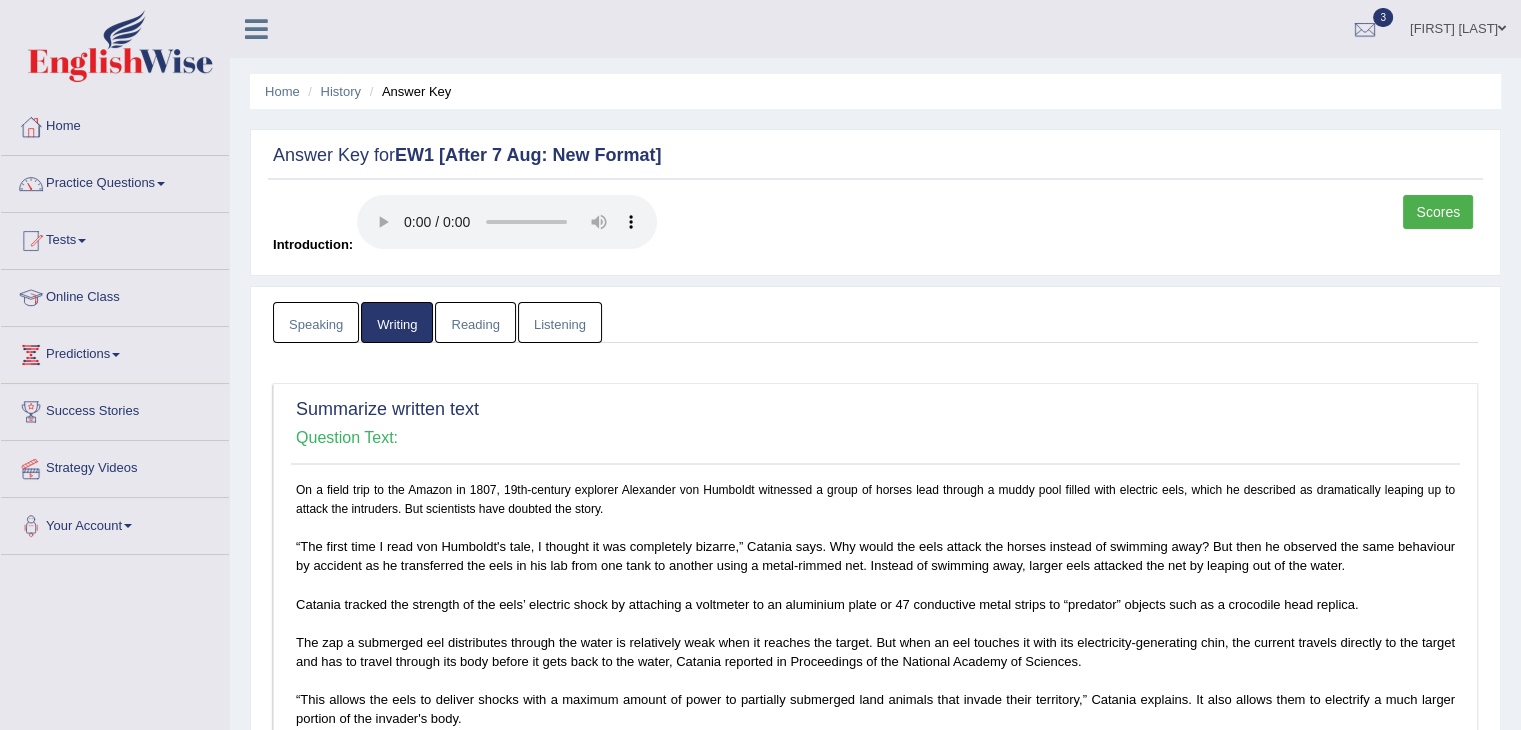click on "Listening" at bounding box center [560, 322] 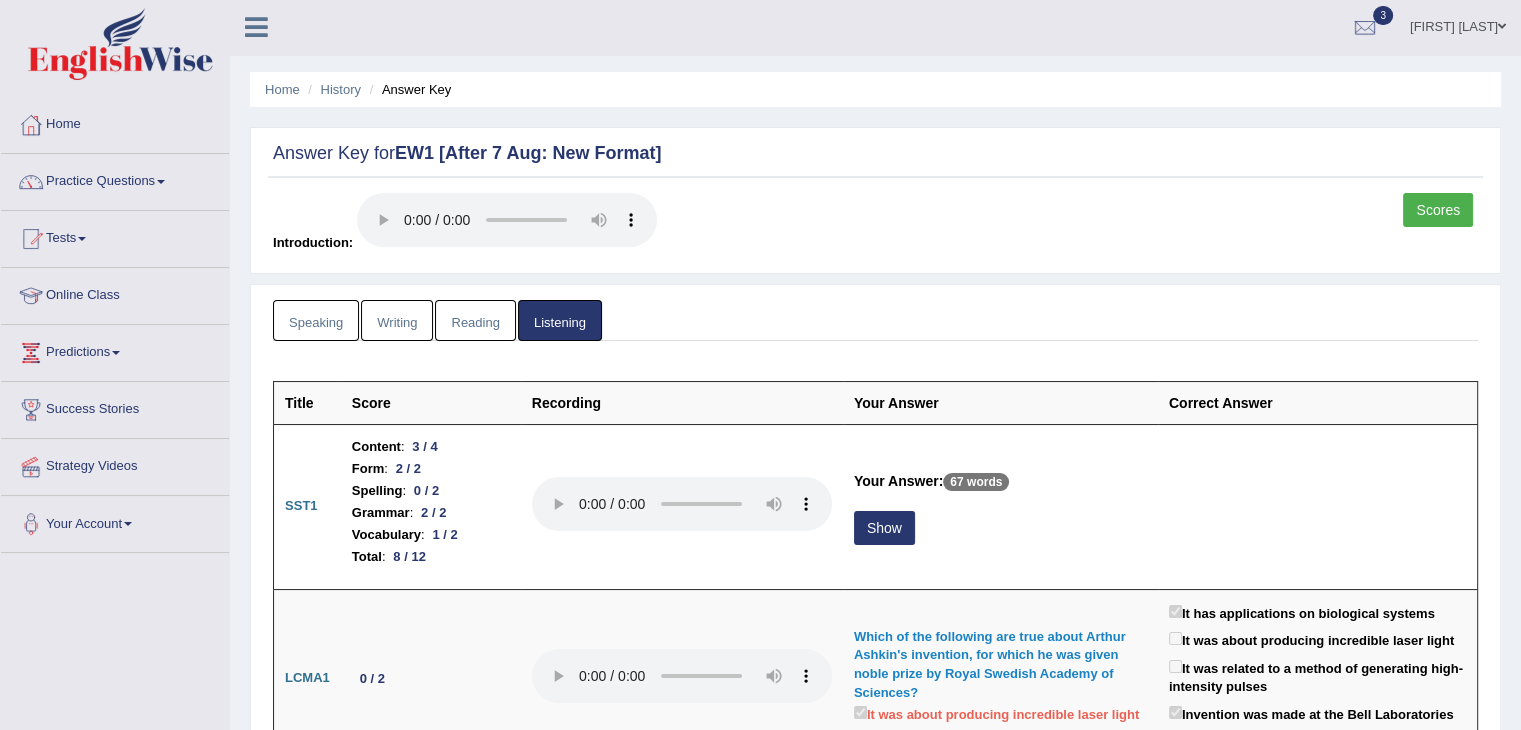 scroll, scrollTop: 0, scrollLeft: 0, axis: both 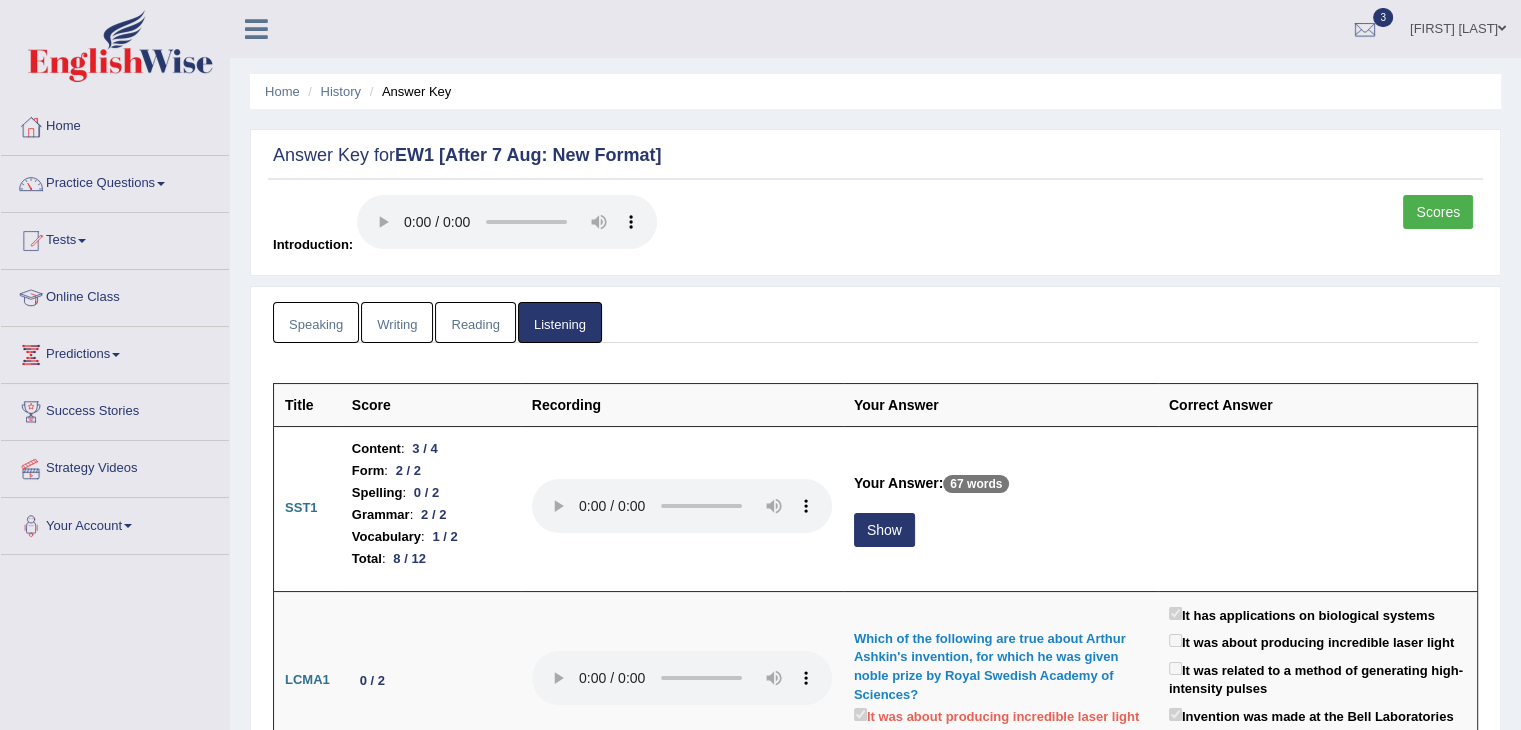 click on "Speaking" at bounding box center (316, 322) 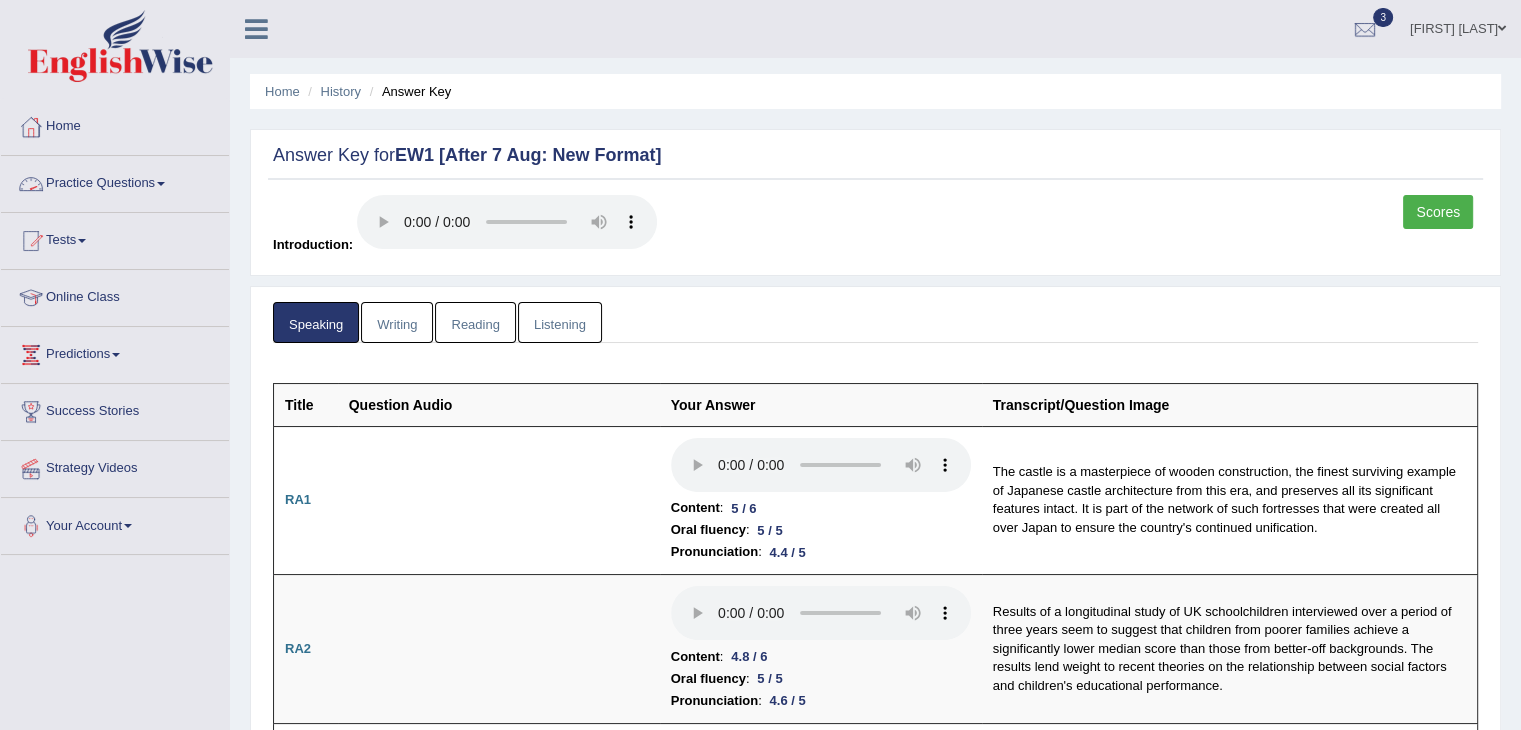 click on "Practice Questions" at bounding box center (115, 181) 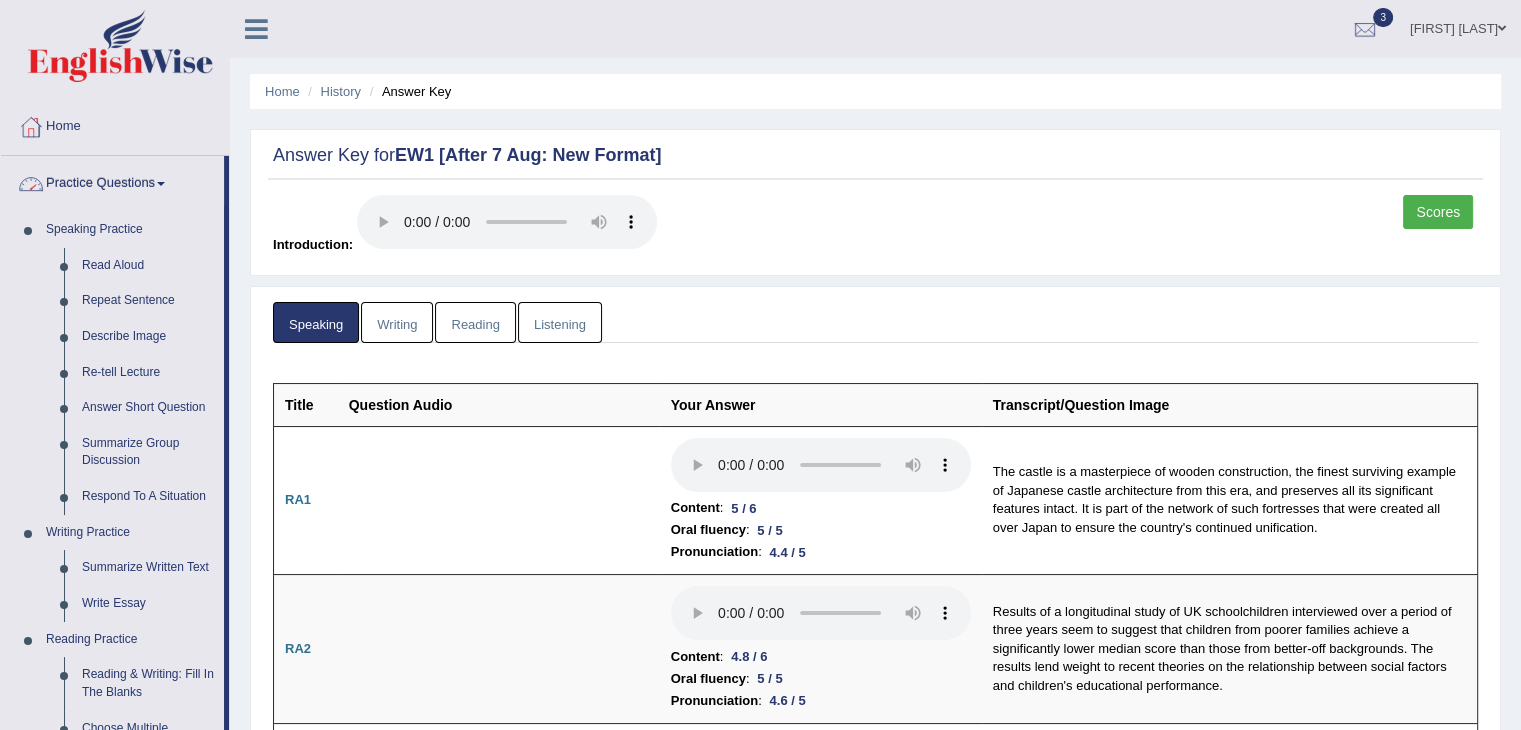 click on "Practice Questions" at bounding box center [112, 181] 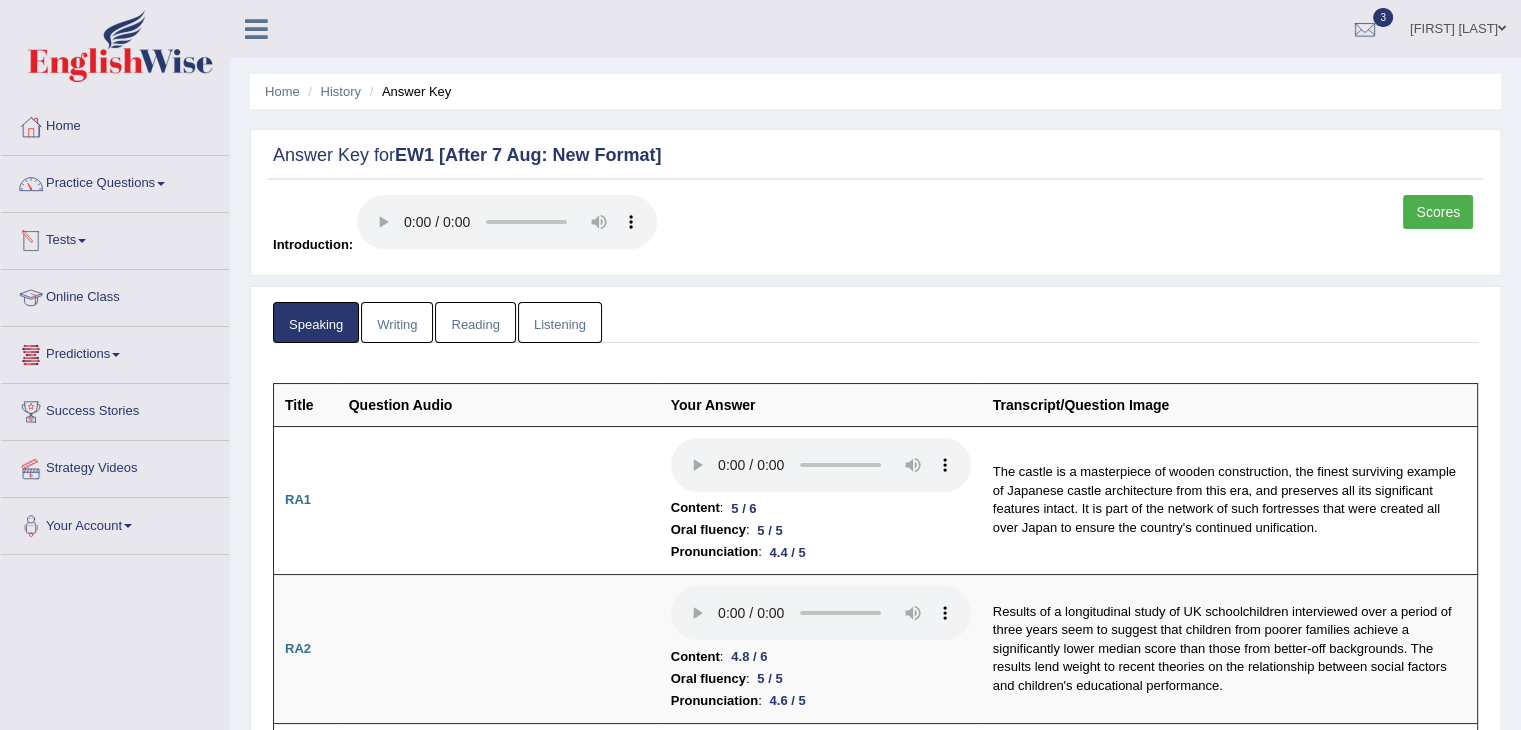 click on "Tests" at bounding box center (115, 238) 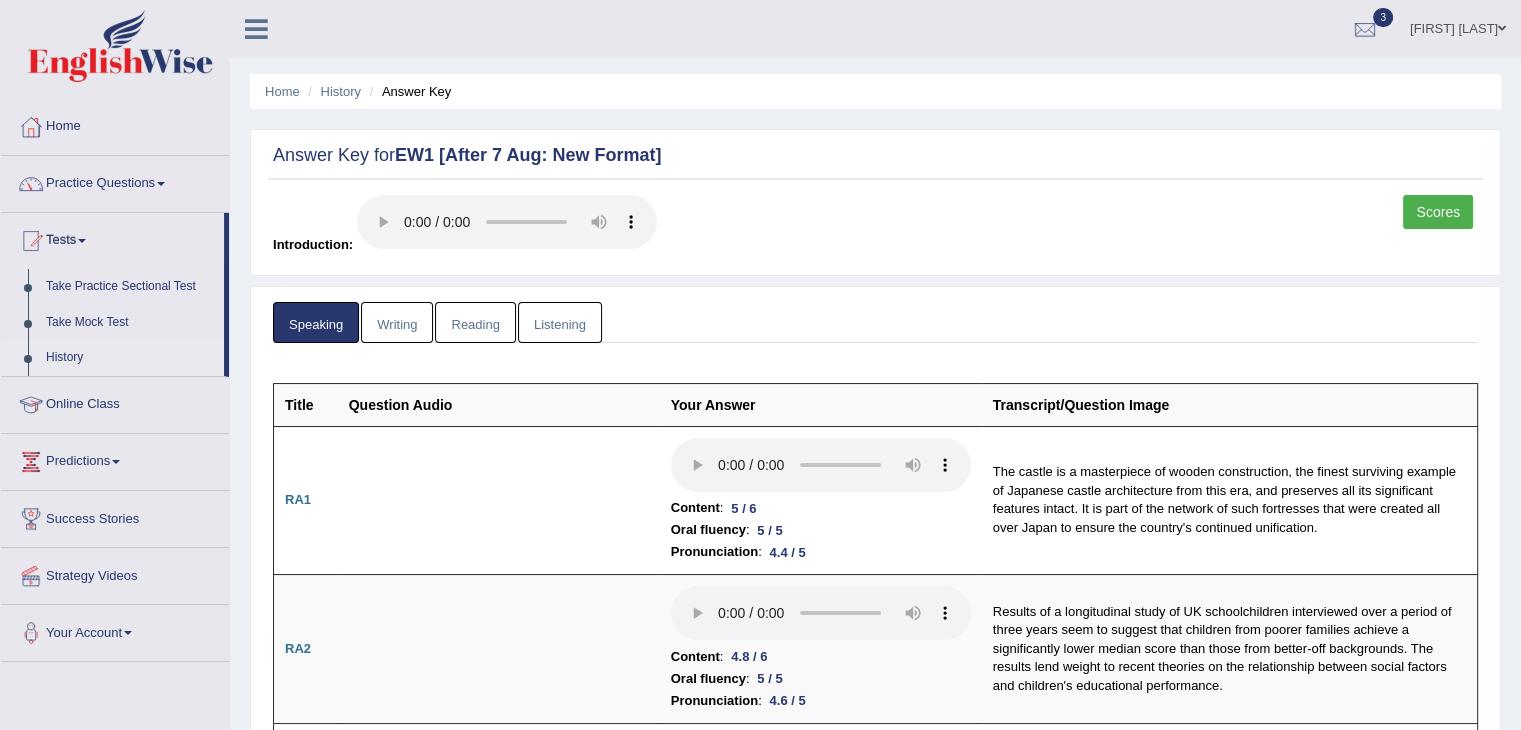 click on "History" at bounding box center (130, 358) 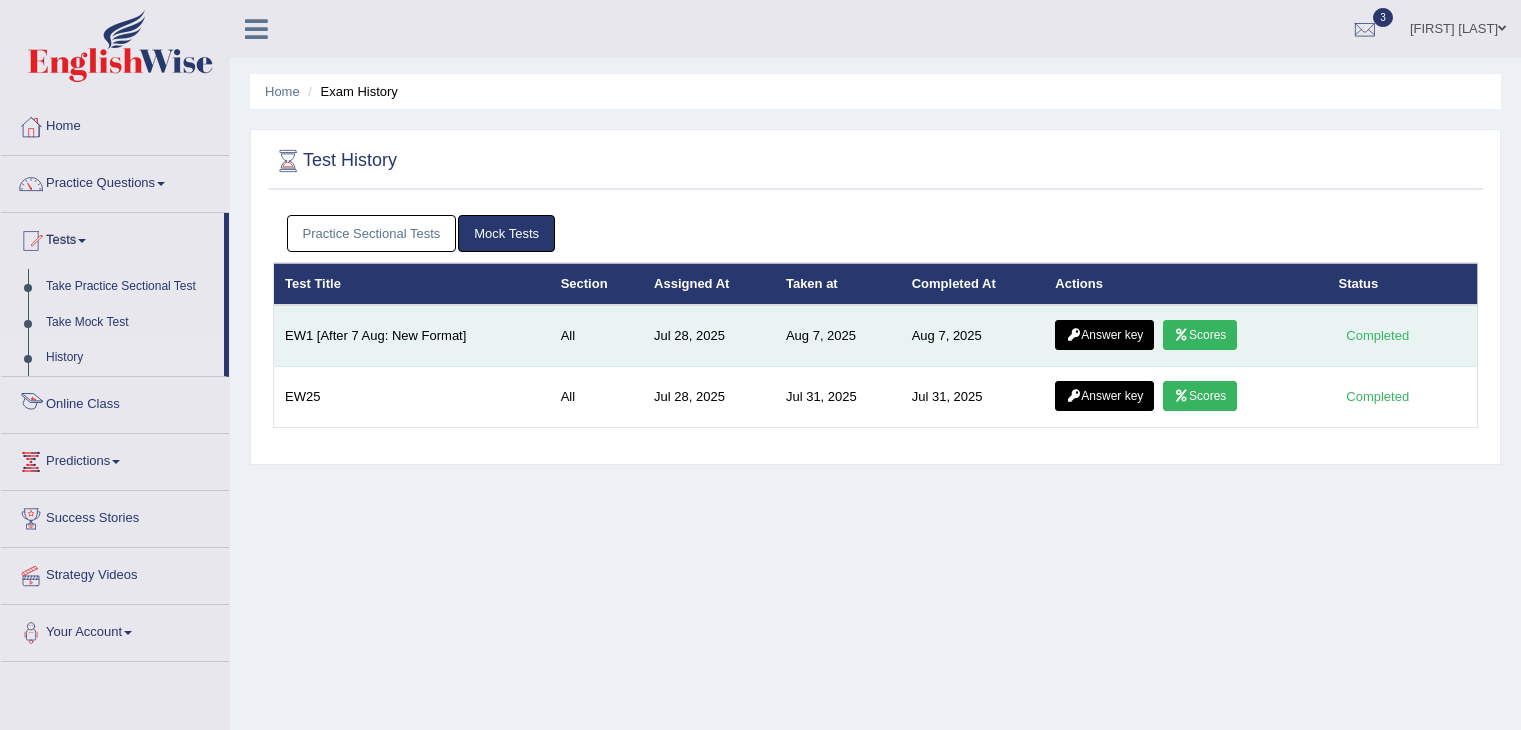 scroll, scrollTop: 0, scrollLeft: 0, axis: both 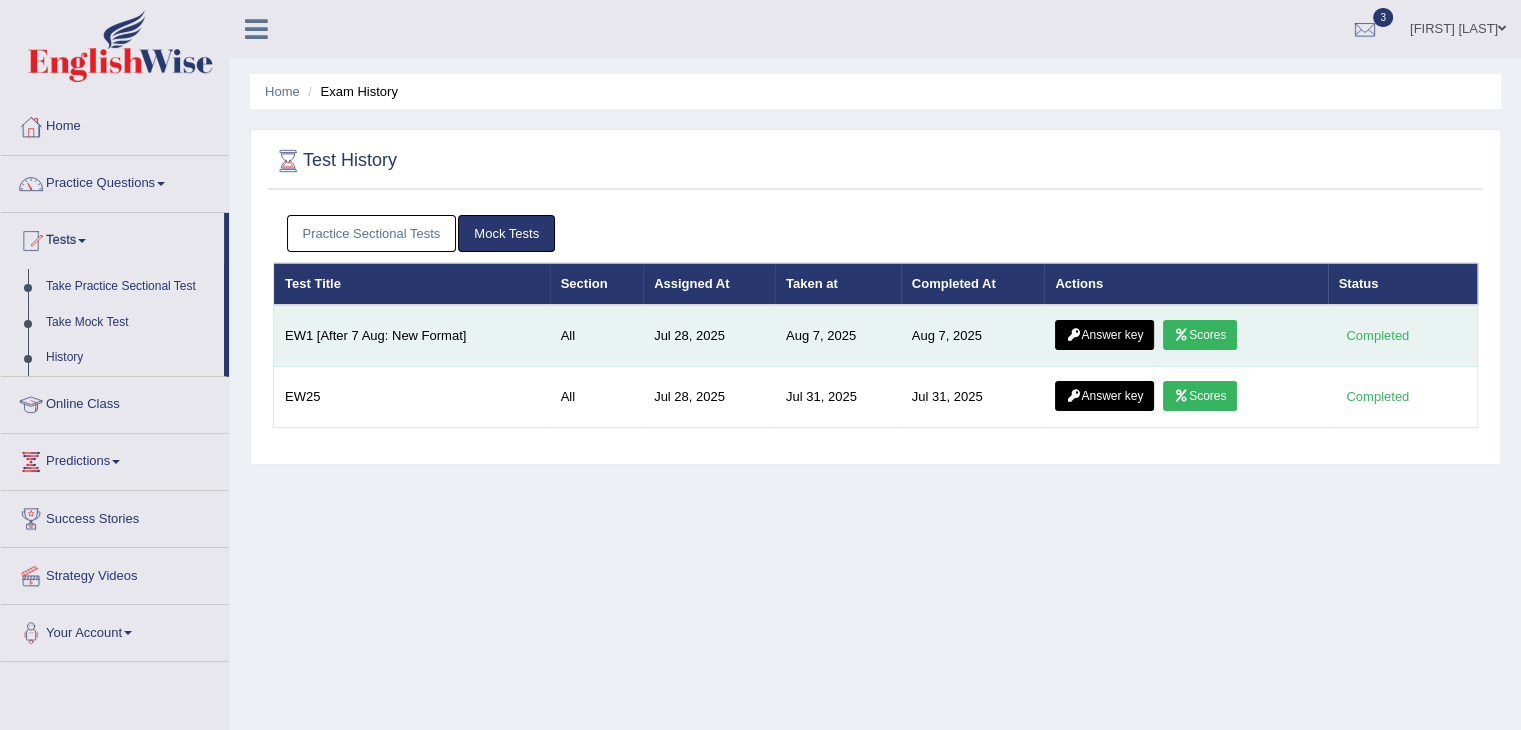 click at bounding box center [1181, 335] 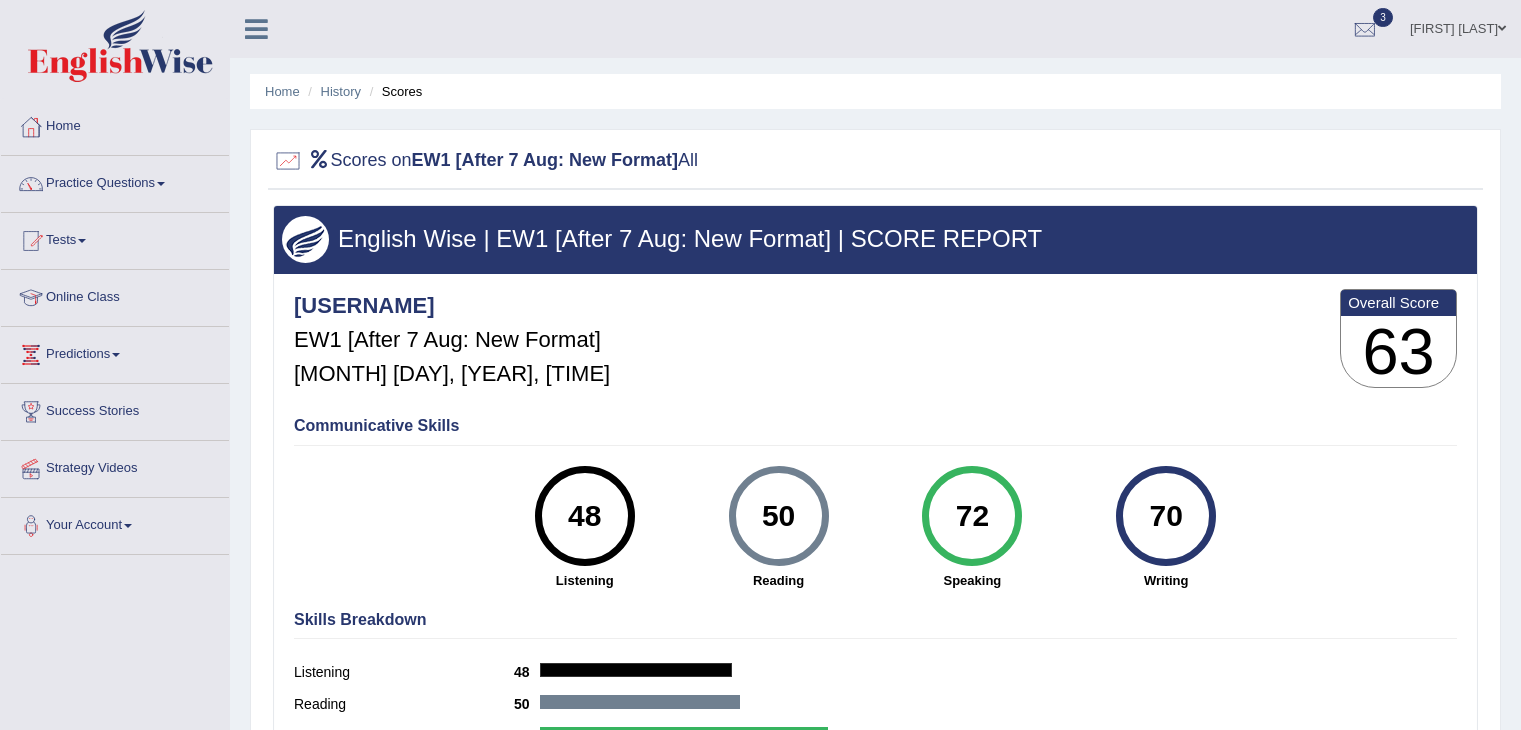 scroll, scrollTop: 0, scrollLeft: 0, axis: both 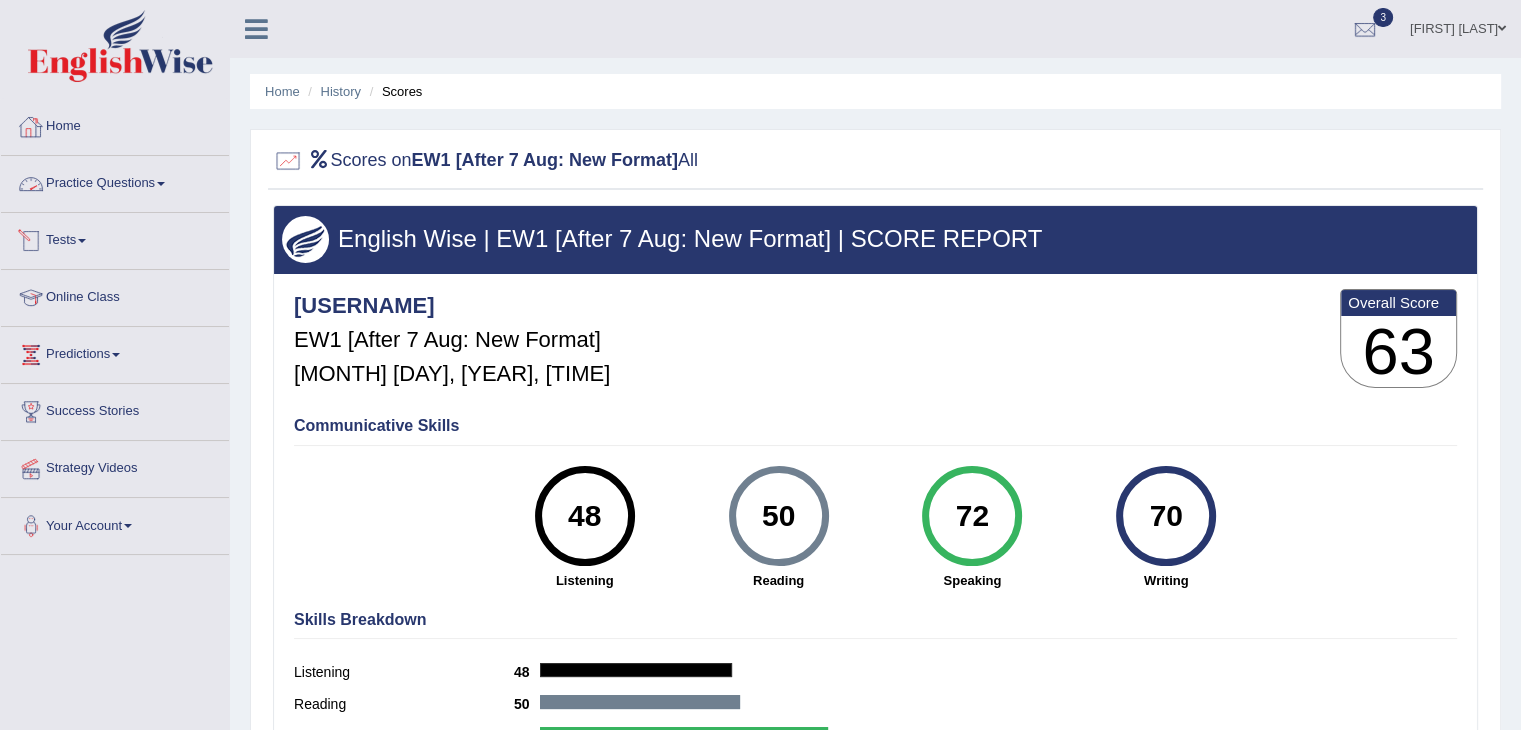 click on "Practice Questions" at bounding box center [115, 181] 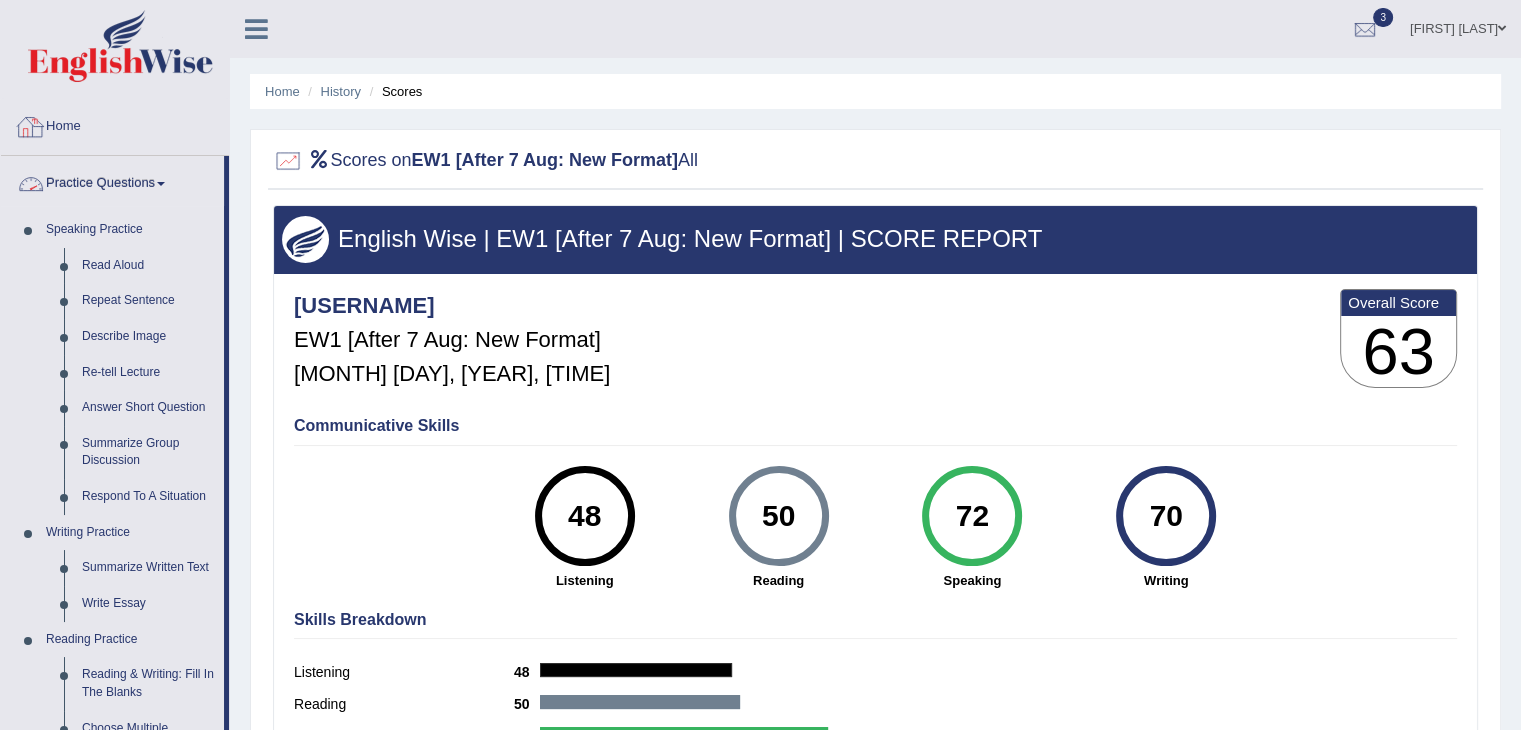 click on "Home" at bounding box center (115, 124) 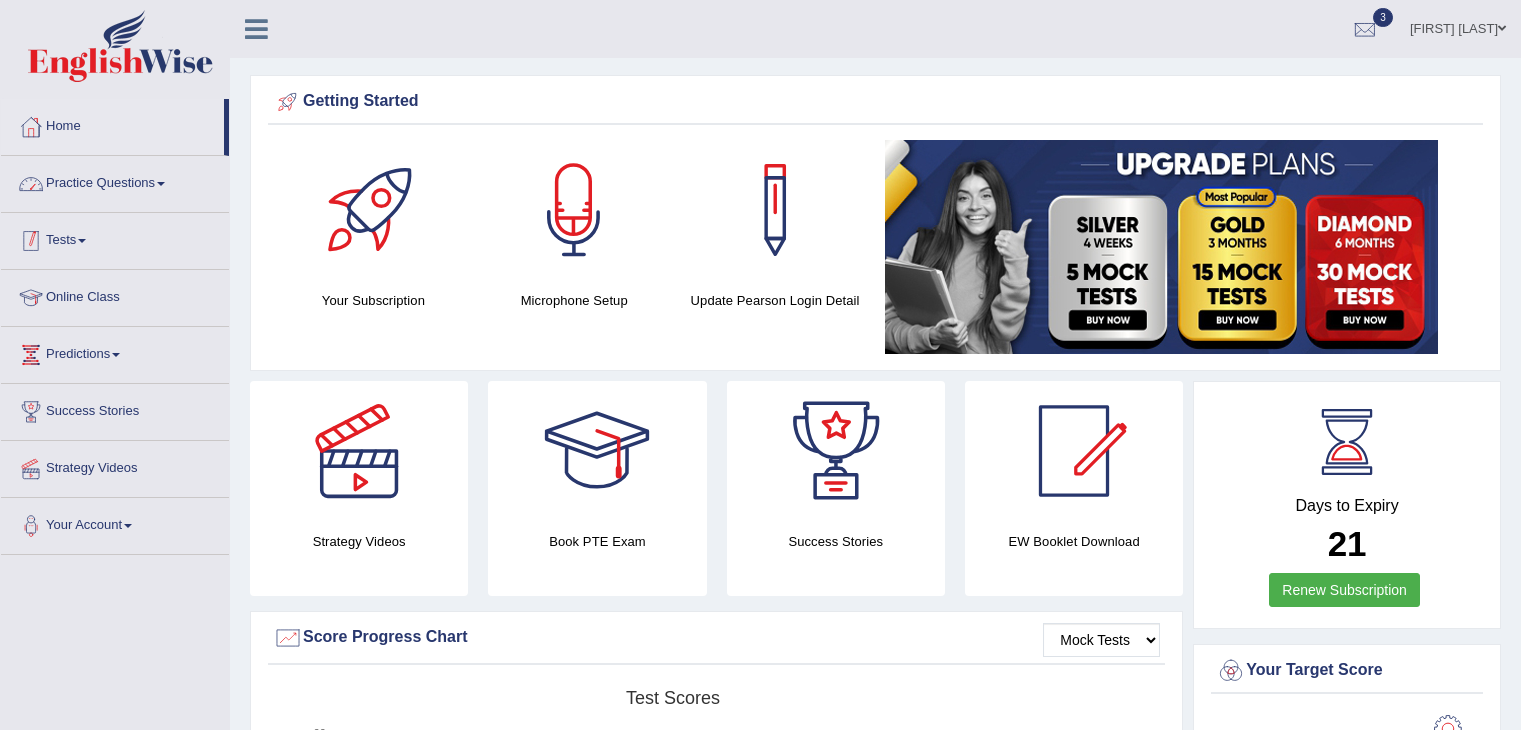 scroll, scrollTop: 0, scrollLeft: 0, axis: both 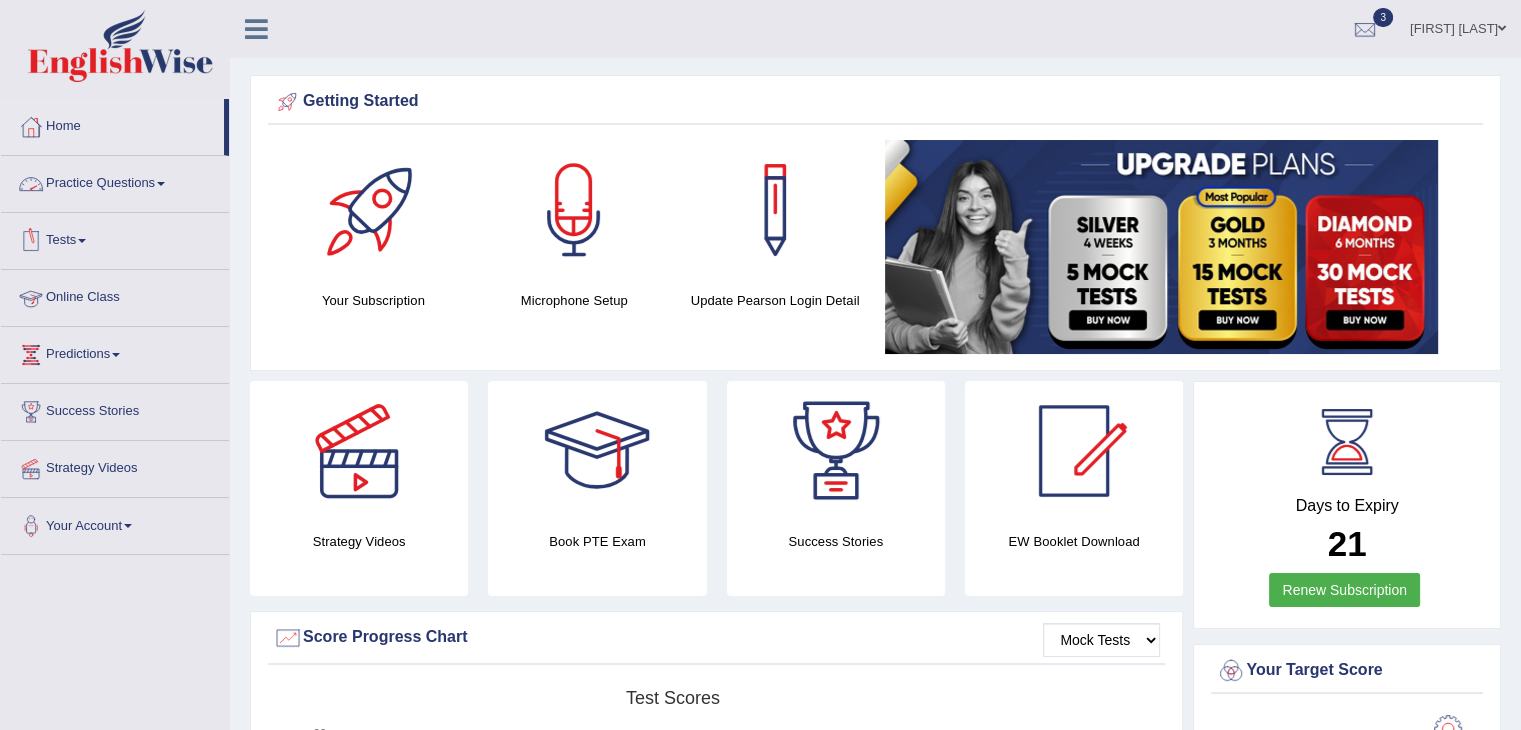click on "Practice Questions" at bounding box center (115, 181) 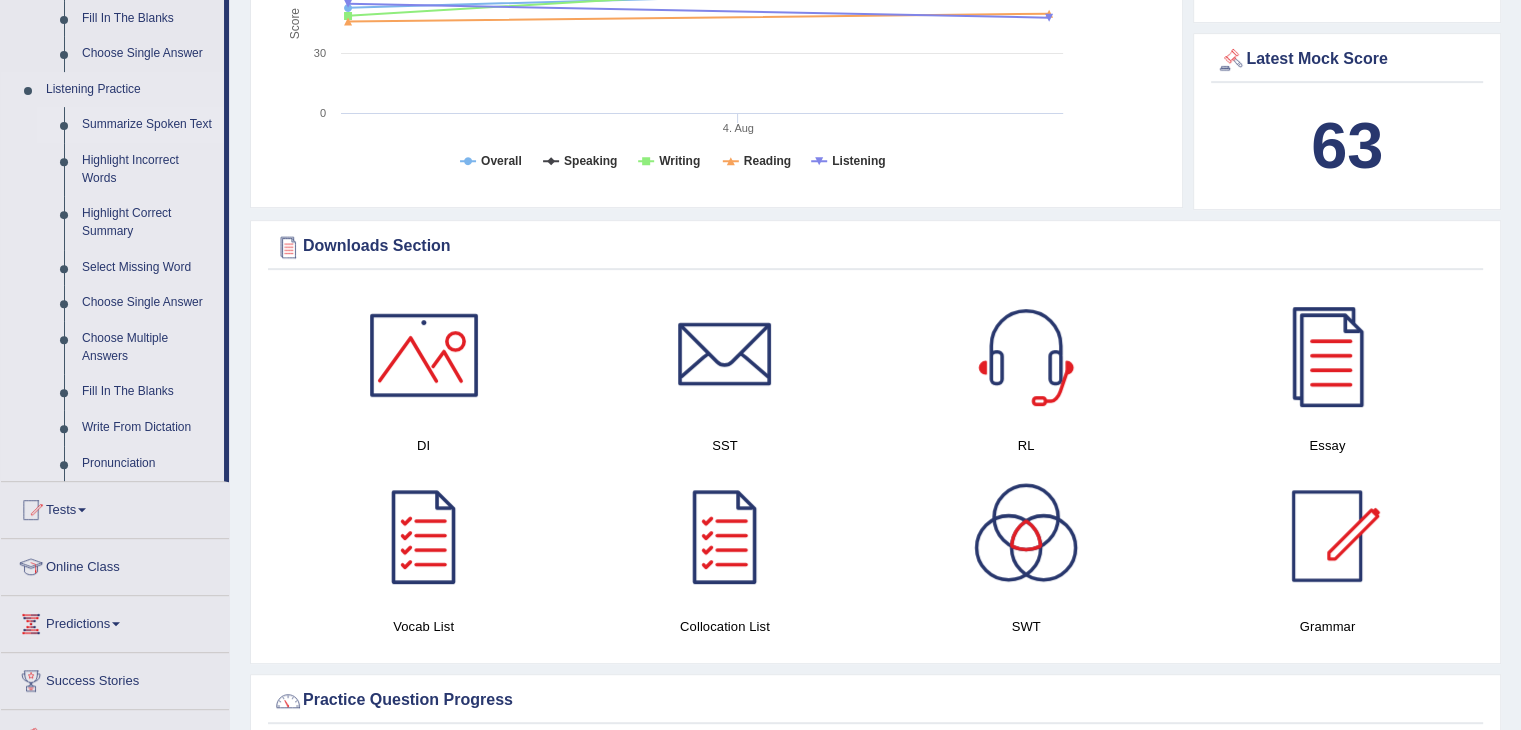 scroll, scrollTop: 800, scrollLeft: 0, axis: vertical 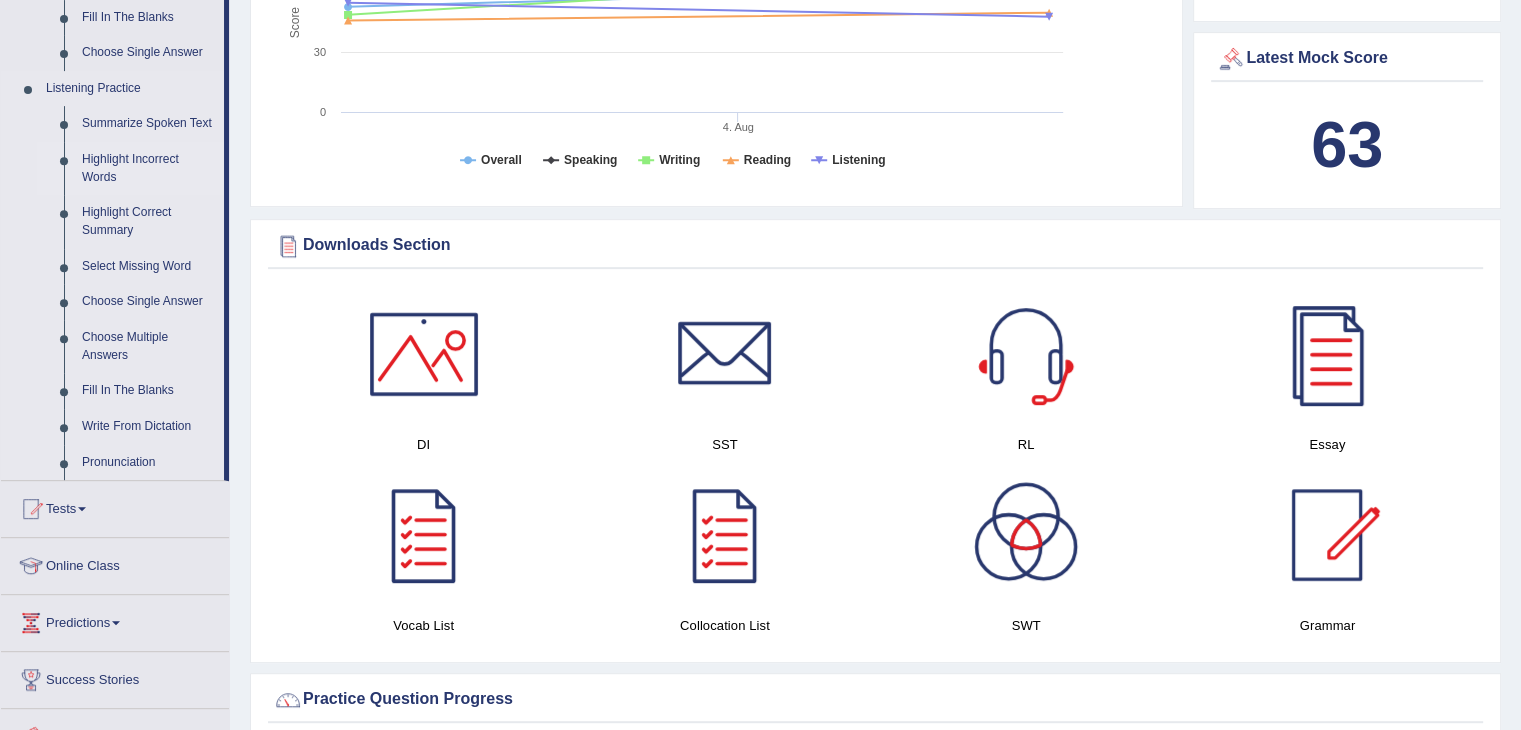 click on "Highlight Incorrect Words" at bounding box center (148, 168) 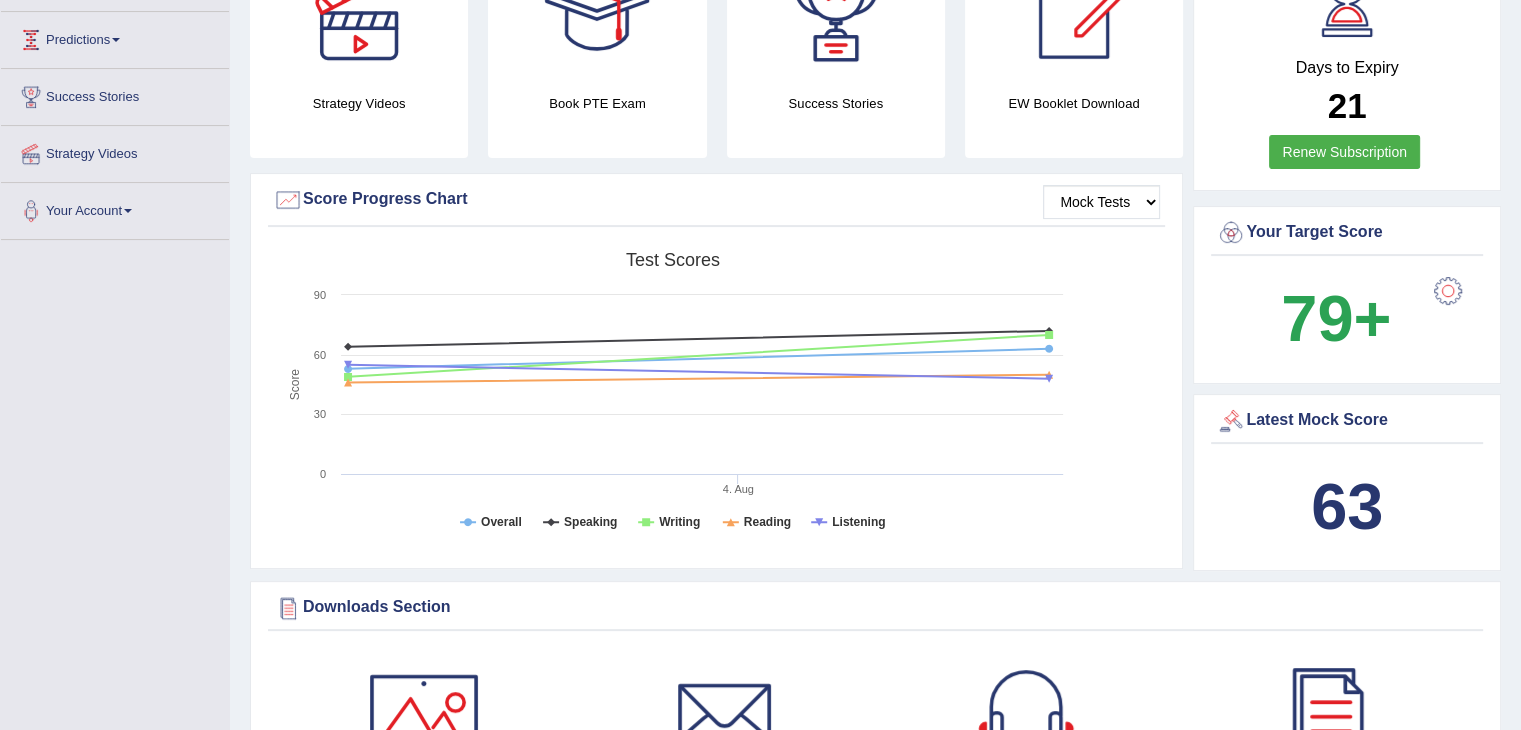 scroll, scrollTop: 254, scrollLeft: 0, axis: vertical 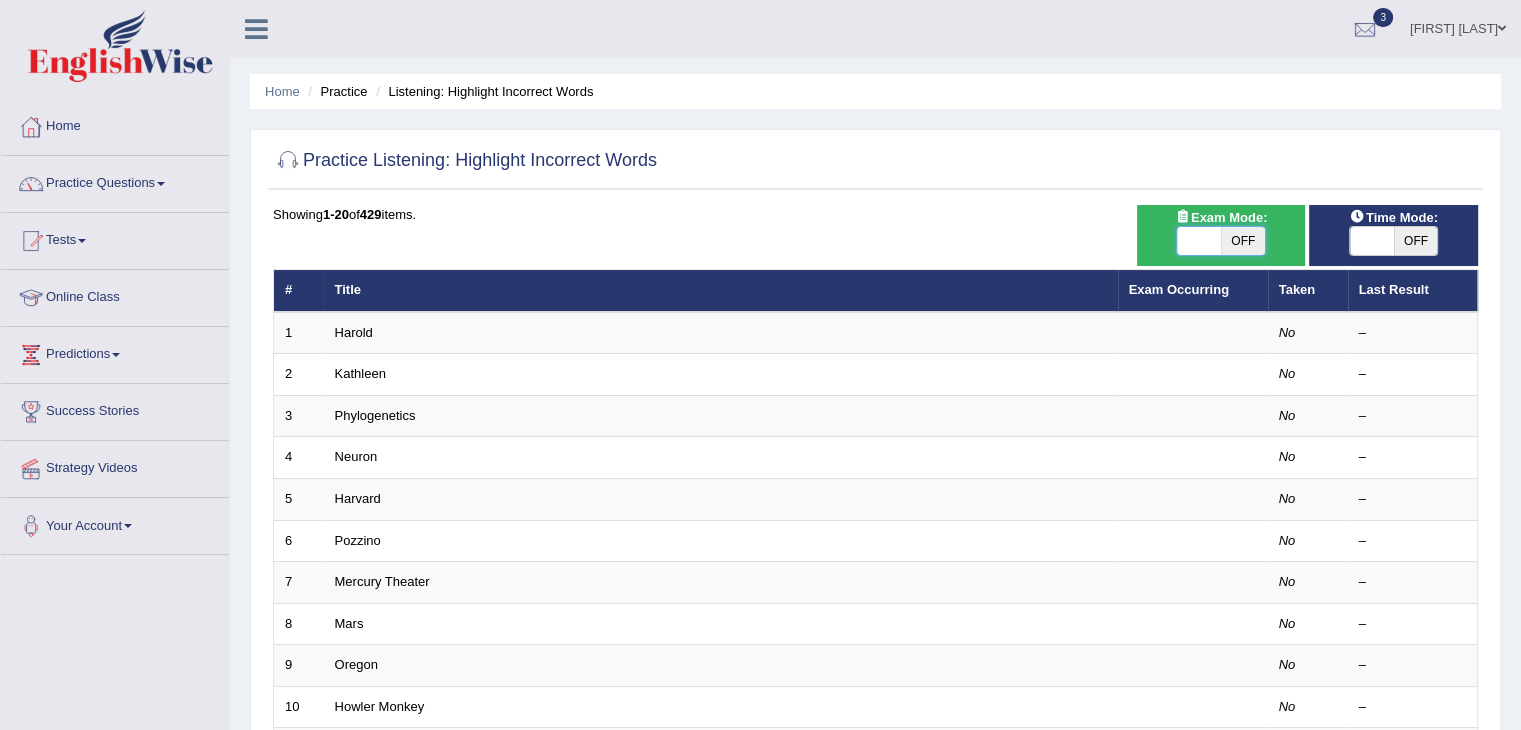 click at bounding box center (1199, 241) 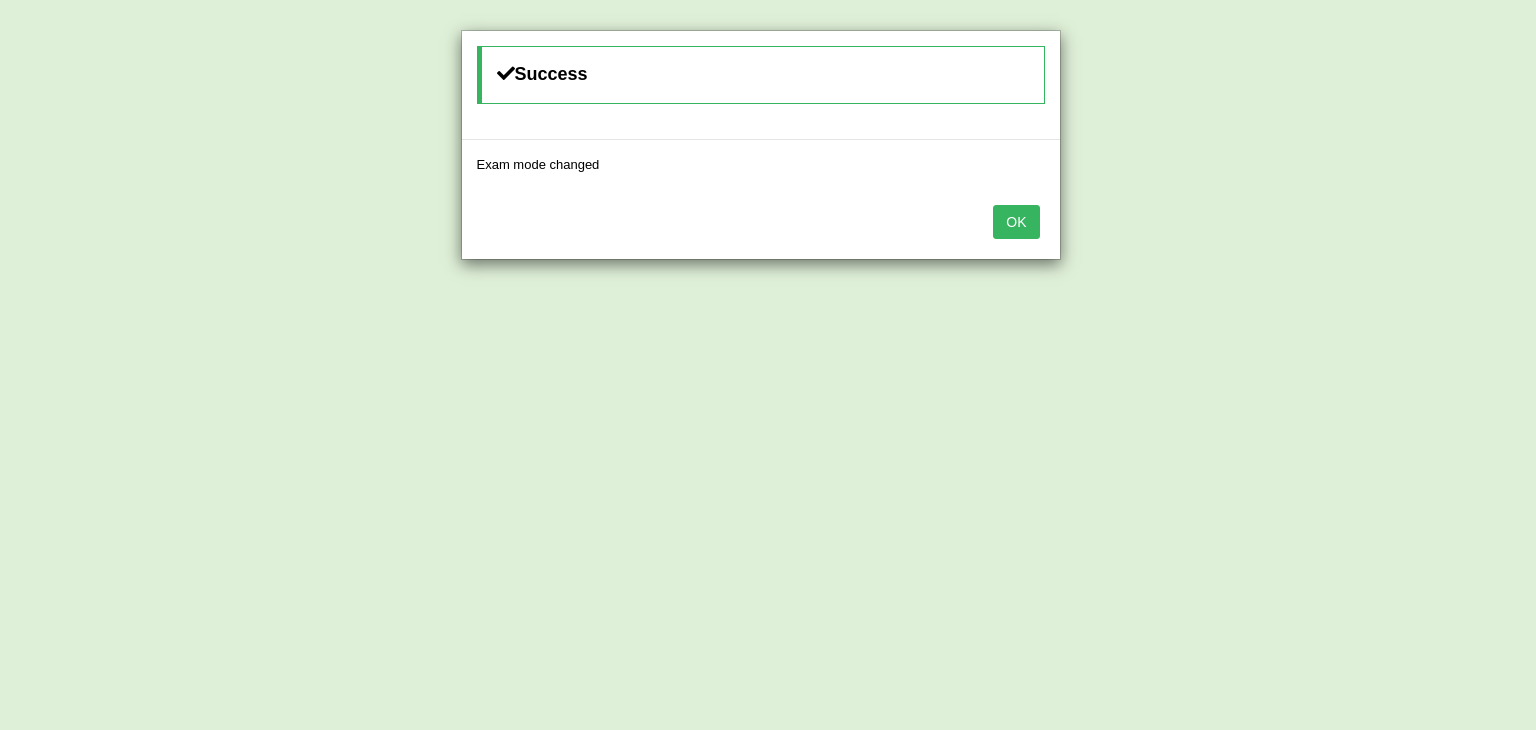 click on "OK" at bounding box center (1016, 222) 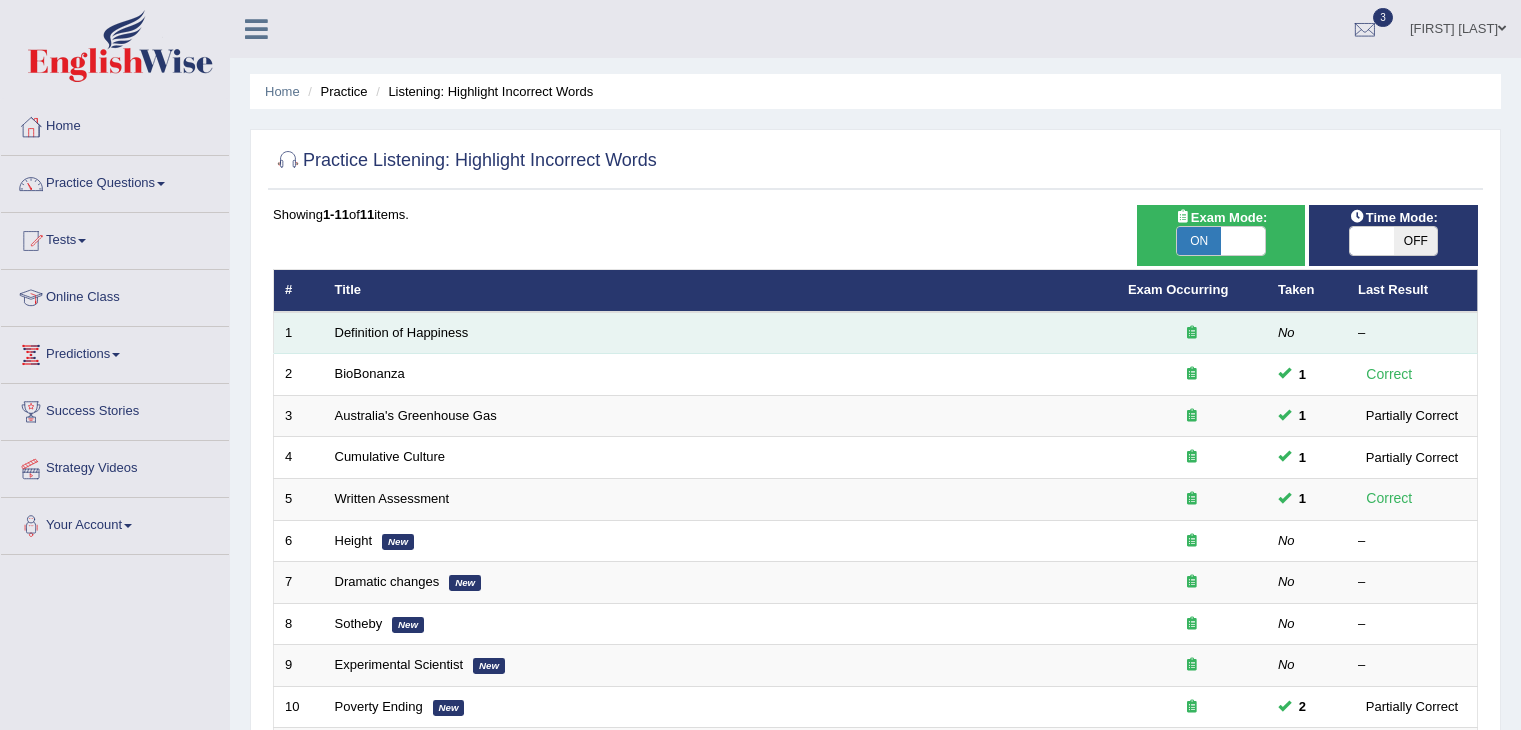 scroll, scrollTop: 0, scrollLeft: 0, axis: both 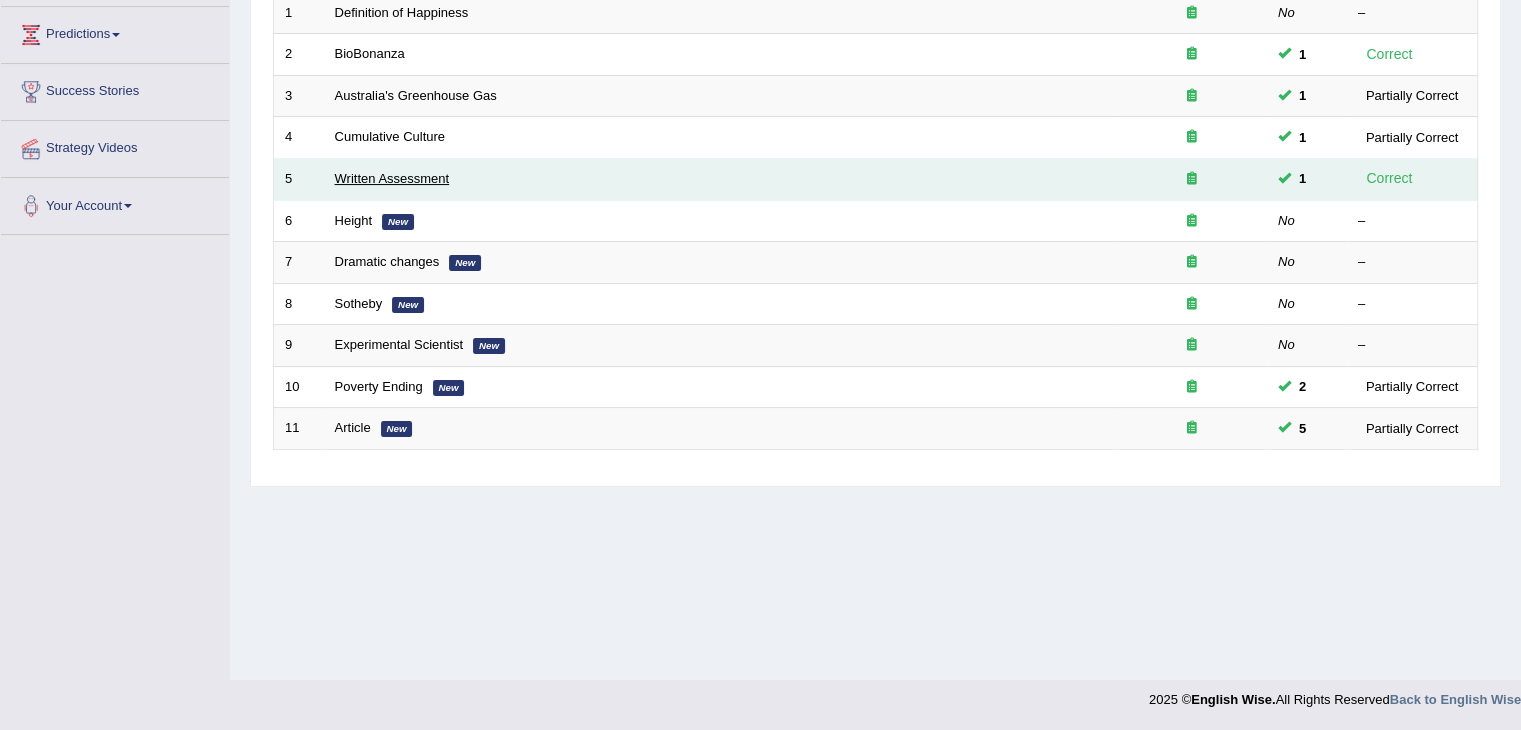 click on "Written Assessment" at bounding box center [392, 178] 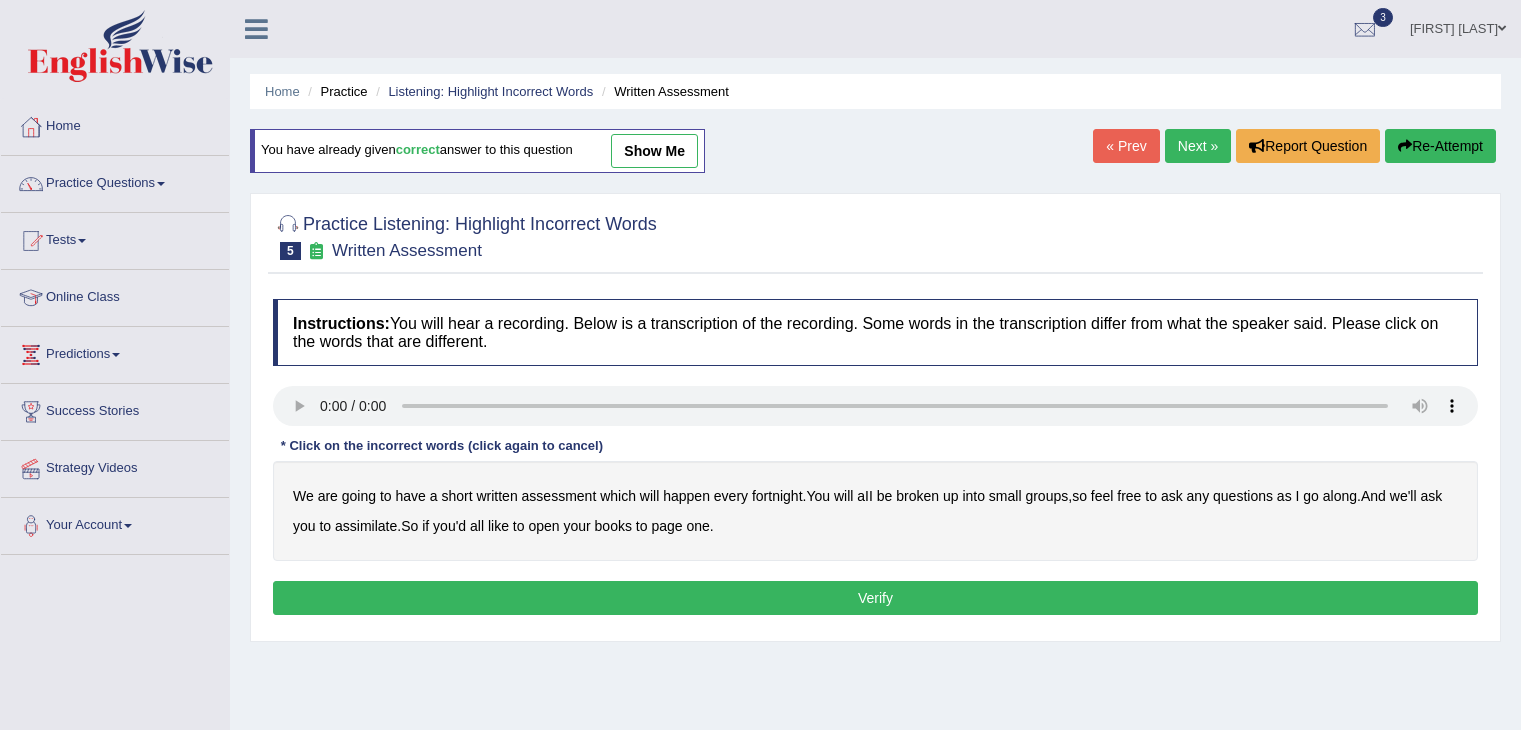 scroll, scrollTop: 0, scrollLeft: 0, axis: both 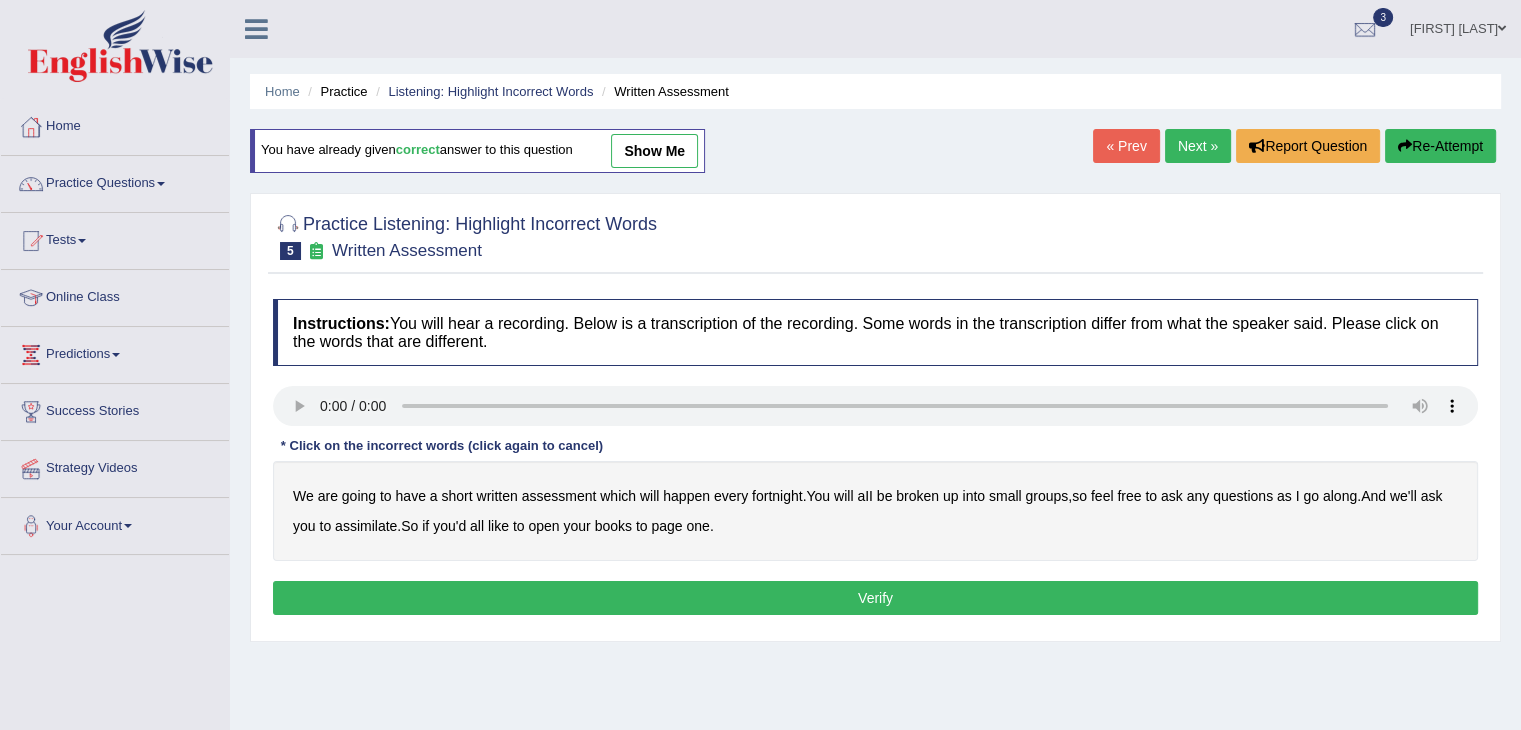 click on "broken" at bounding box center (917, 496) 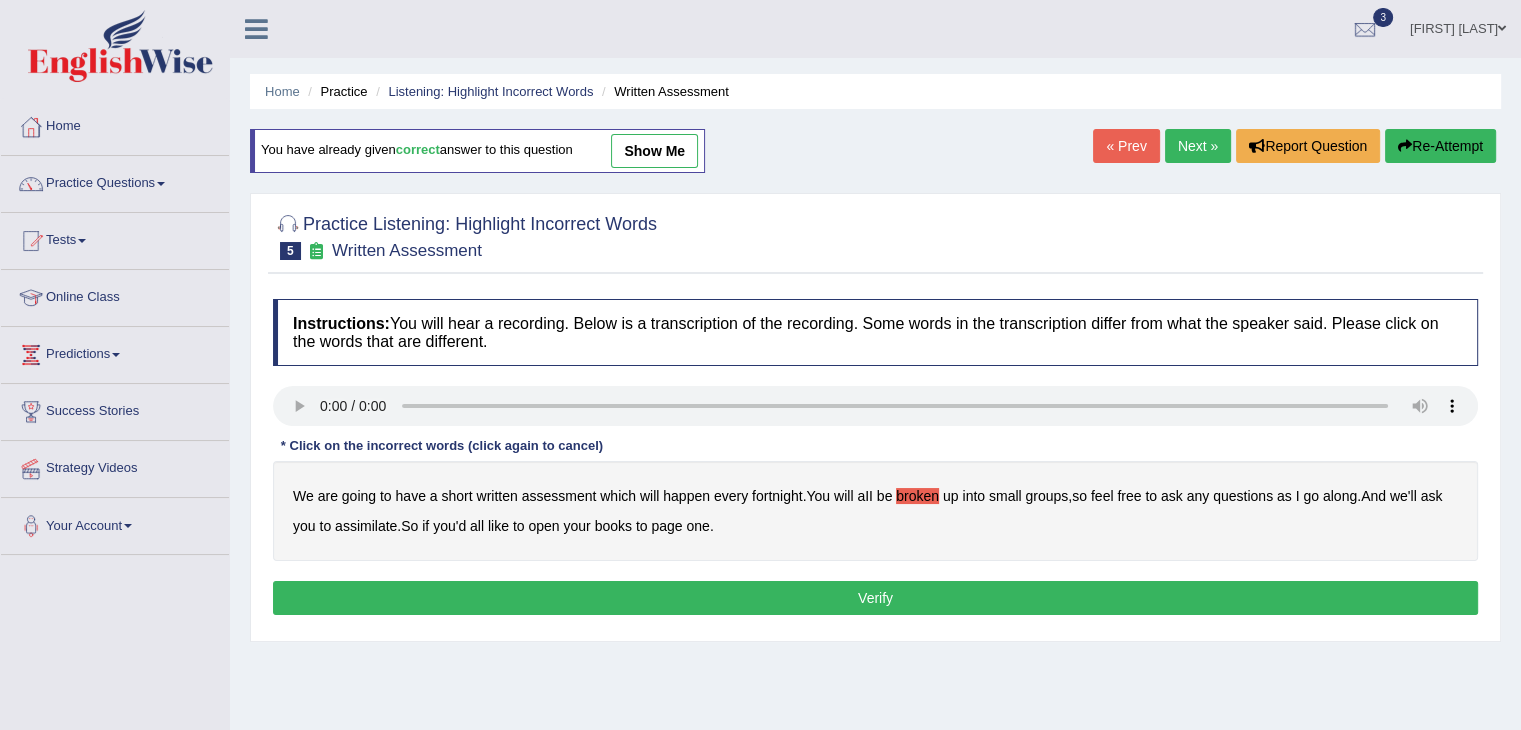click on "assimilate" at bounding box center (366, 526) 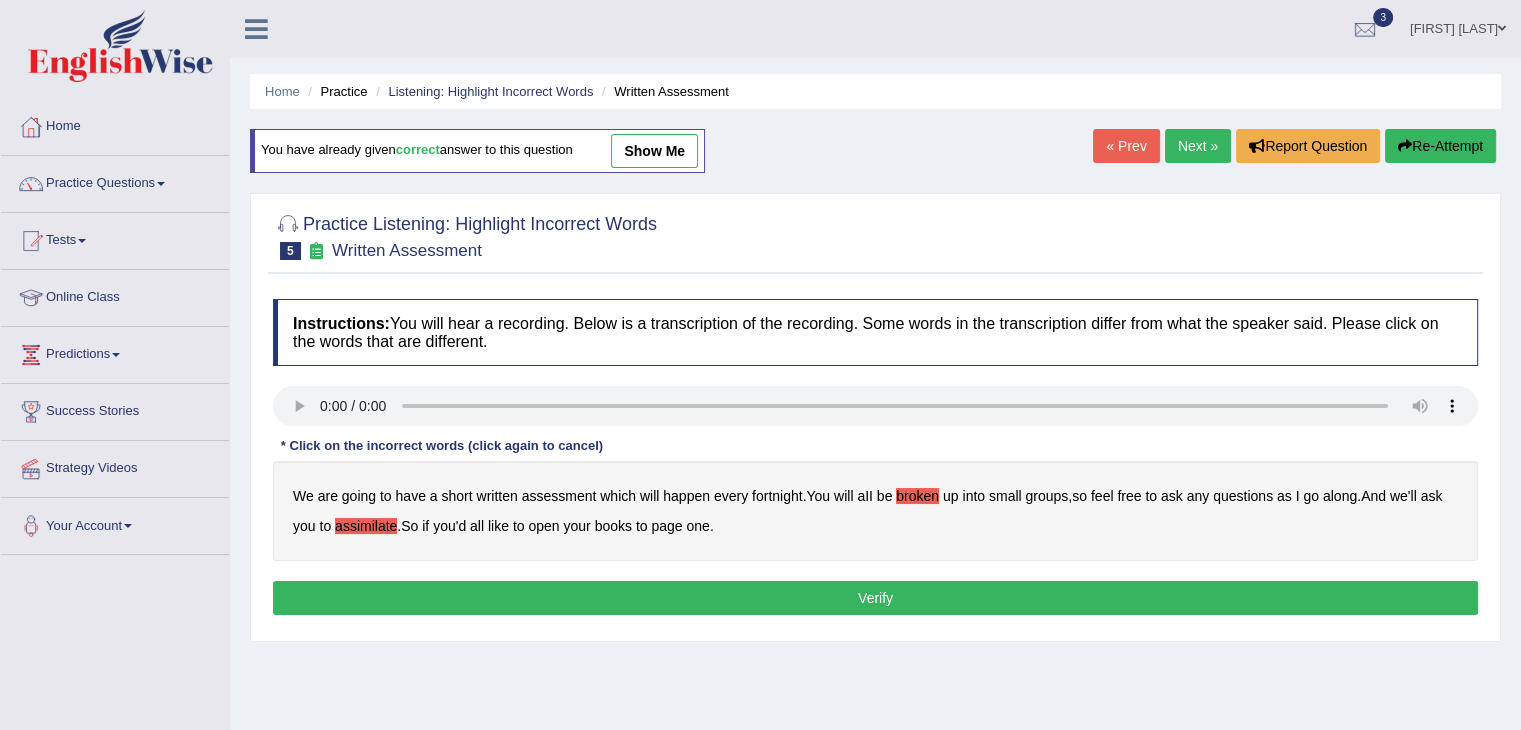 click on "Verify" at bounding box center [875, 598] 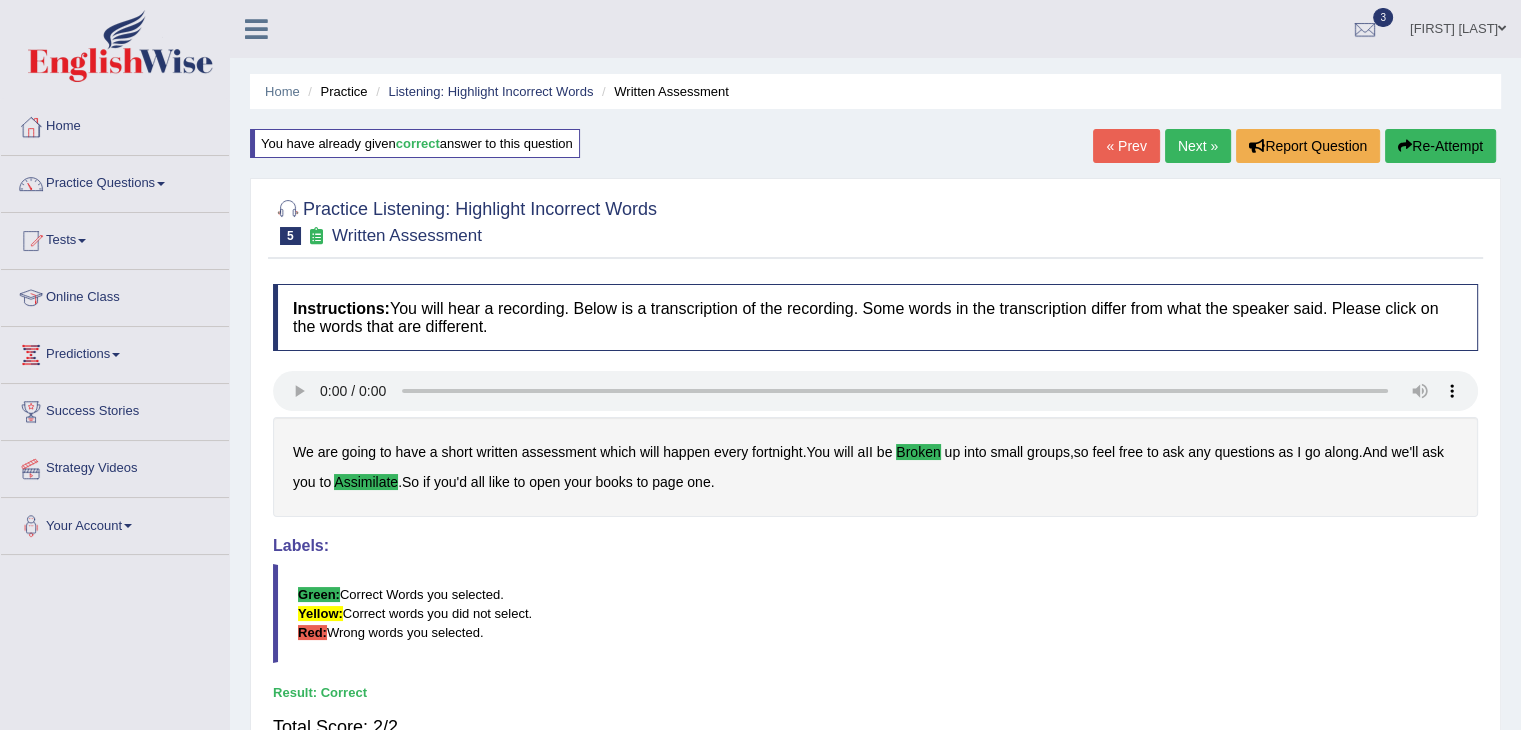 click on "Next »" at bounding box center (1198, 146) 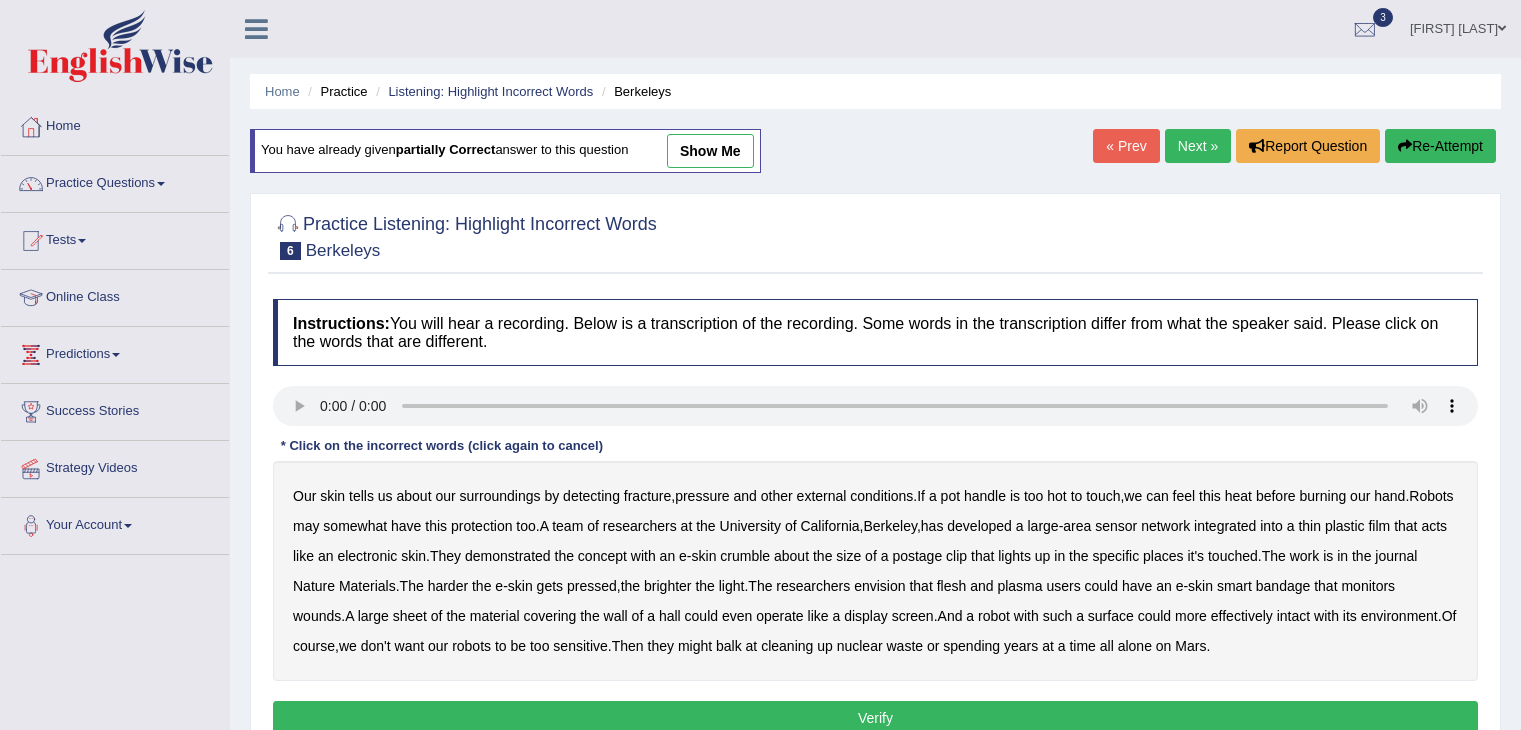 scroll, scrollTop: 0, scrollLeft: 0, axis: both 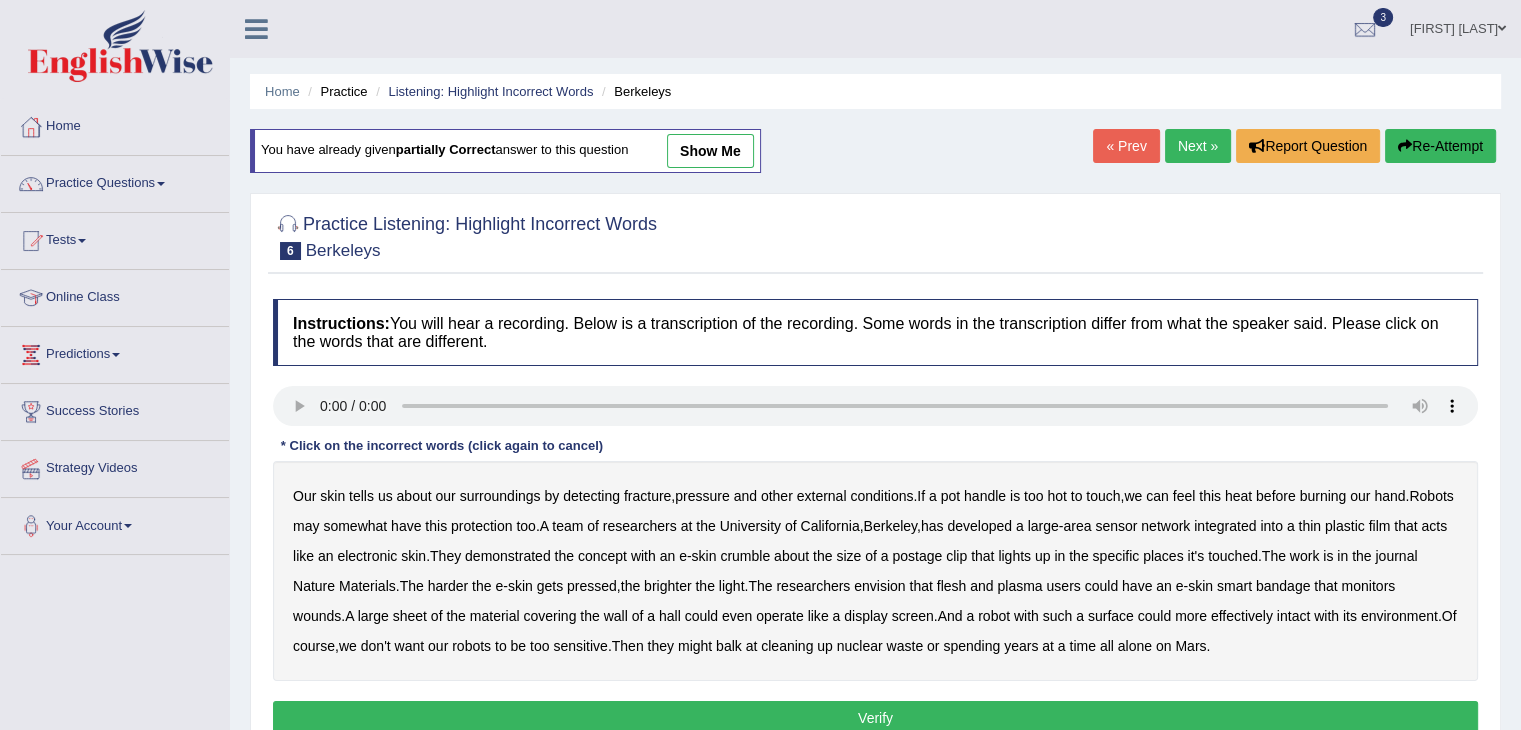 click on "fracture" at bounding box center (647, 496) 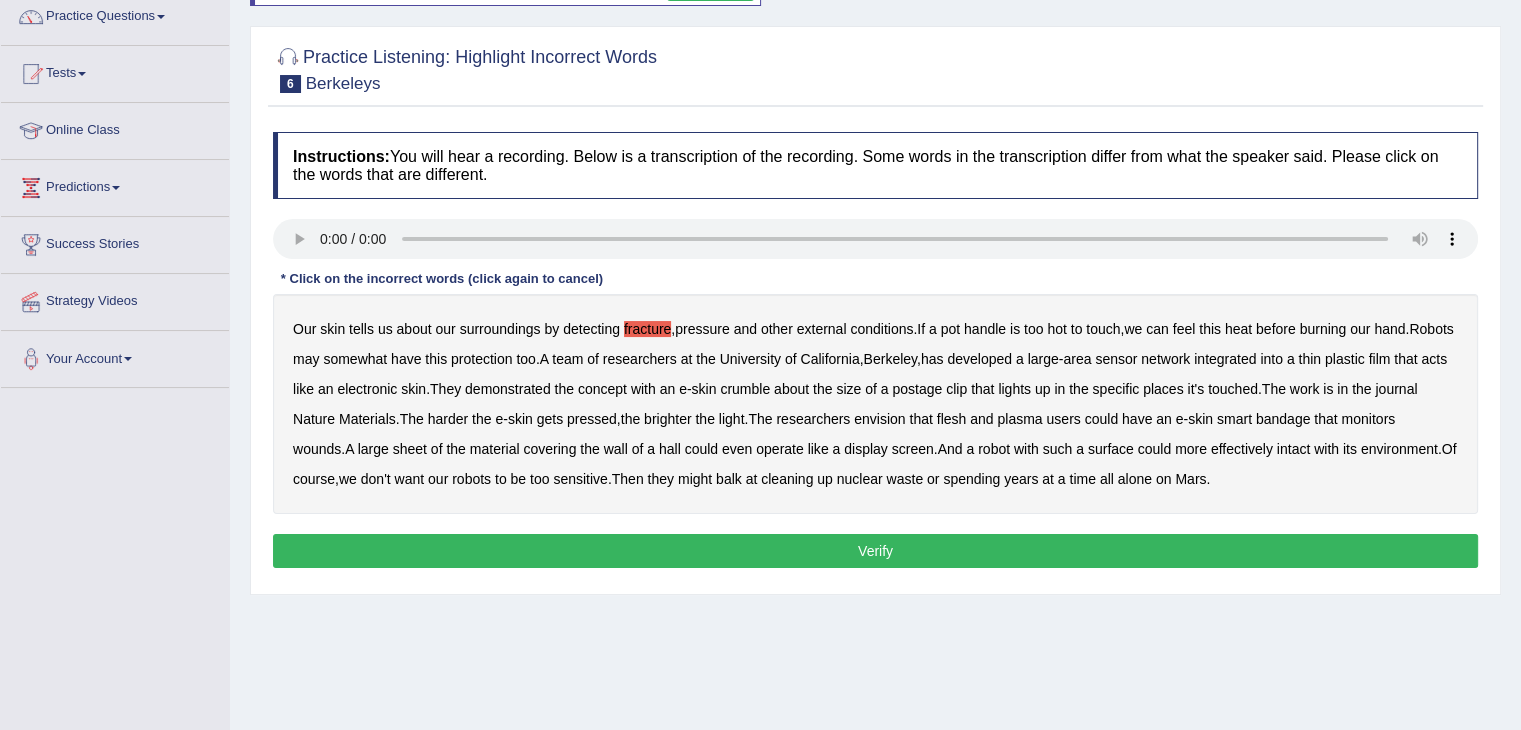 scroll, scrollTop: 200, scrollLeft: 0, axis: vertical 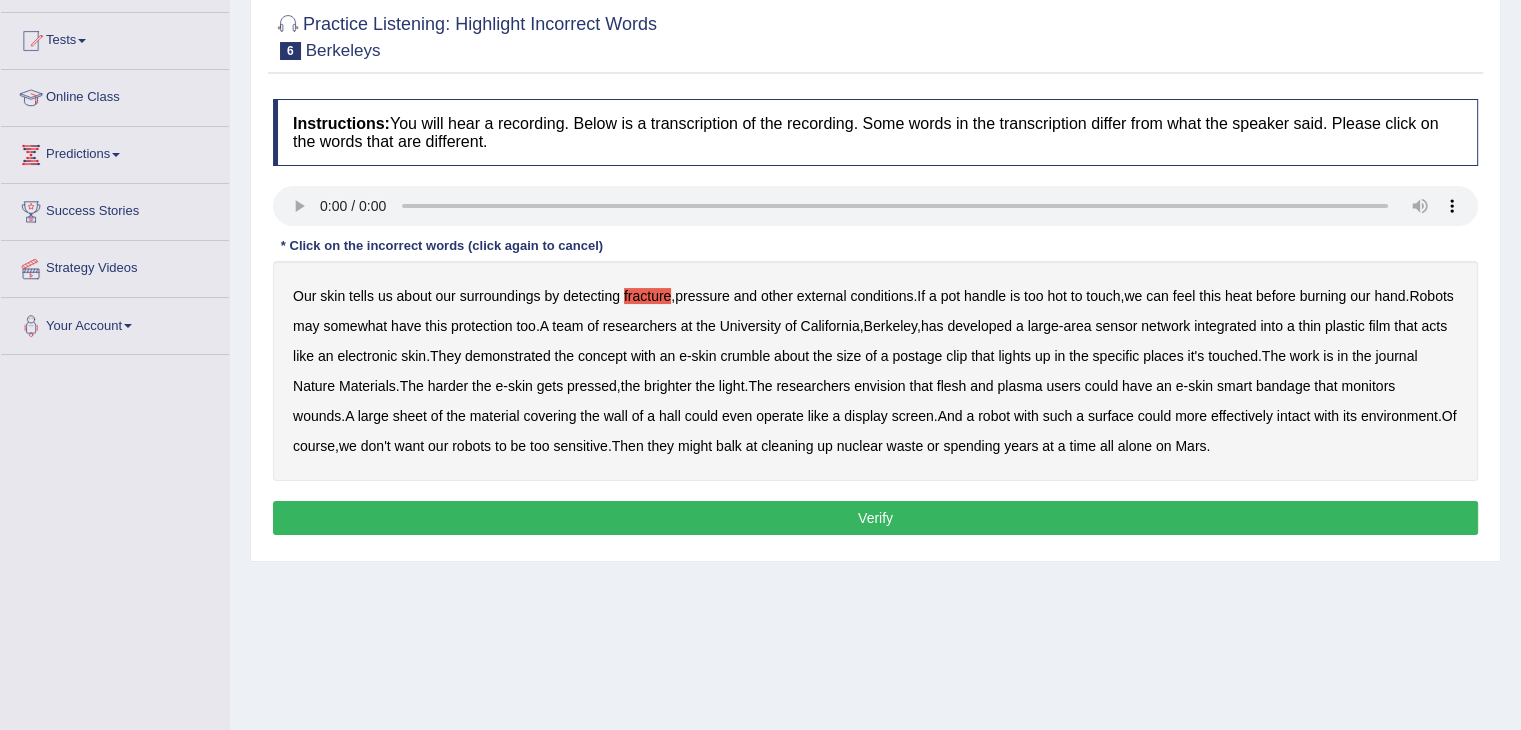 click on "pressed" at bounding box center (592, 386) 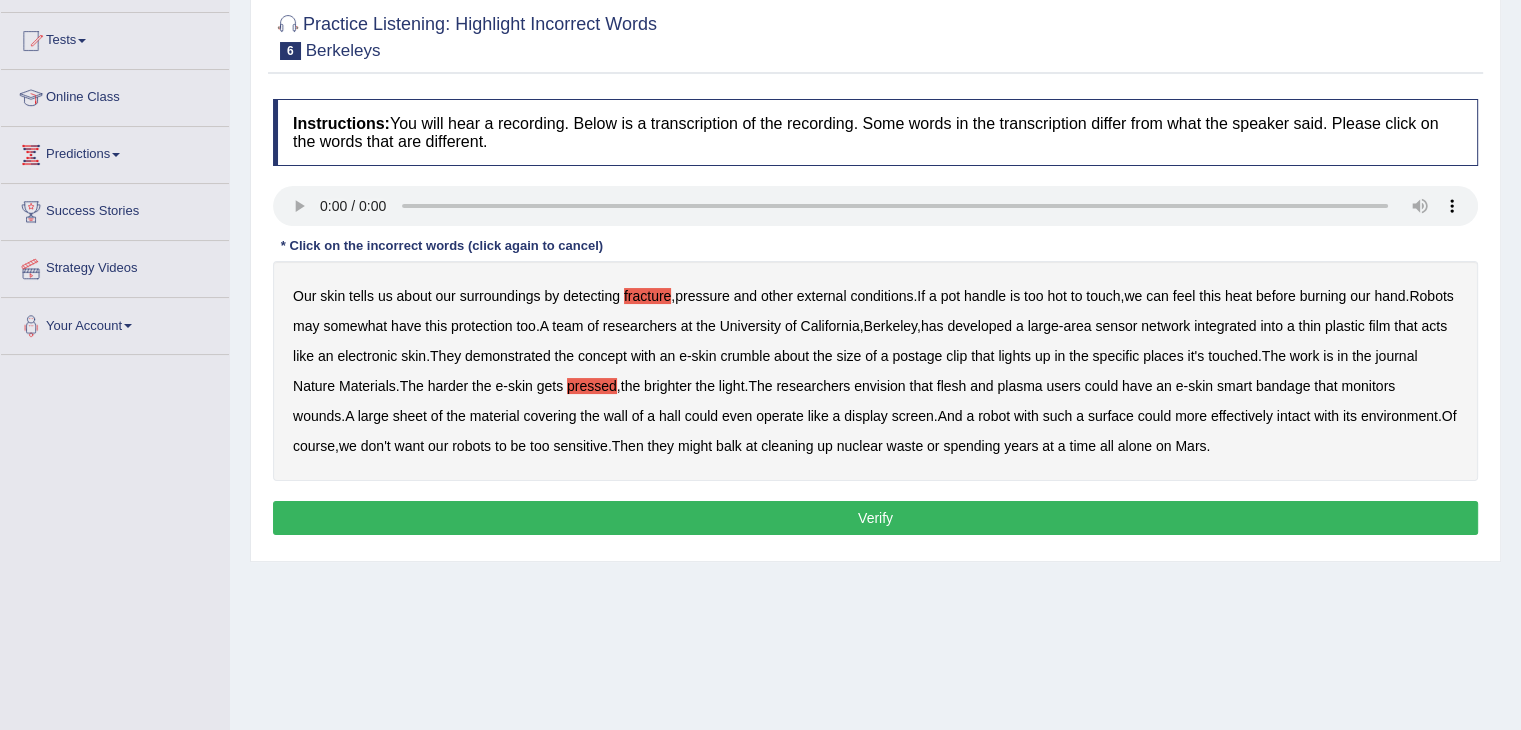 click on "pressed" at bounding box center (592, 386) 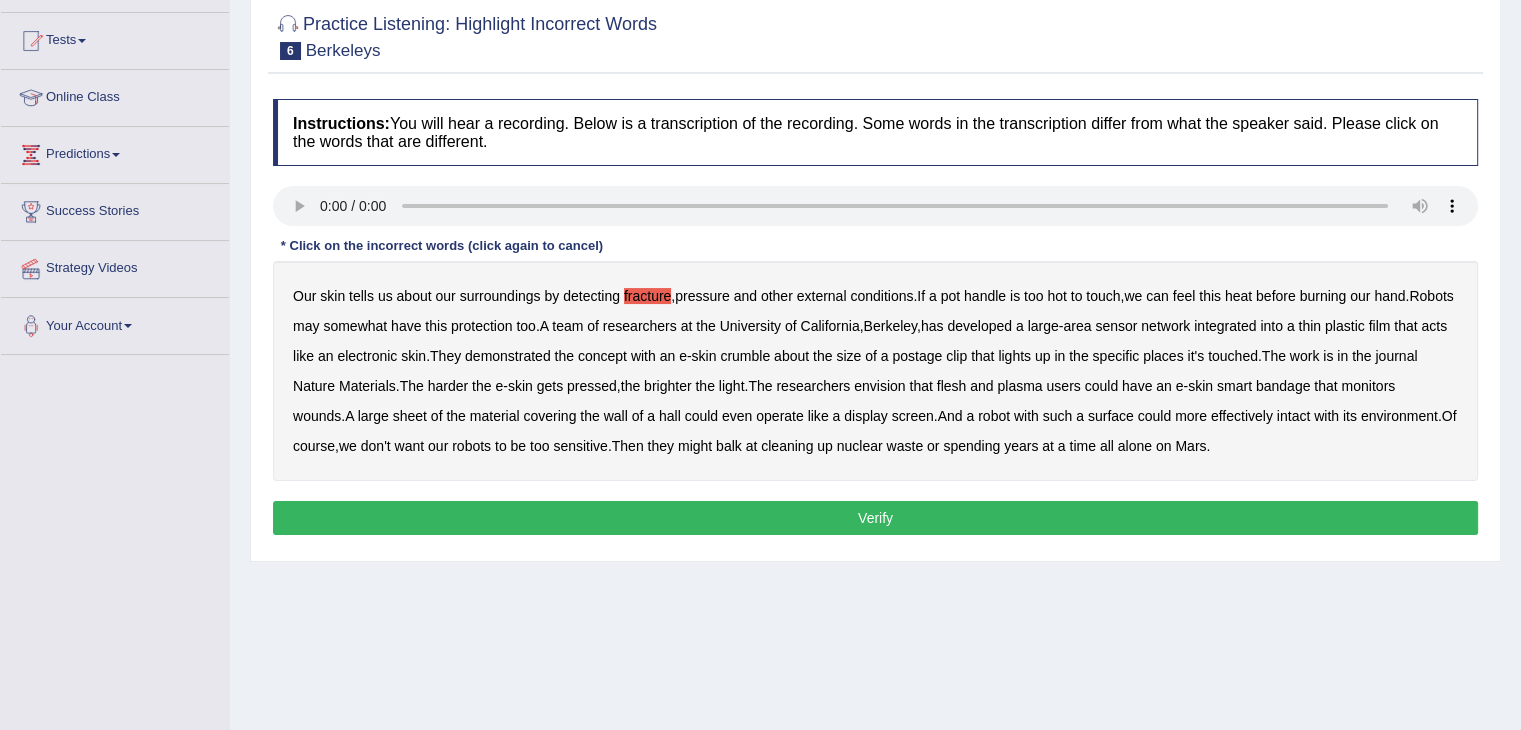 click on "plasma" at bounding box center [1019, 386] 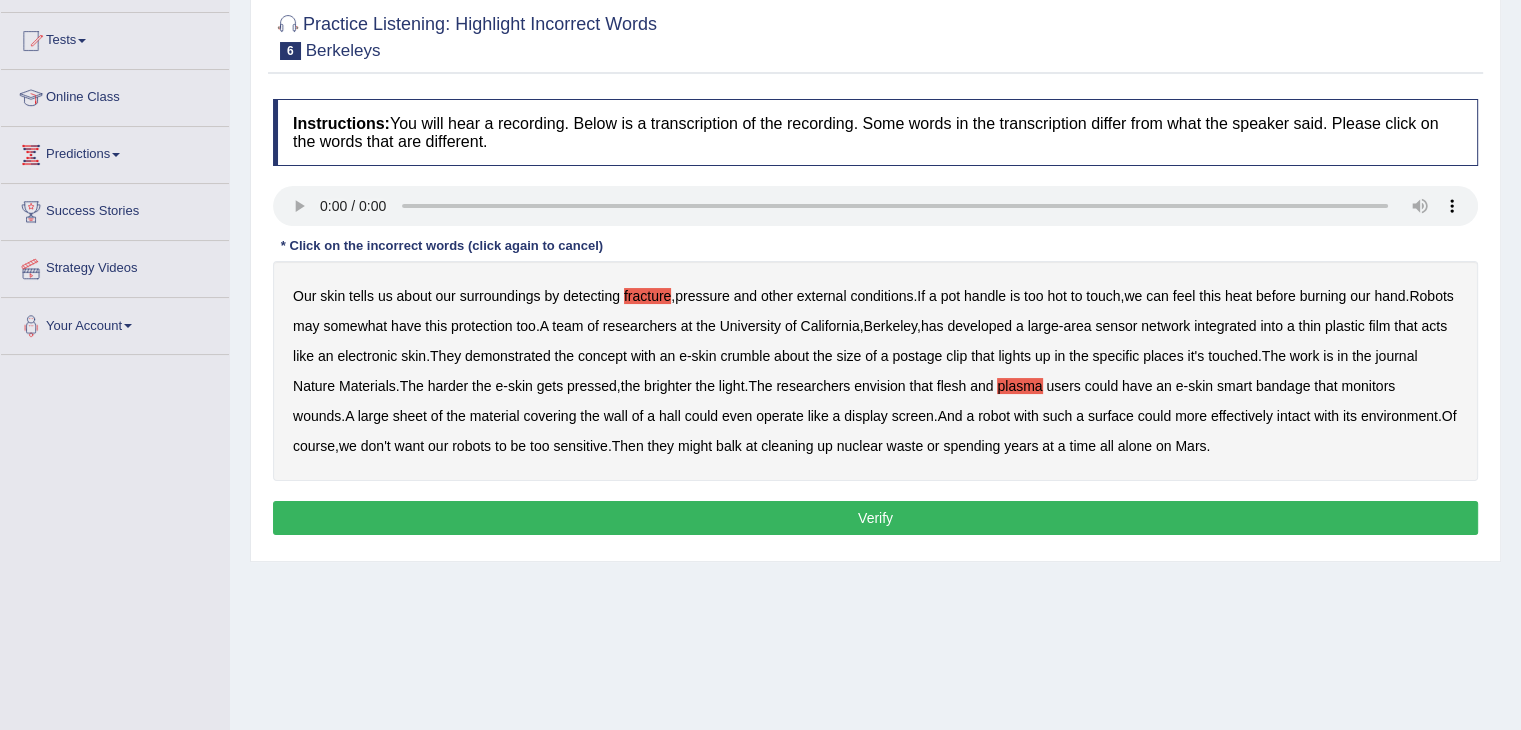 click on "Verify" at bounding box center [875, 518] 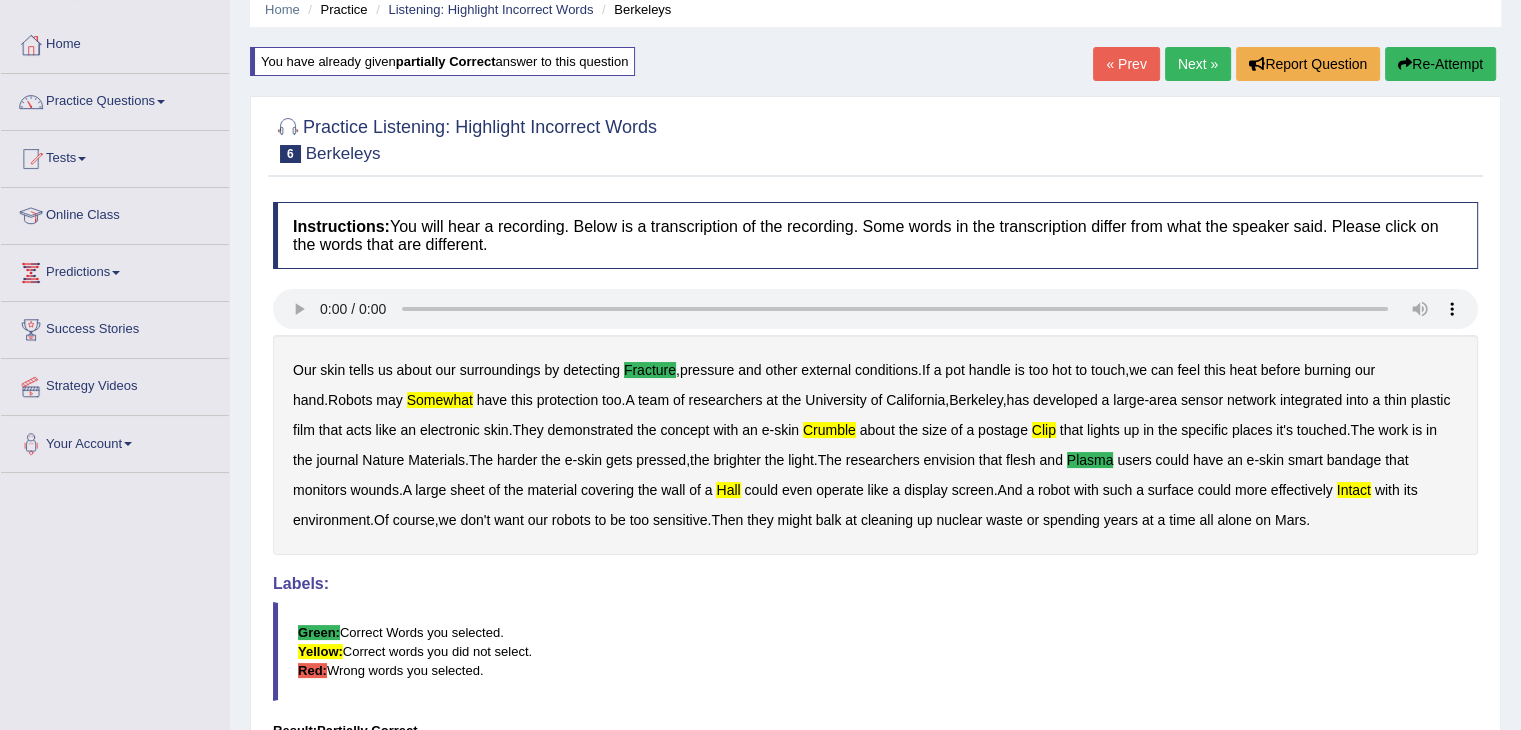 scroll, scrollTop: 20, scrollLeft: 0, axis: vertical 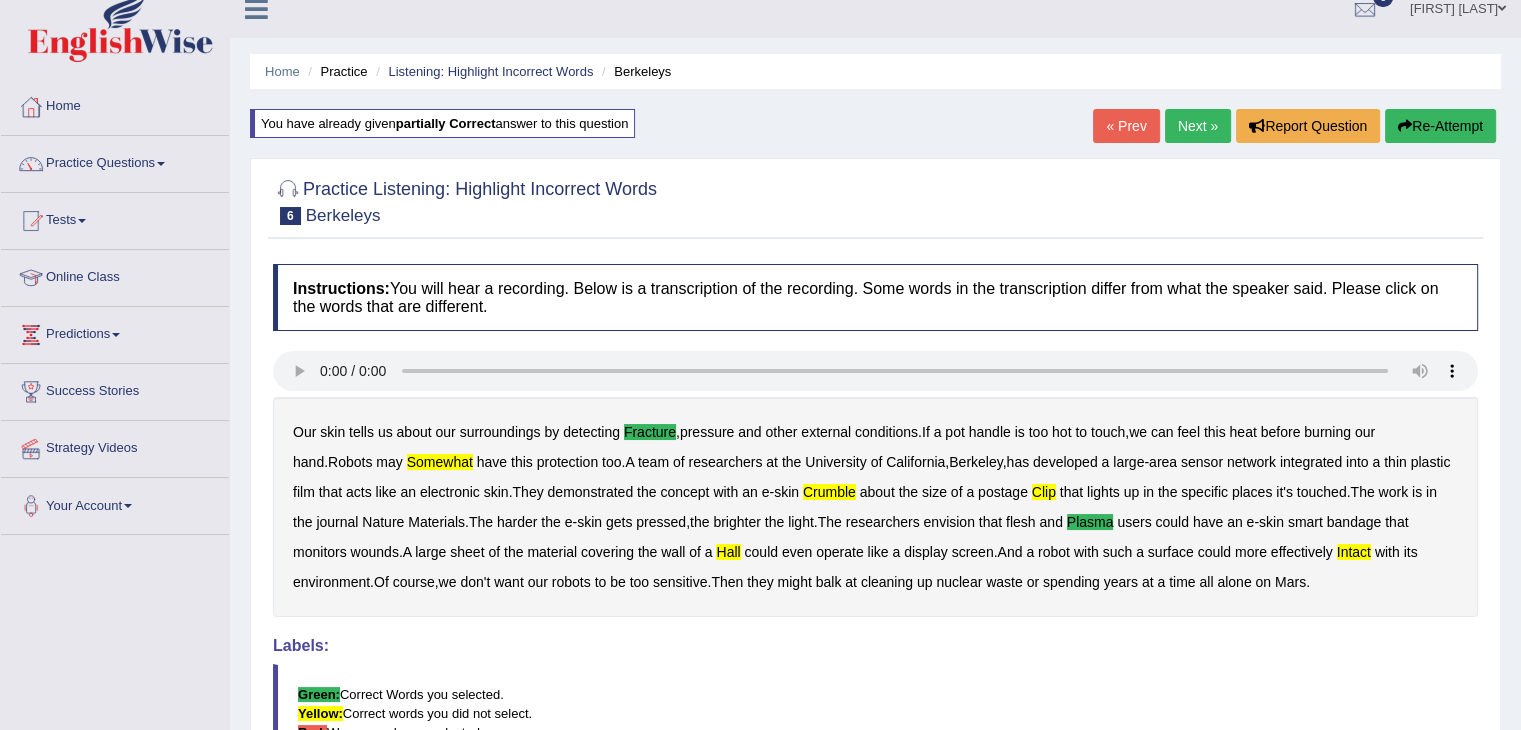 click on "Next »" at bounding box center [1198, 126] 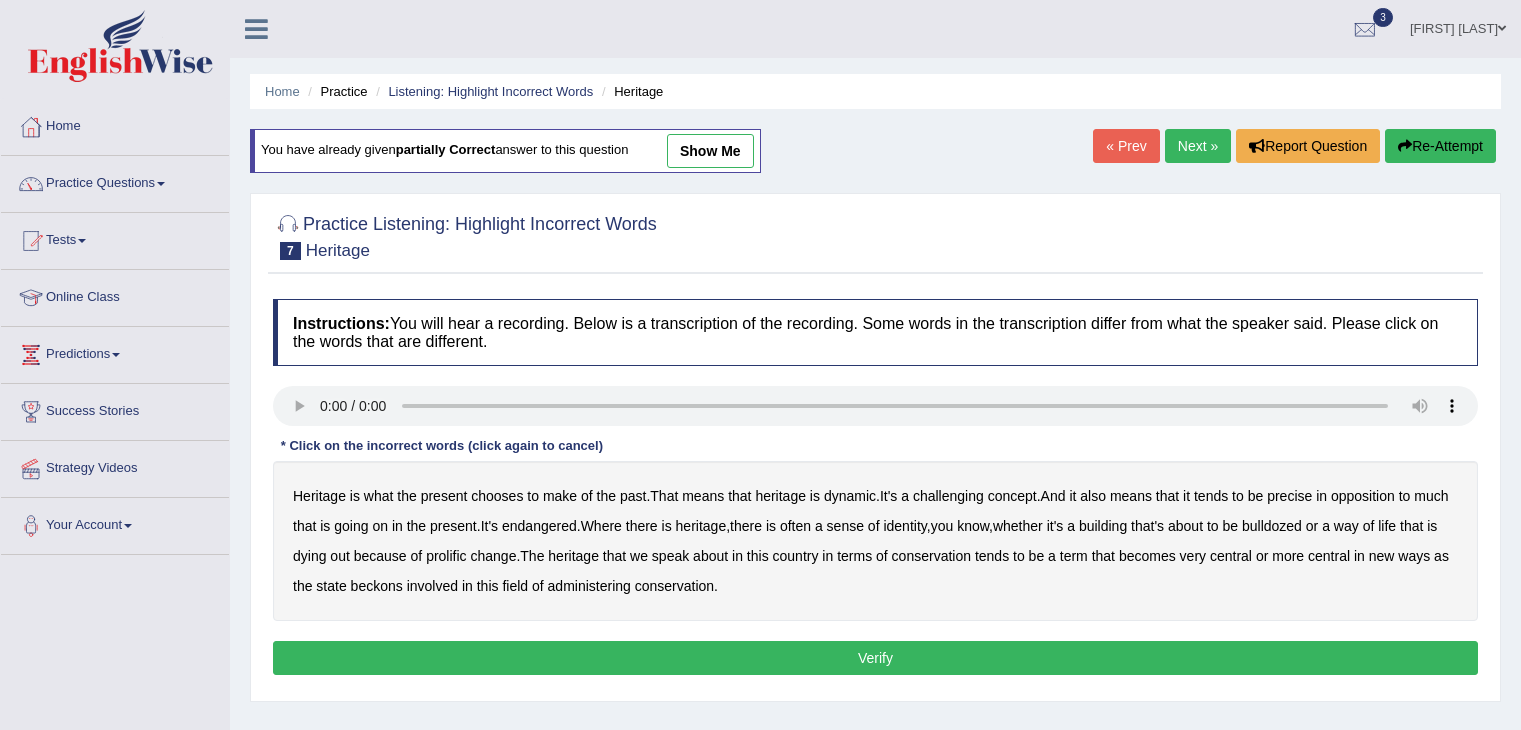 scroll, scrollTop: 0, scrollLeft: 0, axis: both 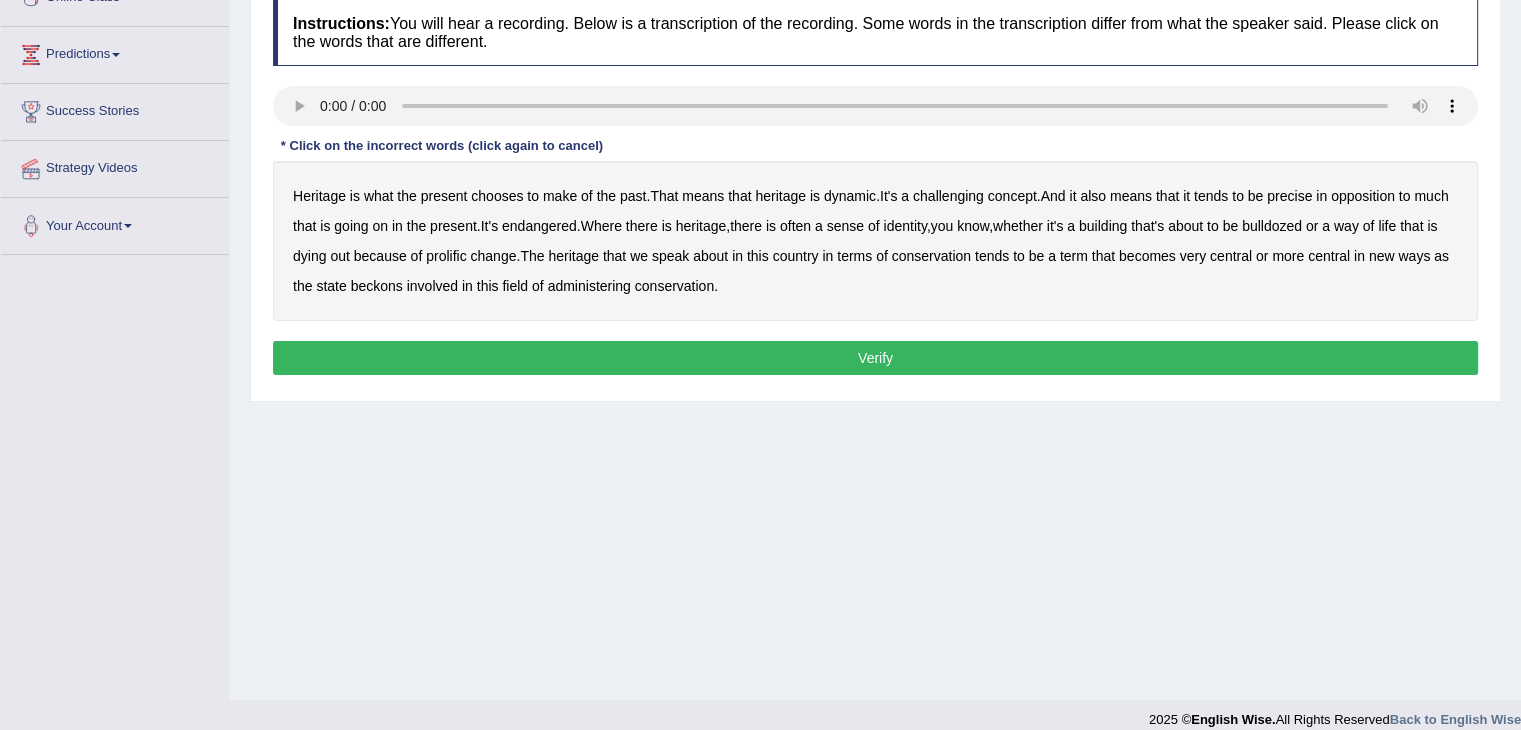 type 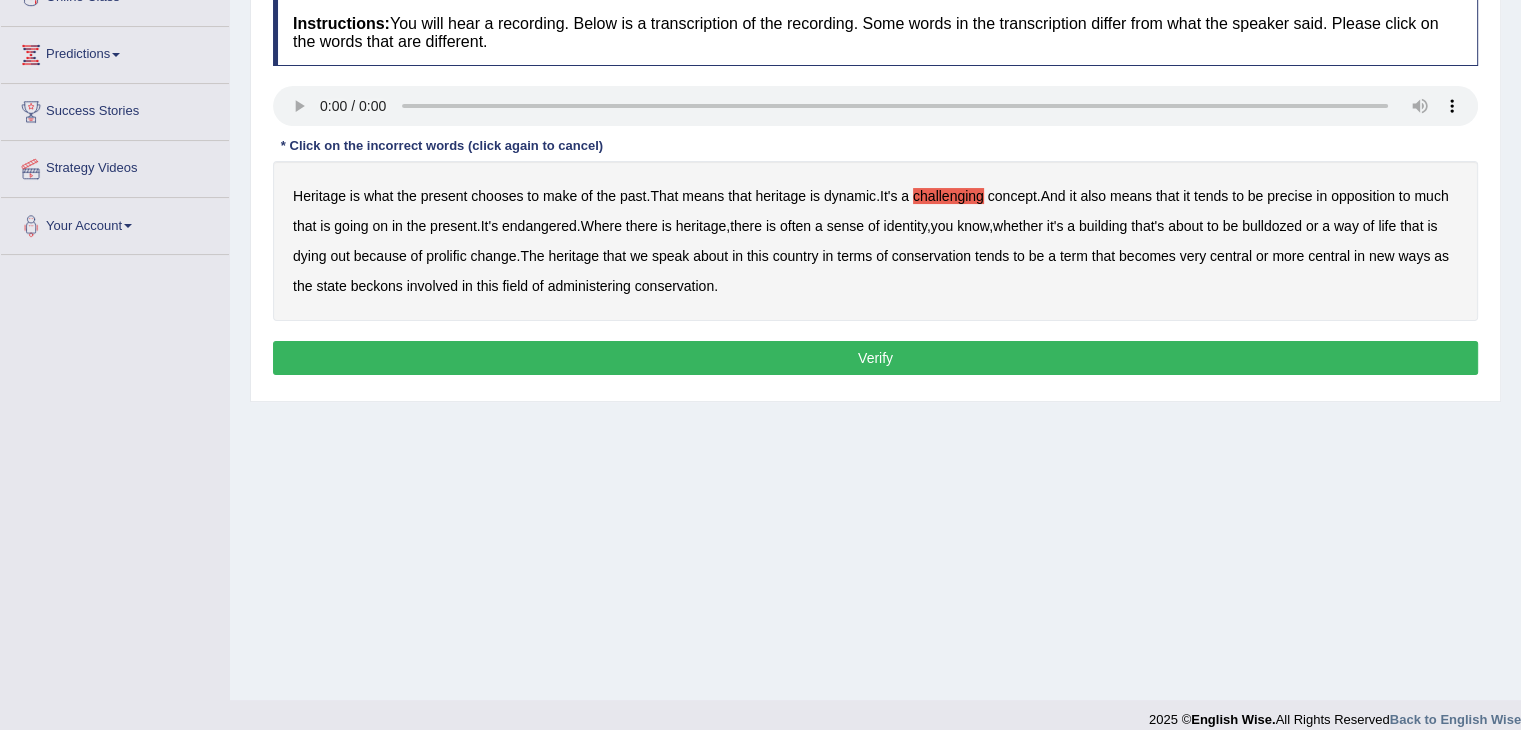 click on "precise" at bounding box center (1289, 196) 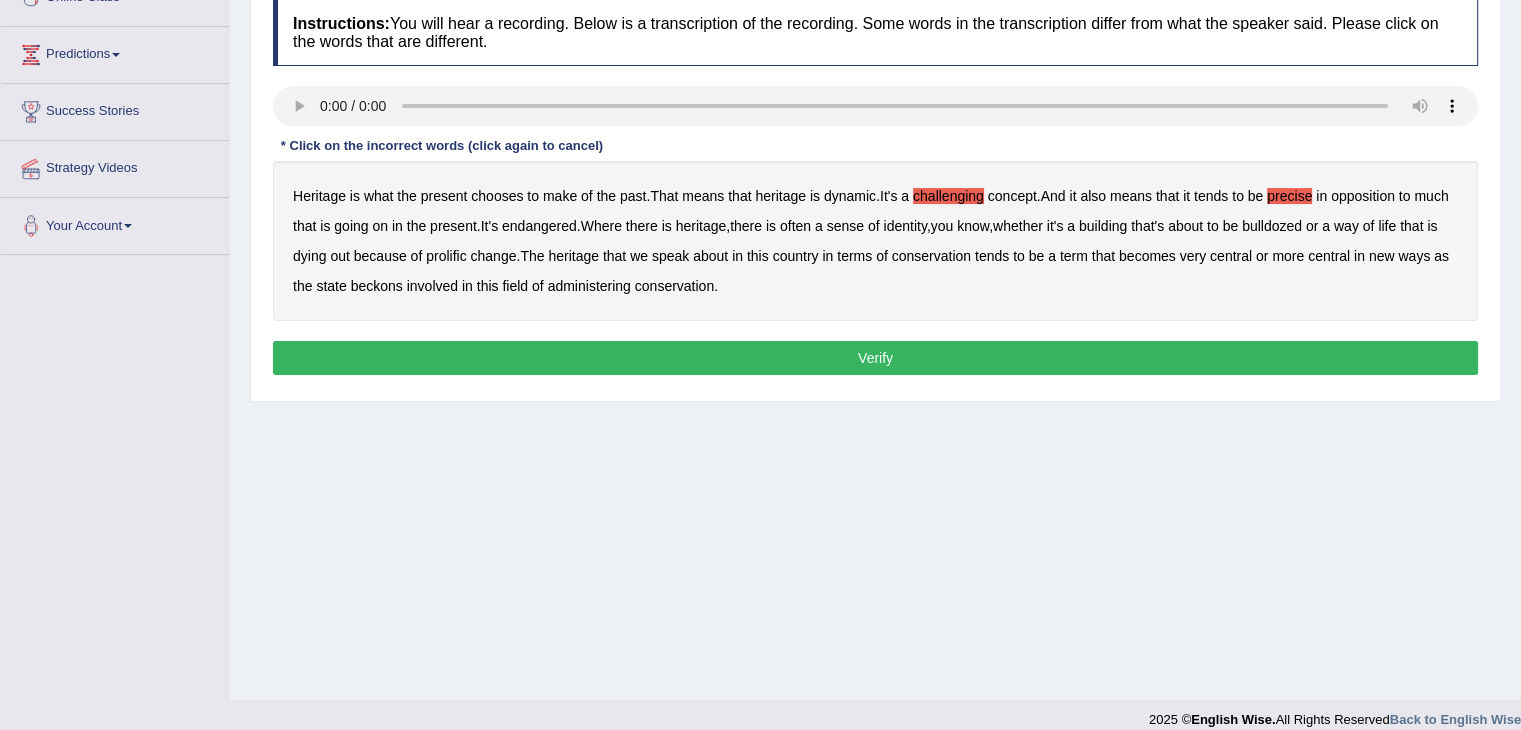 click on "prolific" at bounding box center [446, 256] 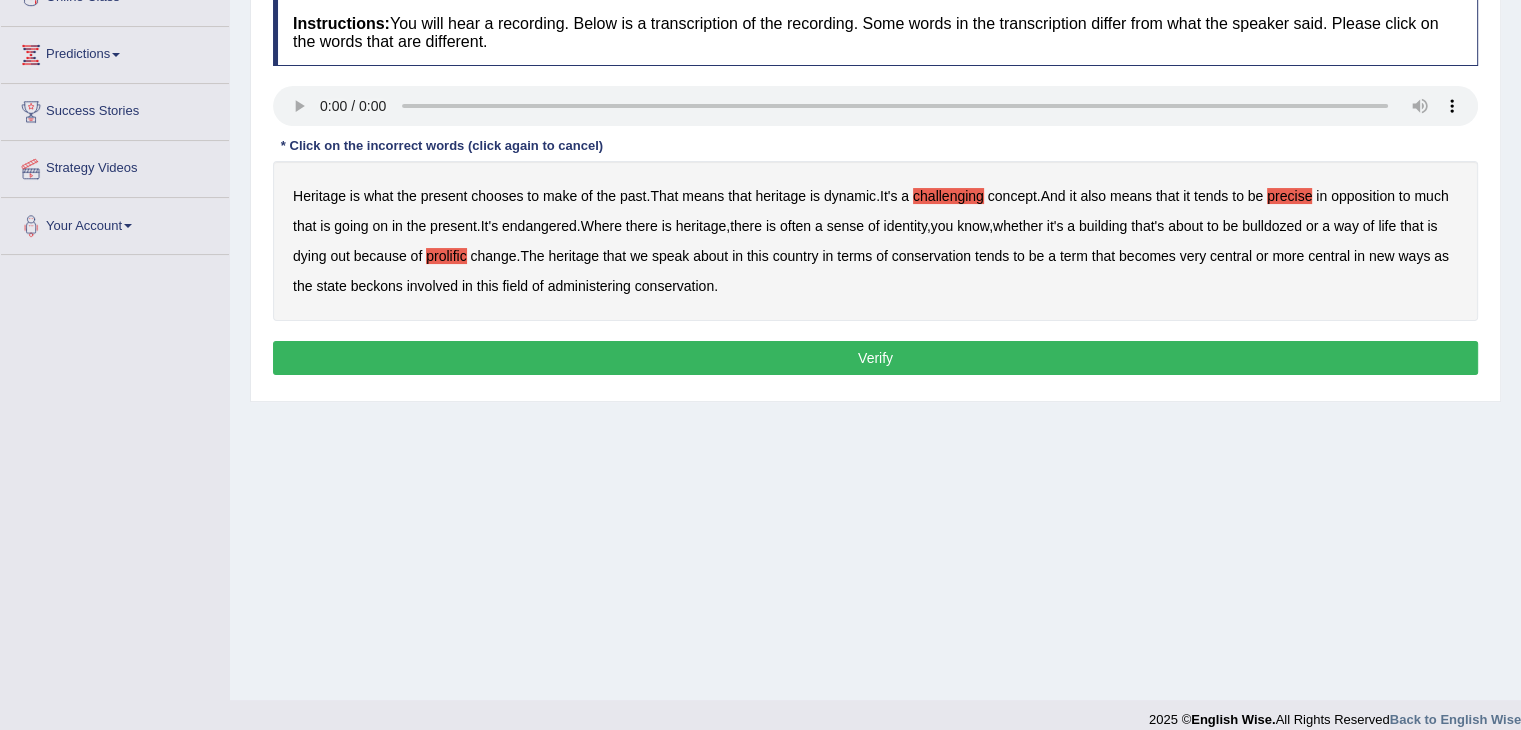 click on "beckons" at bounding box center [377, 286] 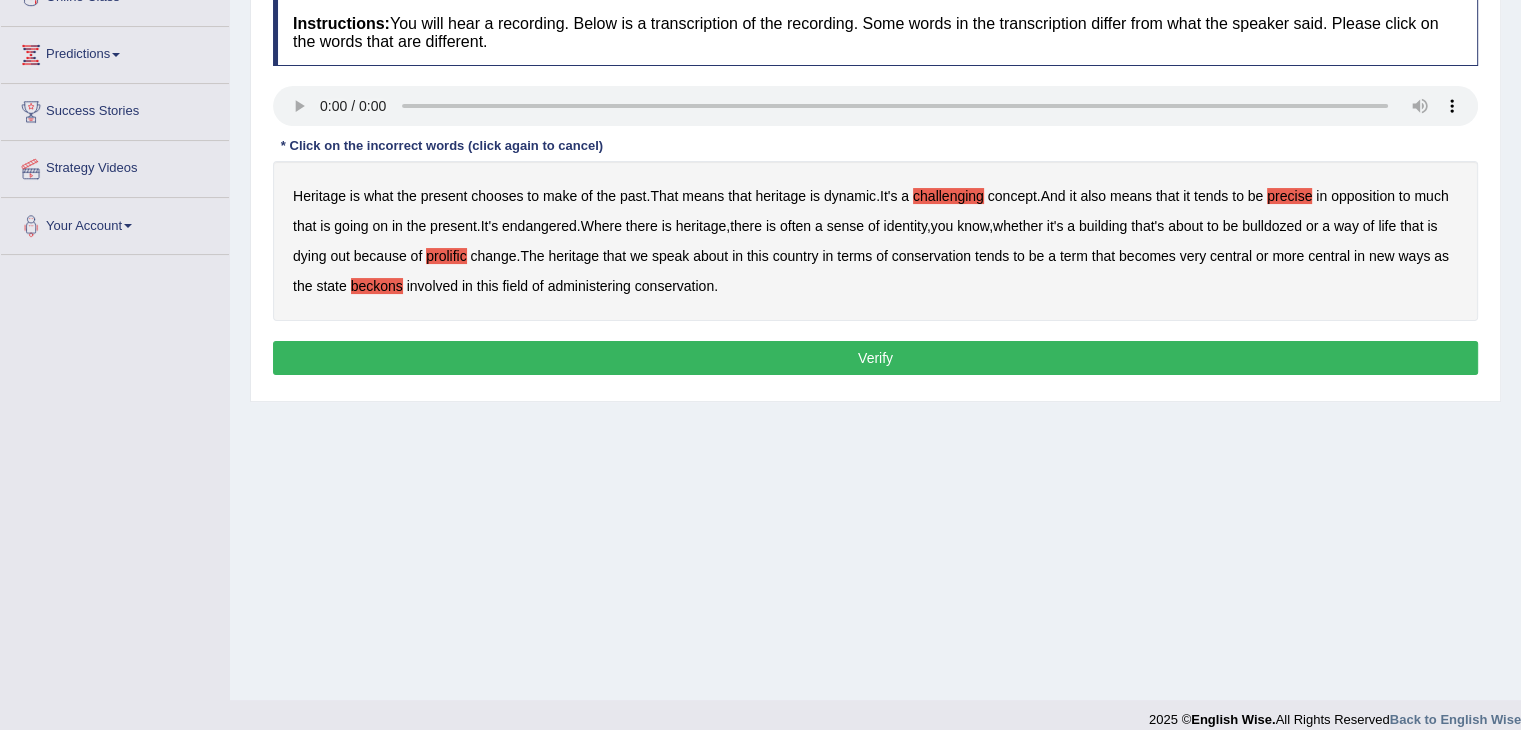 click on "Verify" at bounding box center [875, 358] 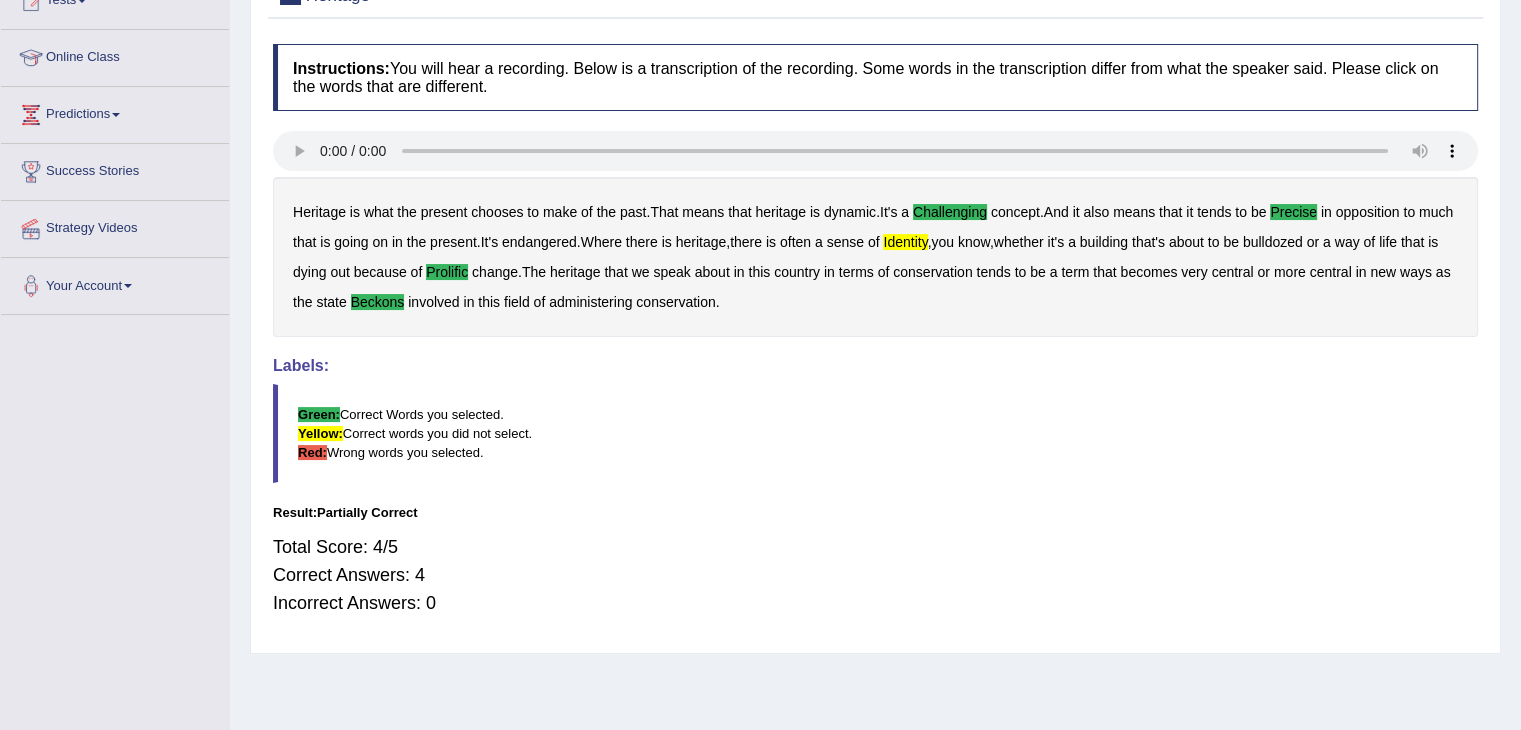 scroll, scrollTop: 0, scrollLeft: 0, axis: both 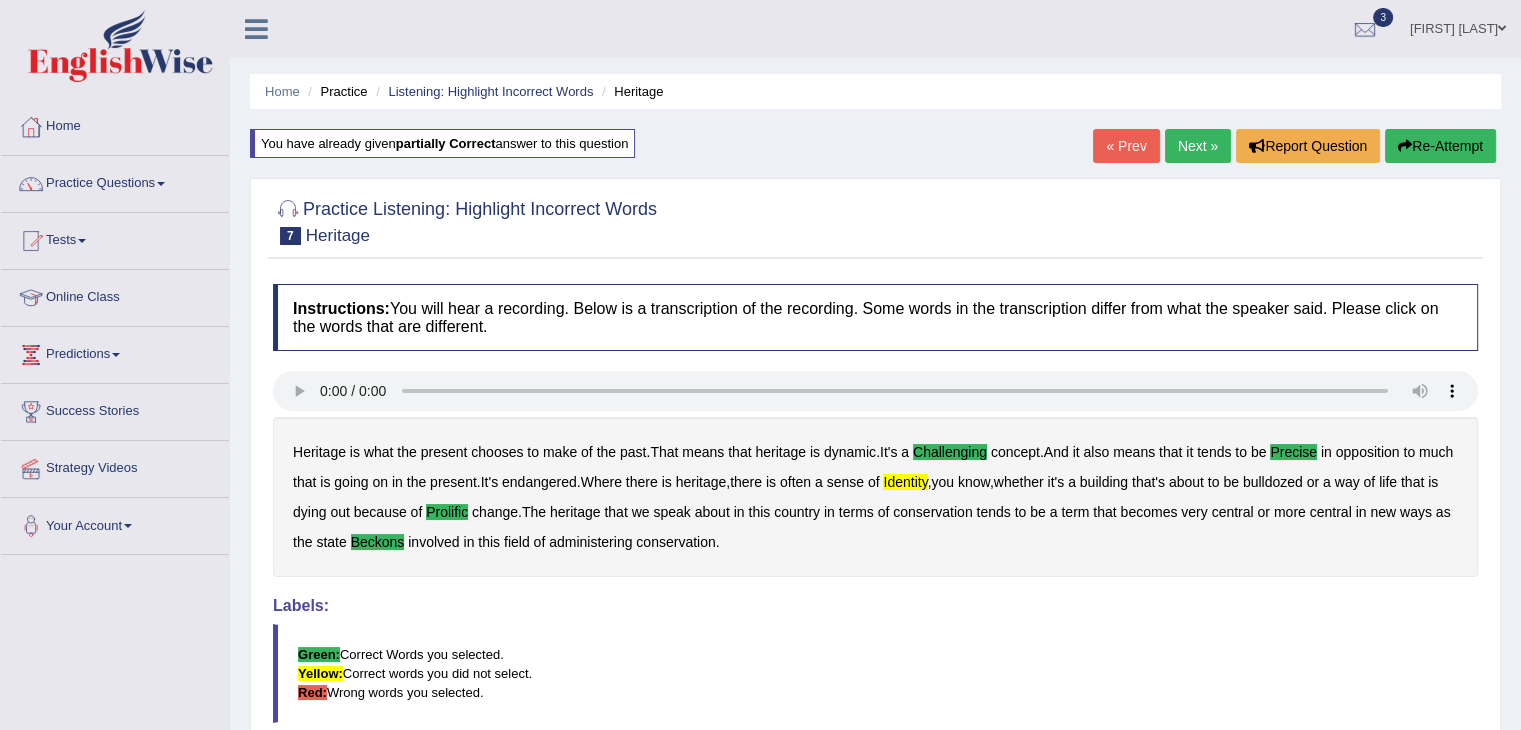 click on "Next »" at bounding box center (1198, 146) 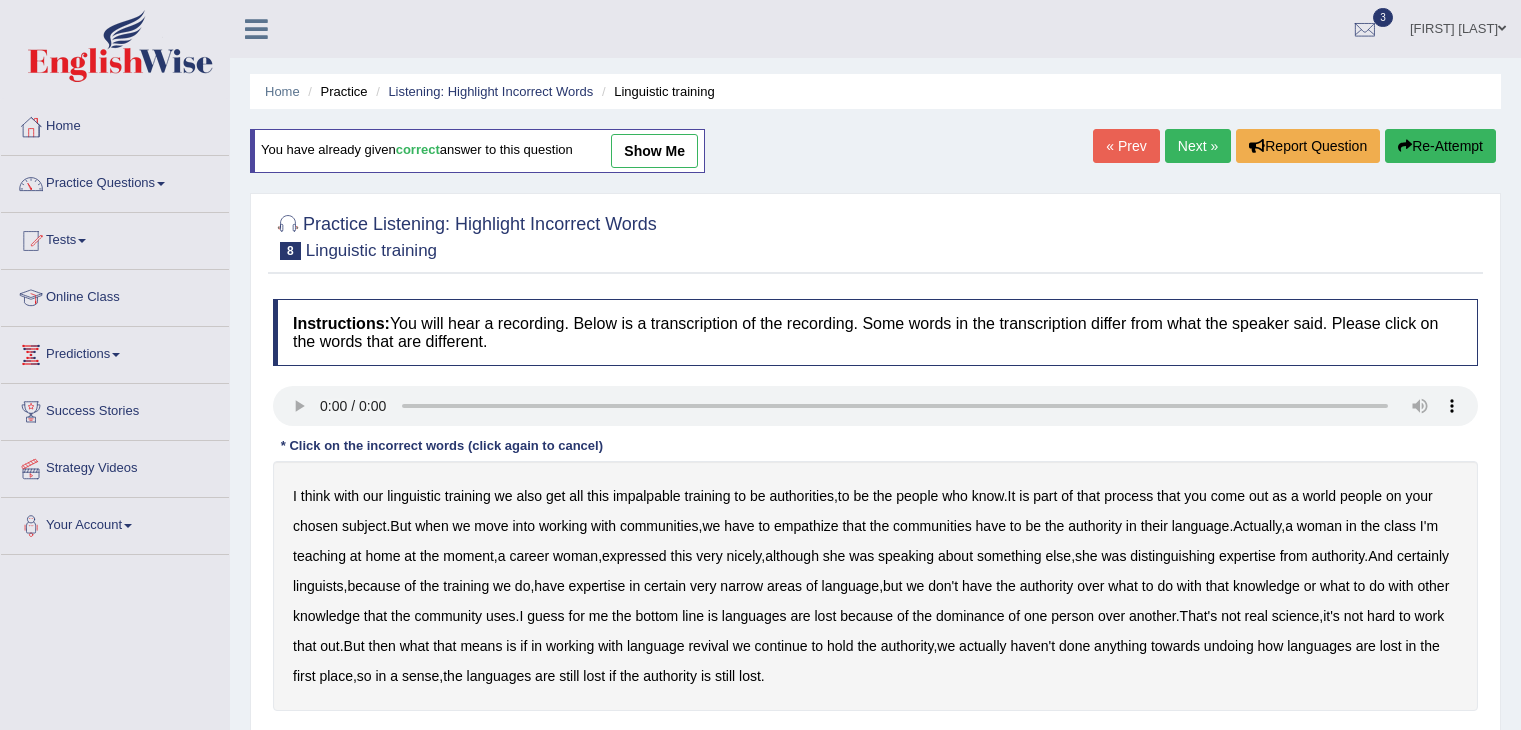 scroll, scrollTop: 0, scrollLeft: 0, axis: both 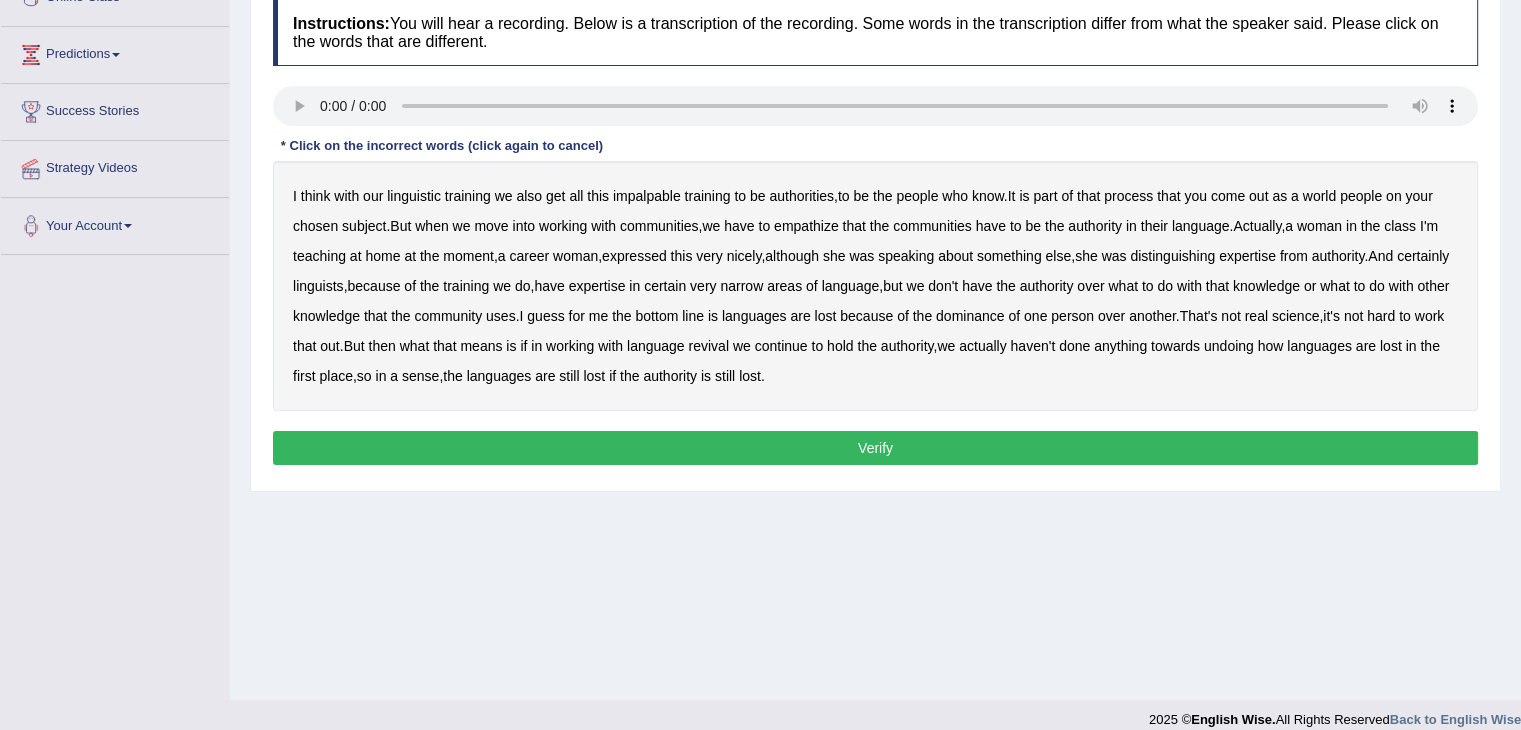 click on "impalpable" at bounding box center (647, 196) 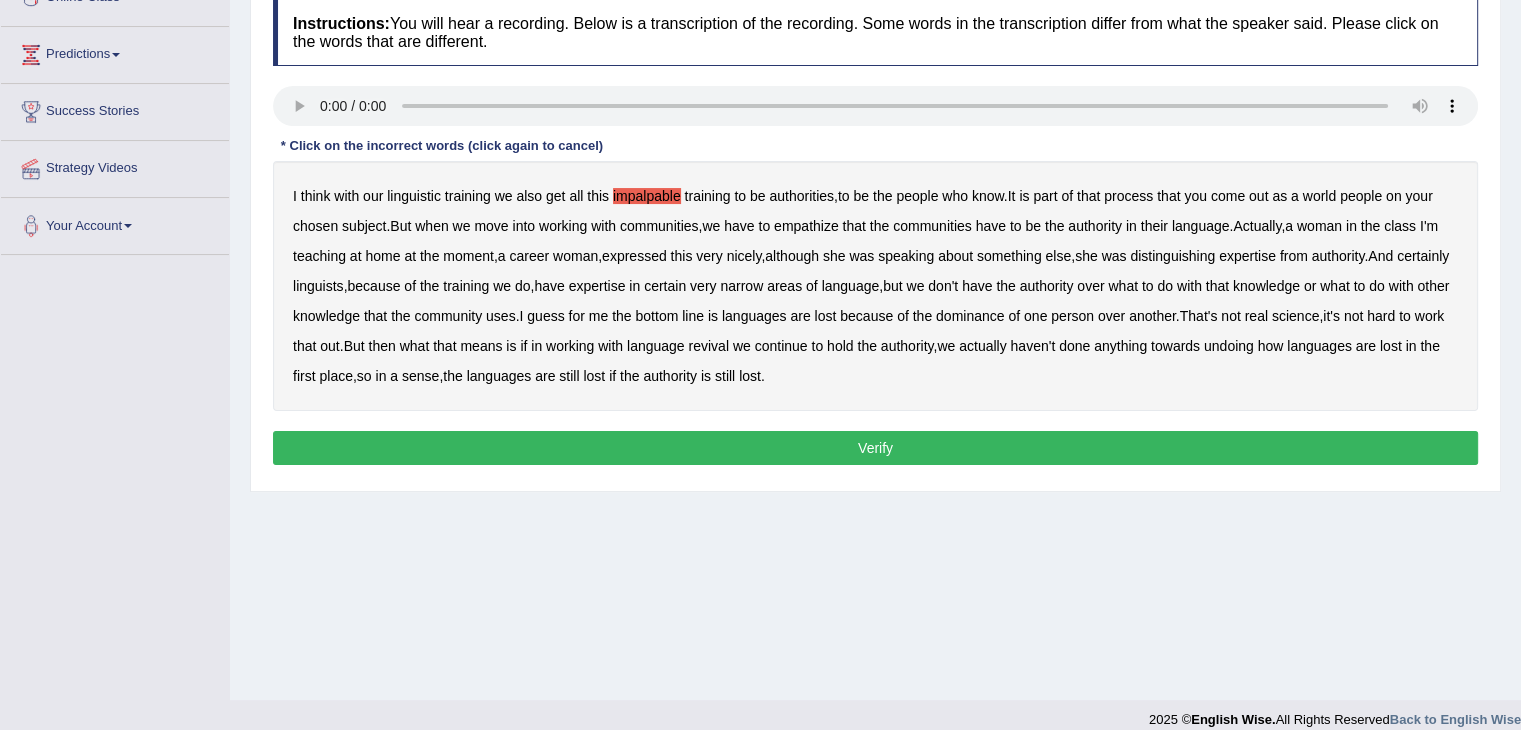 click on "people" at bounding box center [1361, 196] 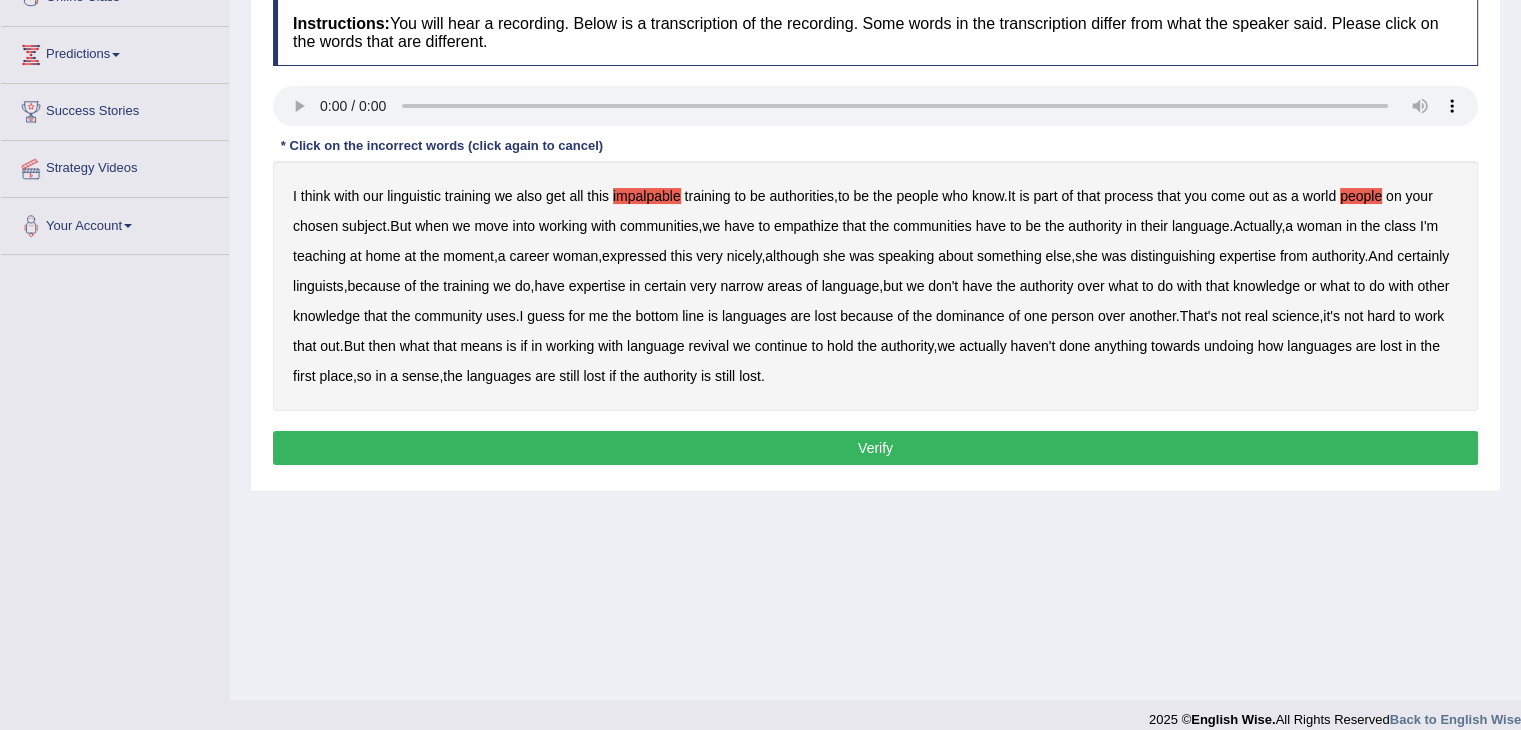 click on "empathize" at bounding box center (806, 226) 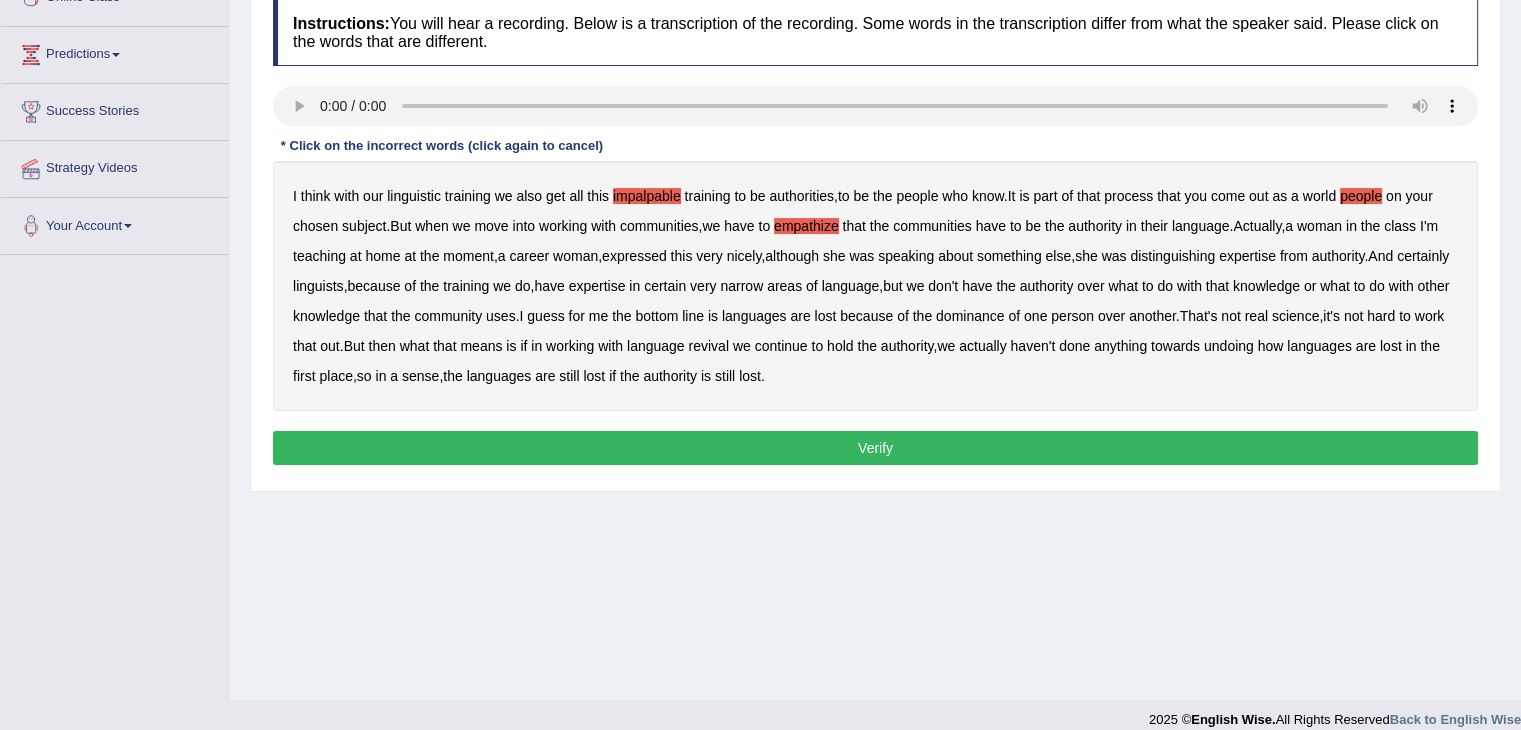 click on "I   think   with   our   linguistic   training   we   also   get   all   this   impalpable   training   to   be   authorities ,  to   be   the   people   who   know .  It   is   part   of   that   process   that   you   come   out   as   a   world   people   on   your   chosen   subject .  But   when   we   move   into   working   with   communities ,  we   have   to   empathize   that   the   communities   have   to   be   the   authority   in   their   language .  Actually ,  a   woman   in   the   class   I'm   teaching   at   home   at   the   moment ,  a   career   woman ,  expressed   this   very   nicely ,  although   she   was   speaking   about   something   else ,  she   was   distinguishing   expertise   from   authority .  And   certainly   linguists ,  because   of   the   training   we   do ,  have   expertise   in   certain   very   narrow   areas   of   language ,  but   we   don't   have   the   authority   over   what   to   do   with   that   knowledge   or   what   to   do   with   other" at bounding box center (875, 286) 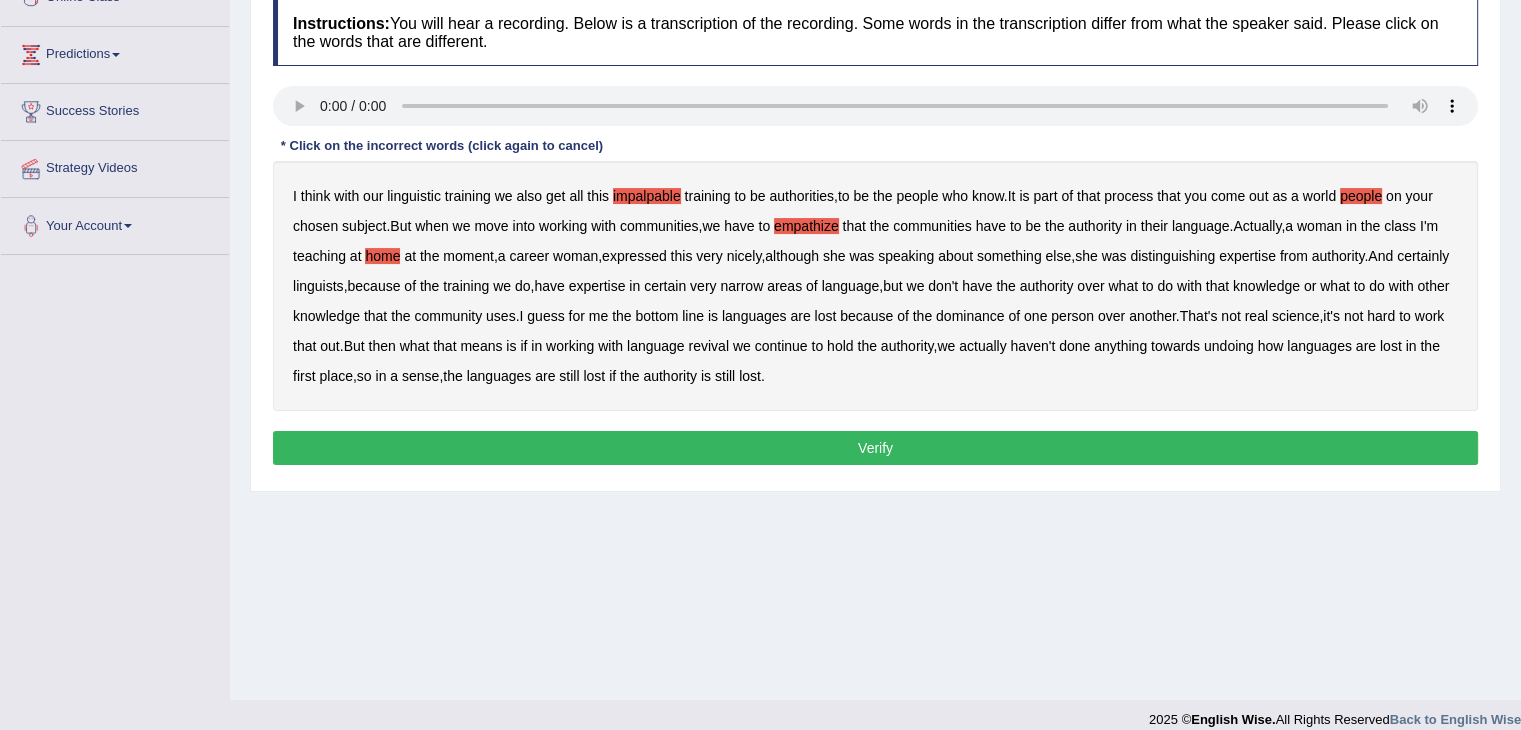 click on "speaking" at bounding box center (906, 256) 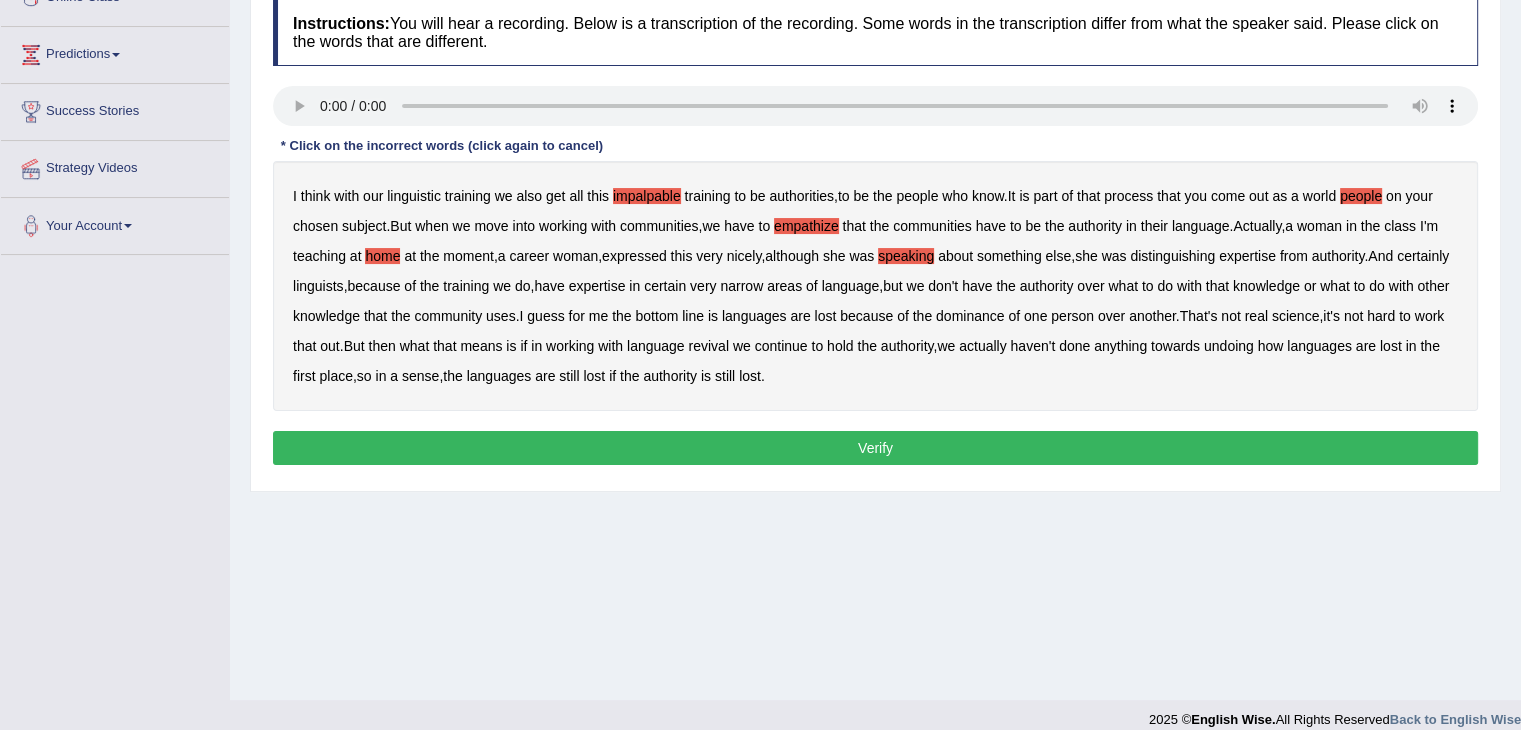 click on "uses" at bounding box center (501, 316) 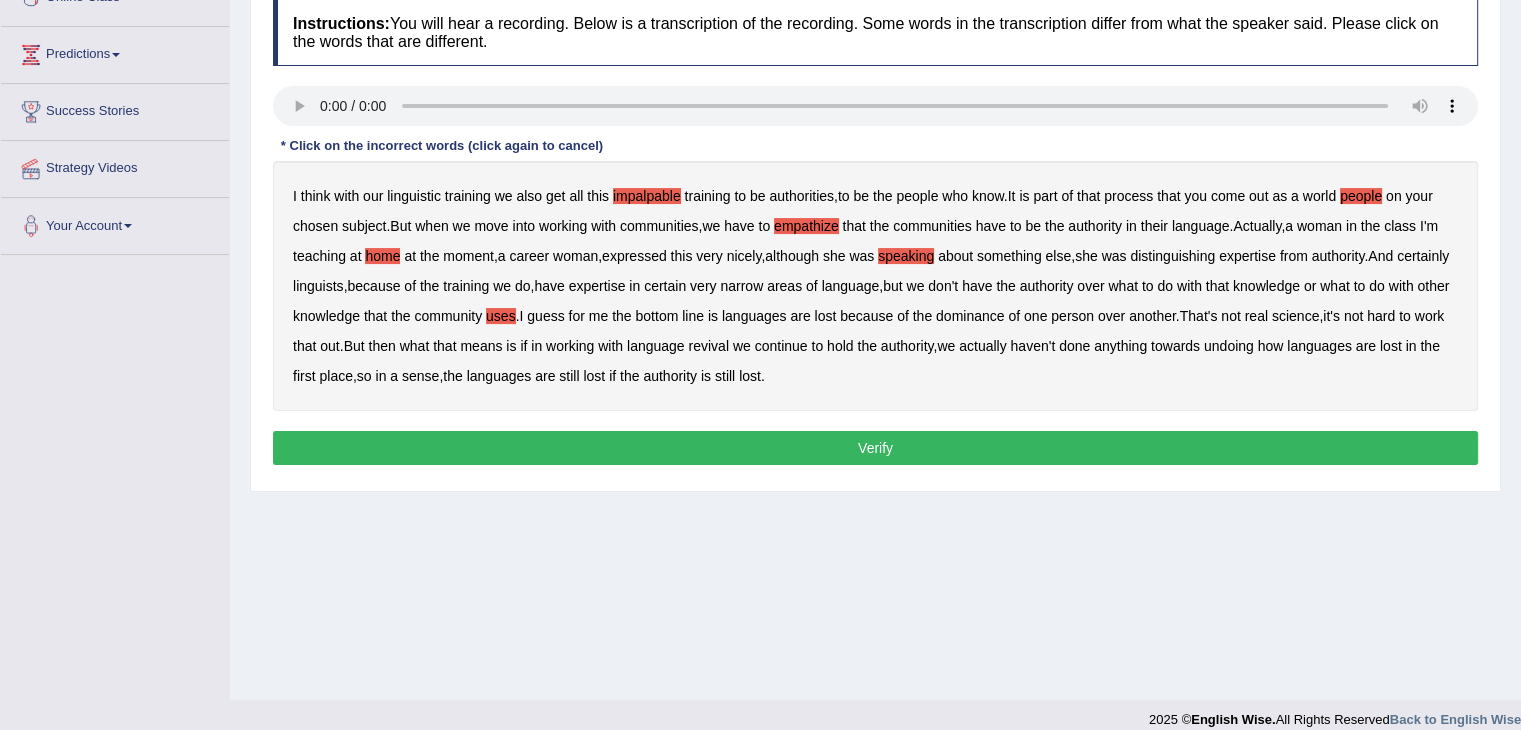 click on "real" at bounding box center (1256, 316) 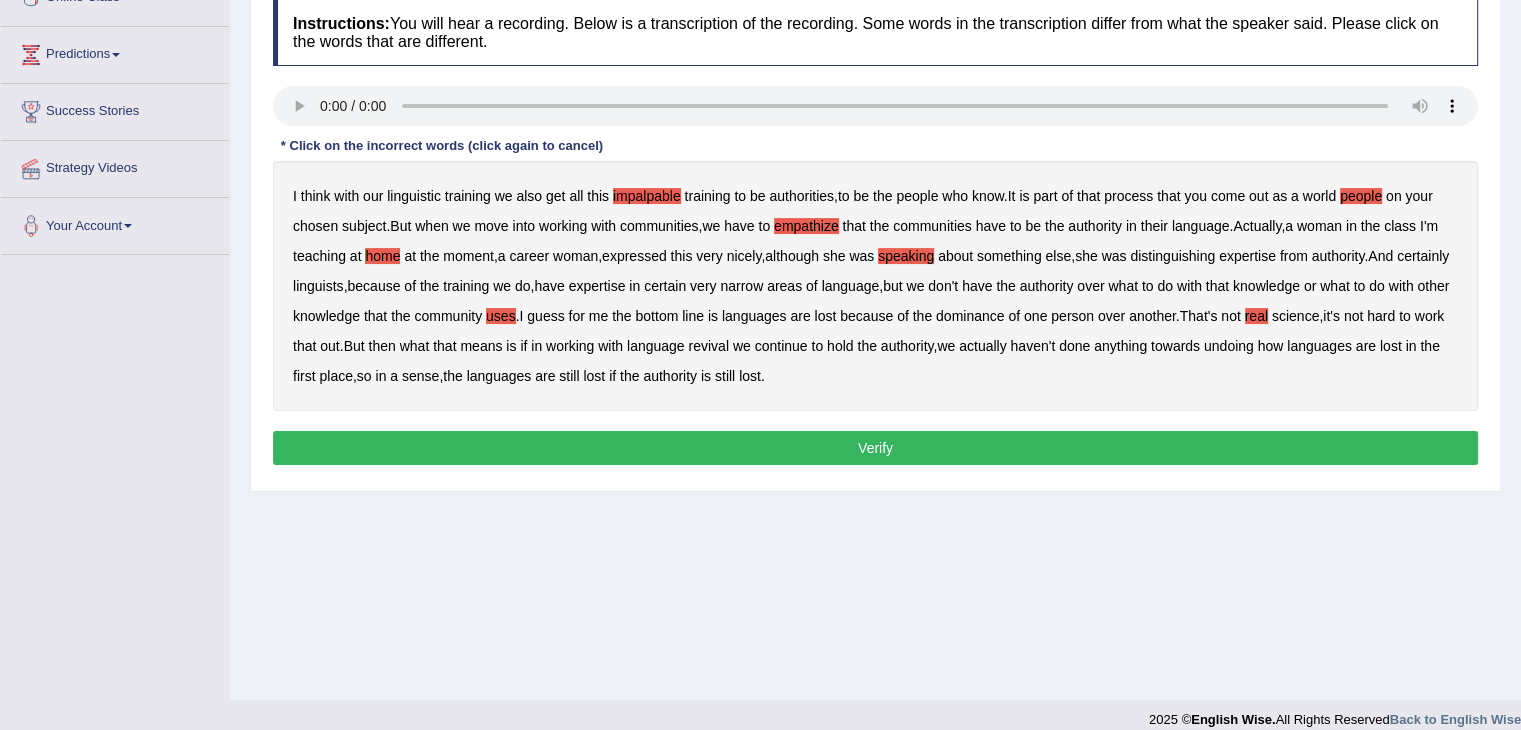 click on "Verify" at bounding box center [875, 448] 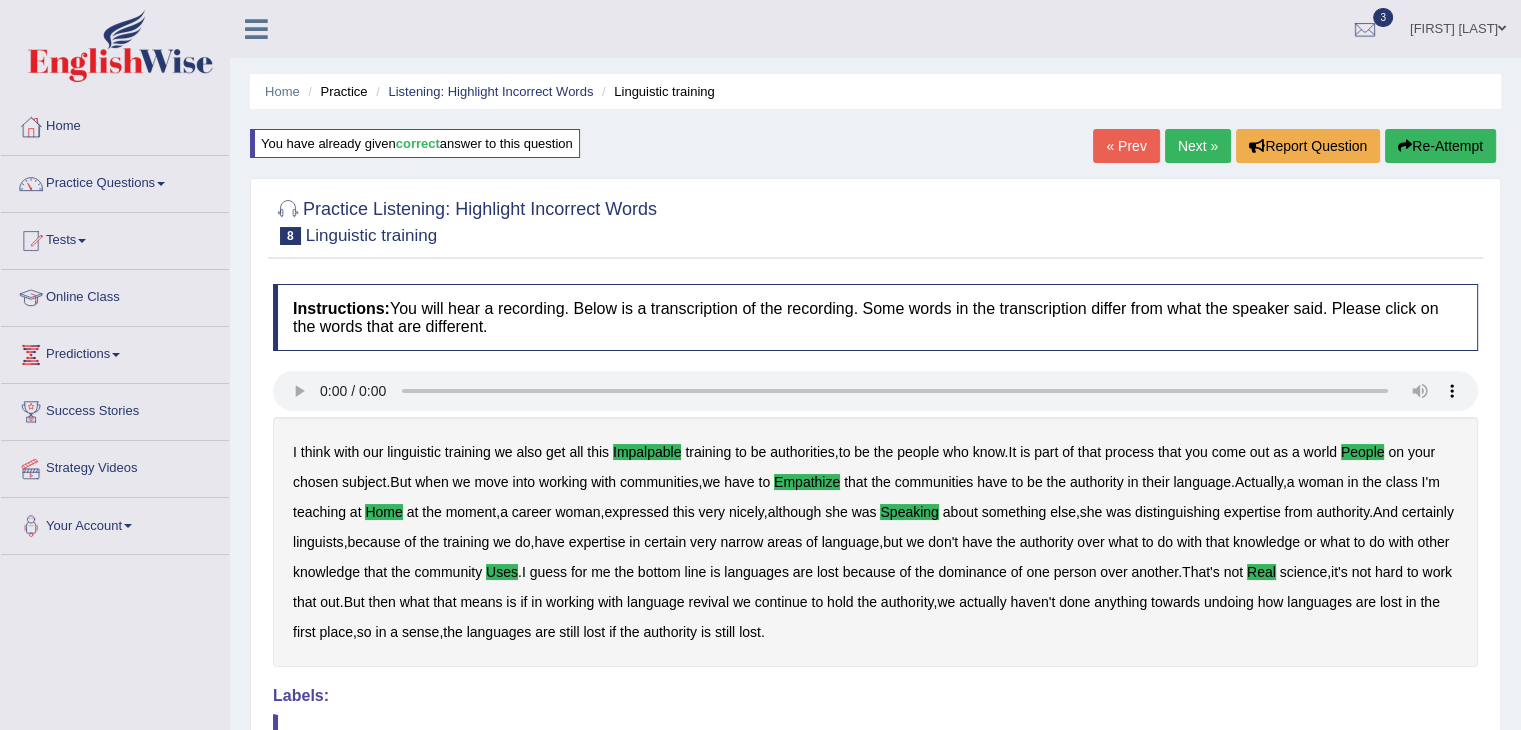 scroll, scrollTop: 0, scrollLeft: 0, axis: both 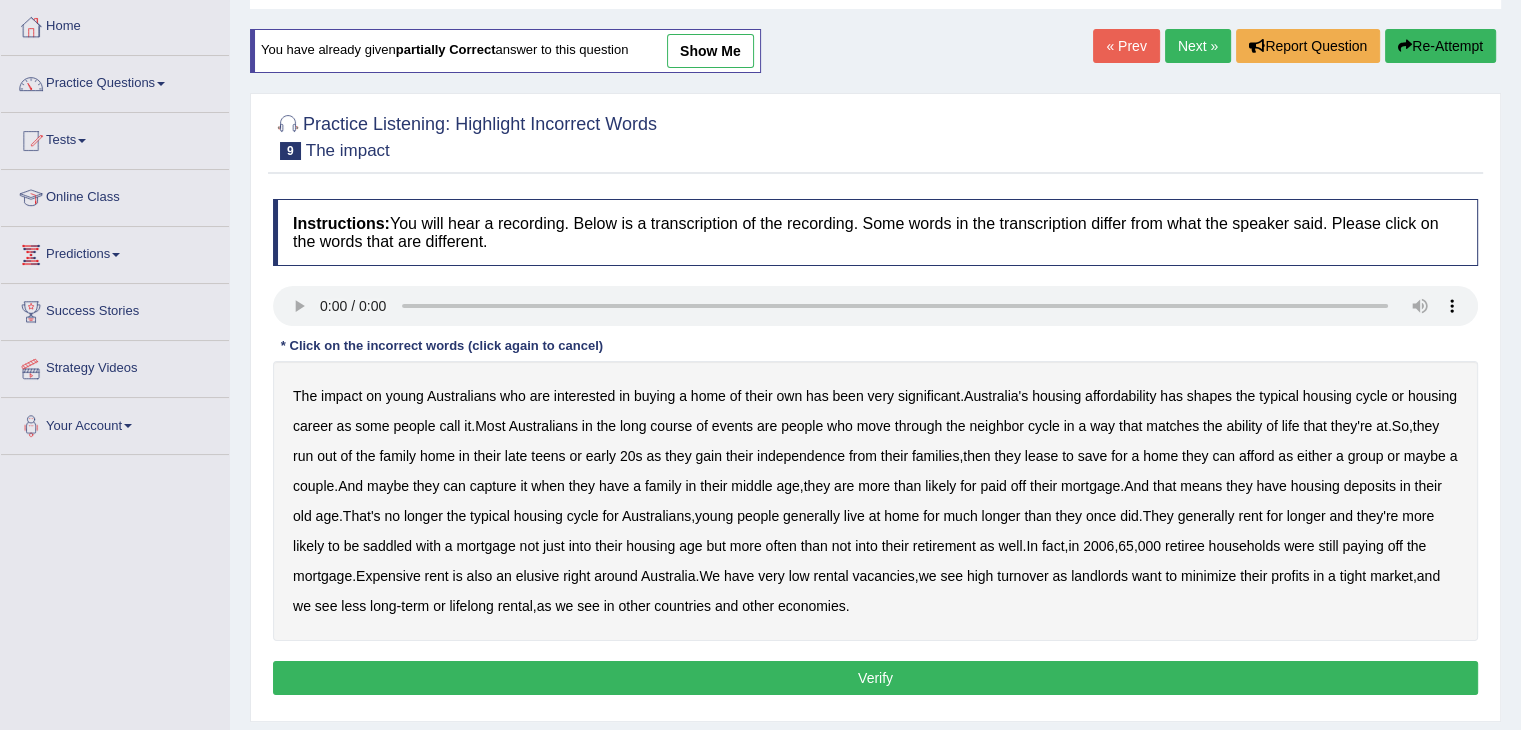 type 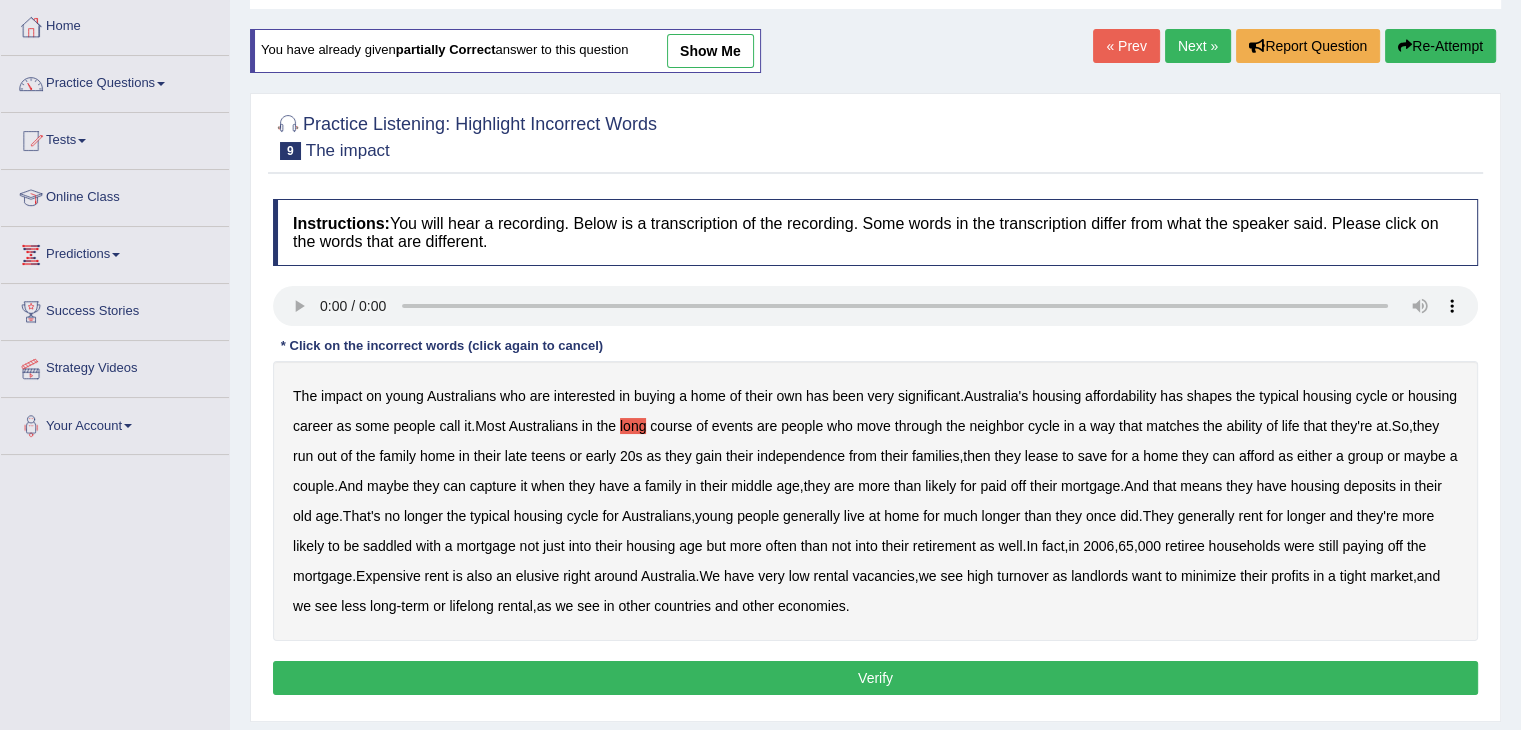 click on "neighbor" at bounding box center [996, 426] 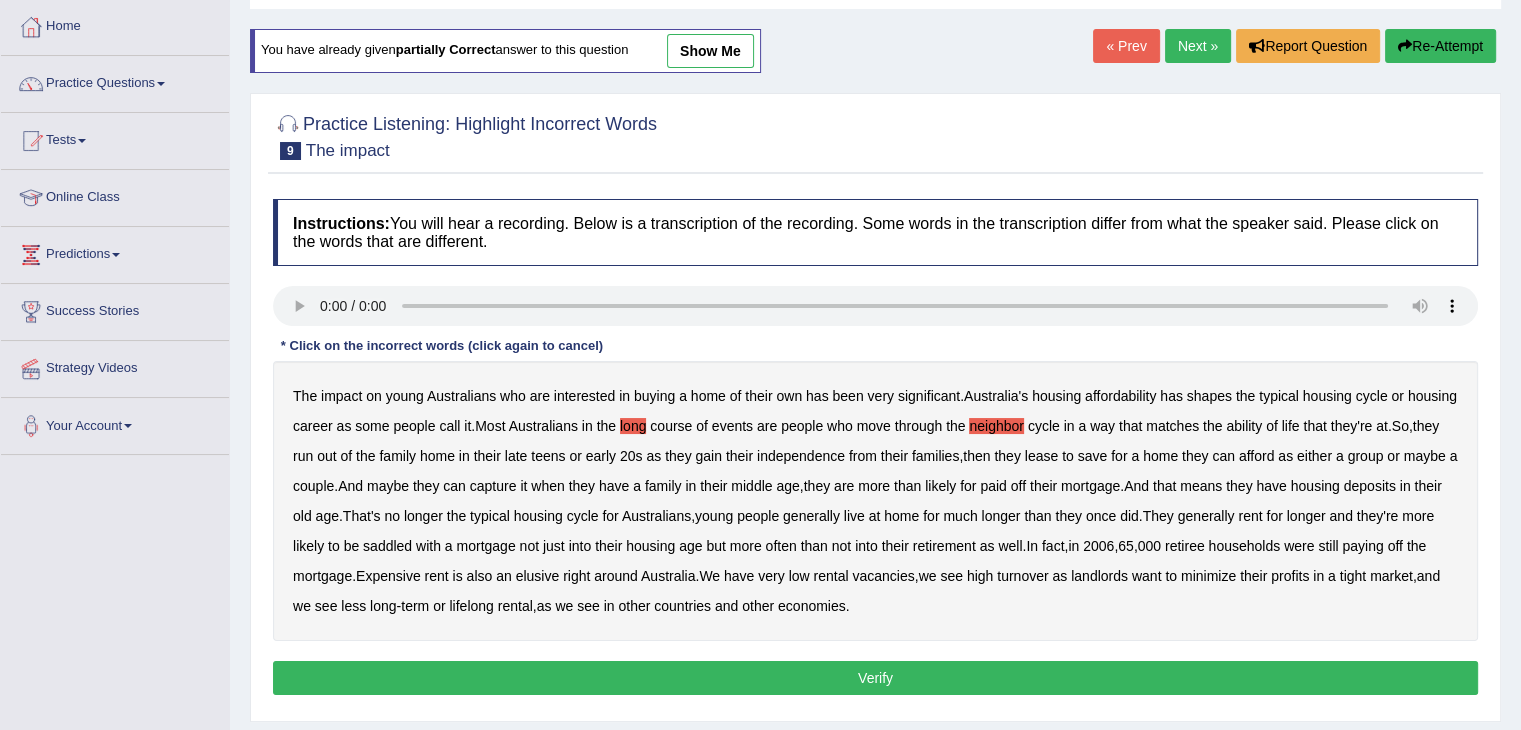 click on "ability" at bounding box center (1244, 426) 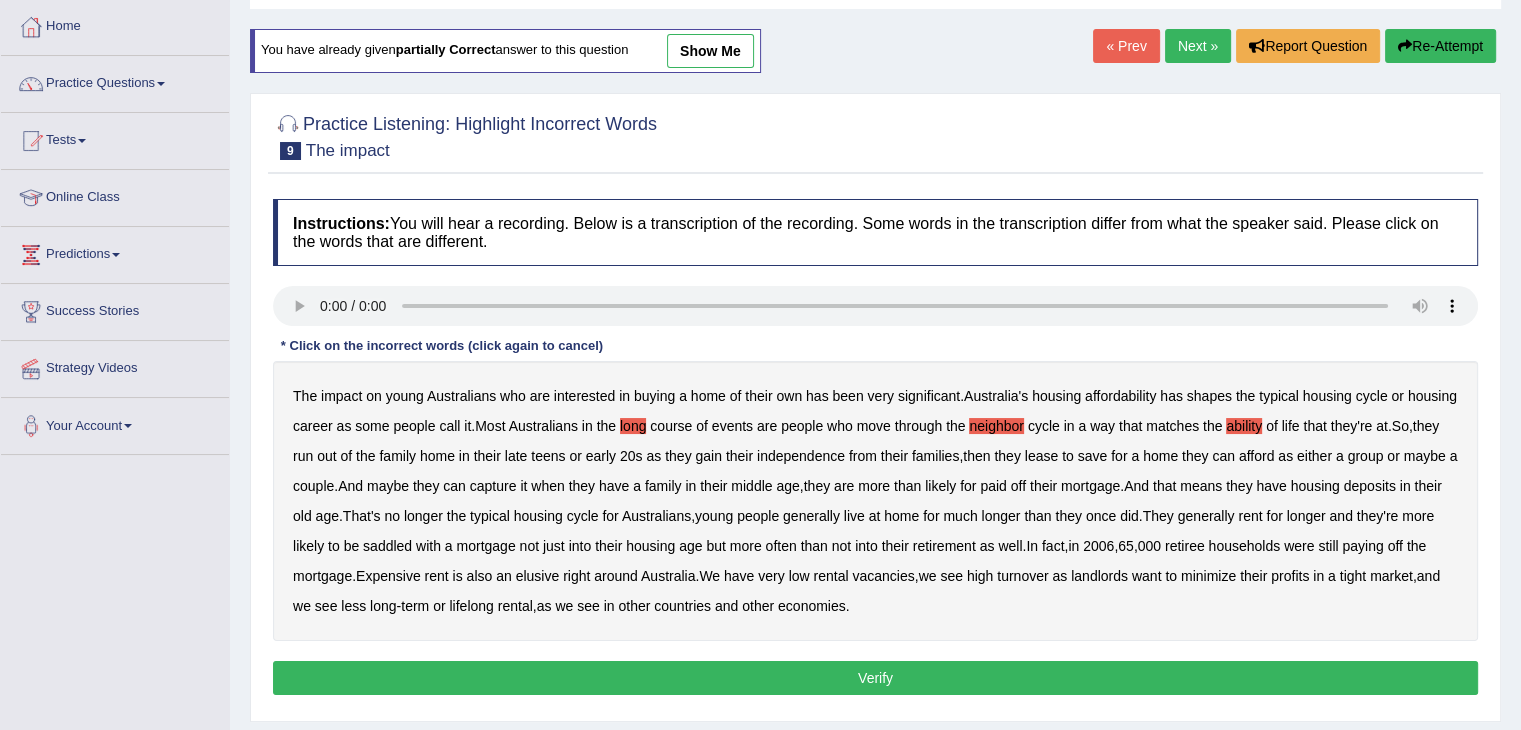 click on "lease" at bounding box center [1041, 456] 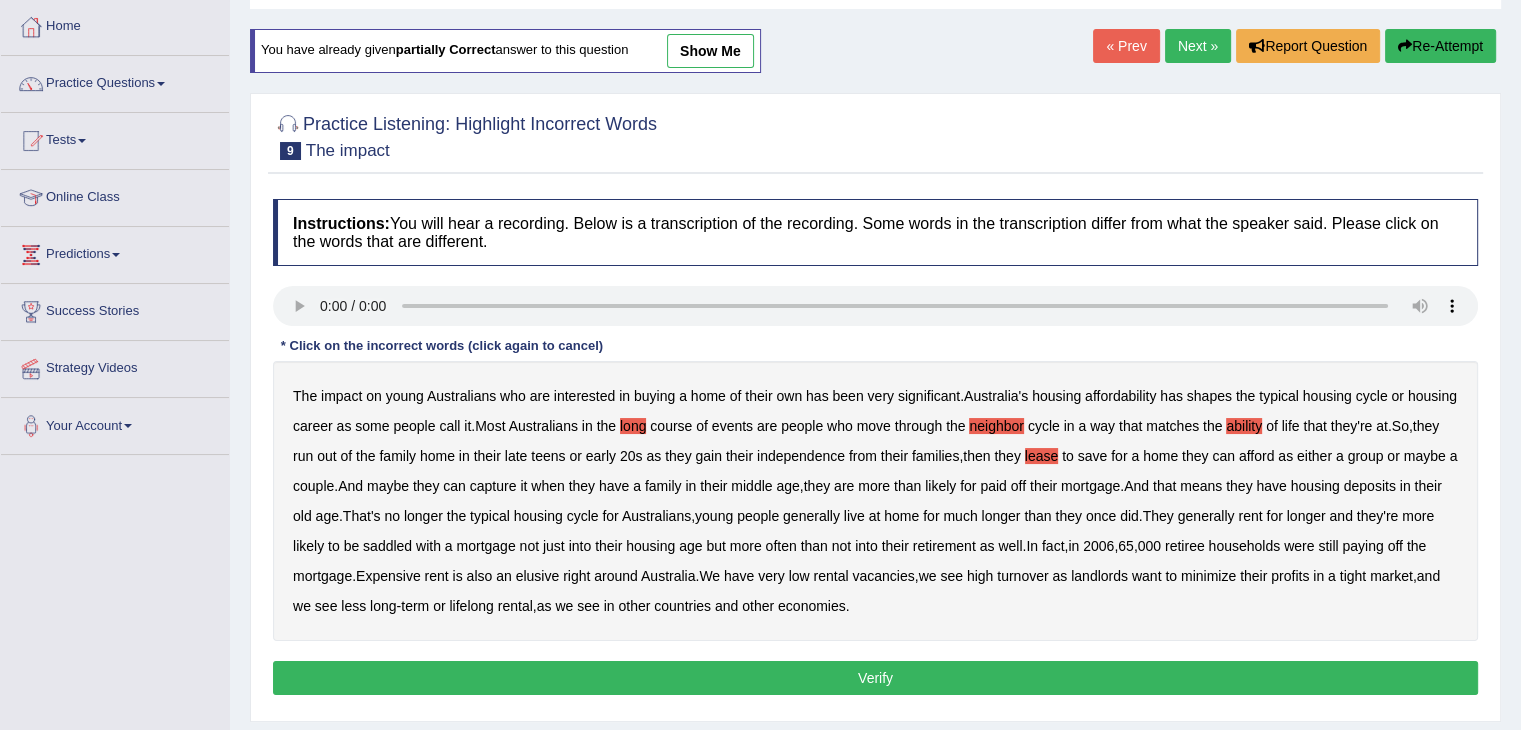 click on "capture" at bounding box center [493, 486] 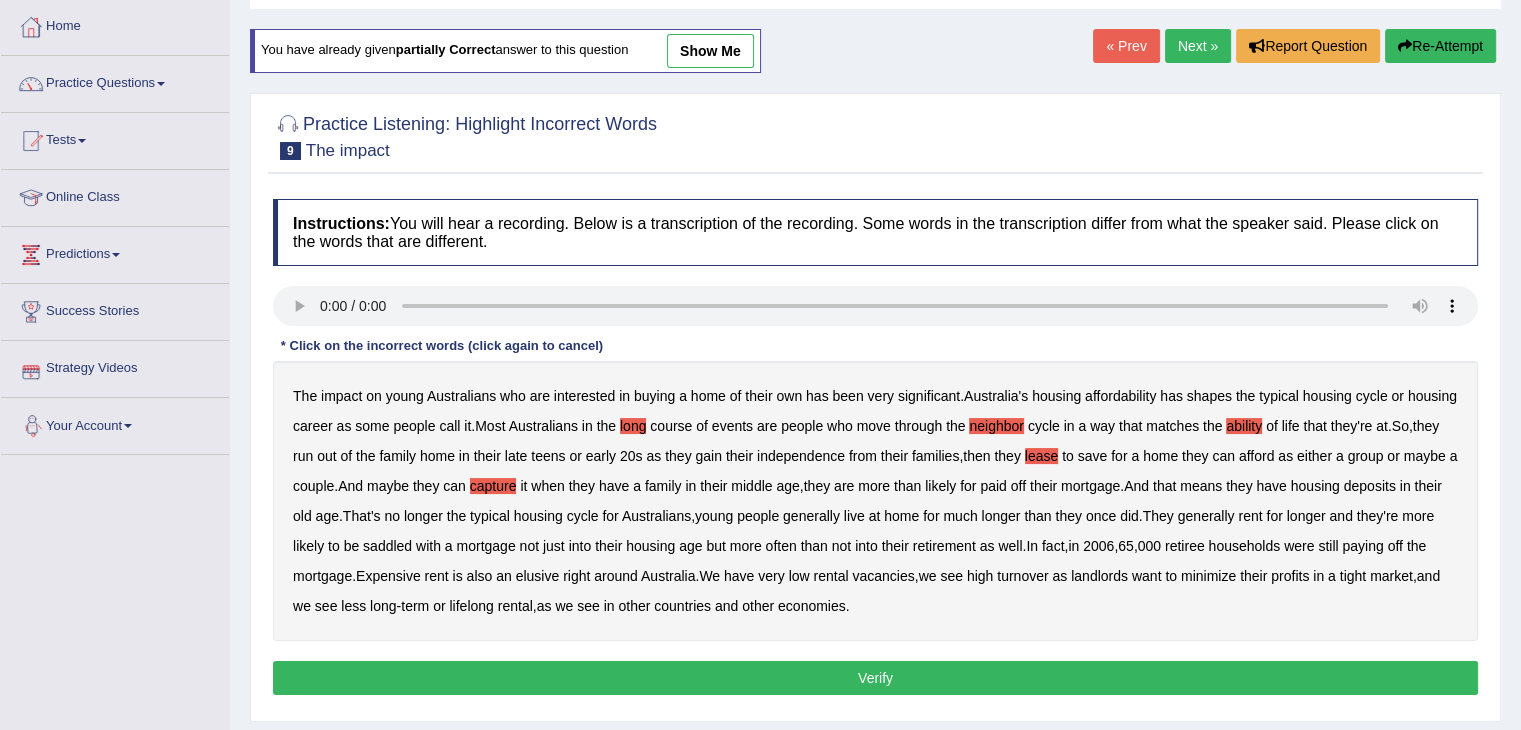 click on "deposits" at bounding box center [1370, 486] 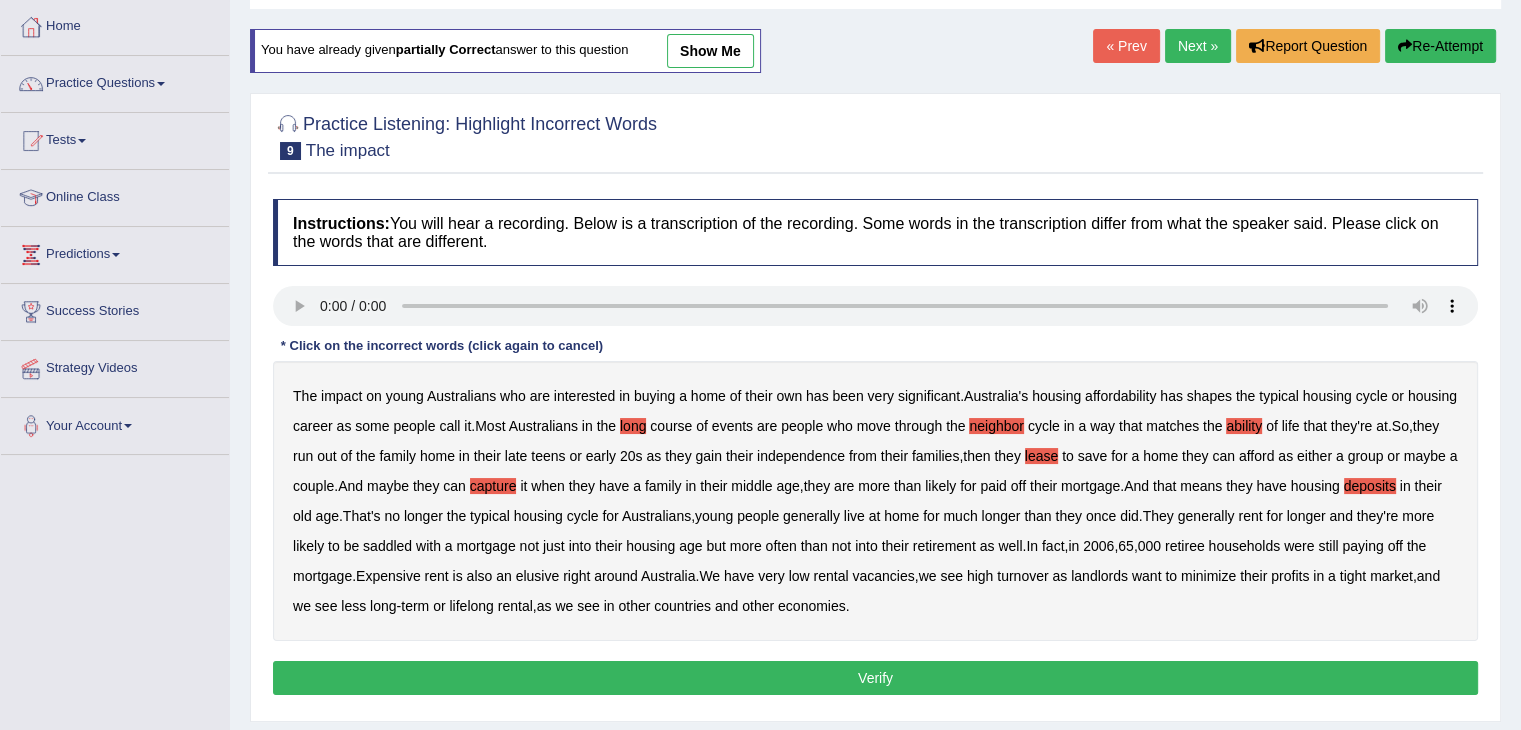 click on "housing" at bounding box center [650, 546] 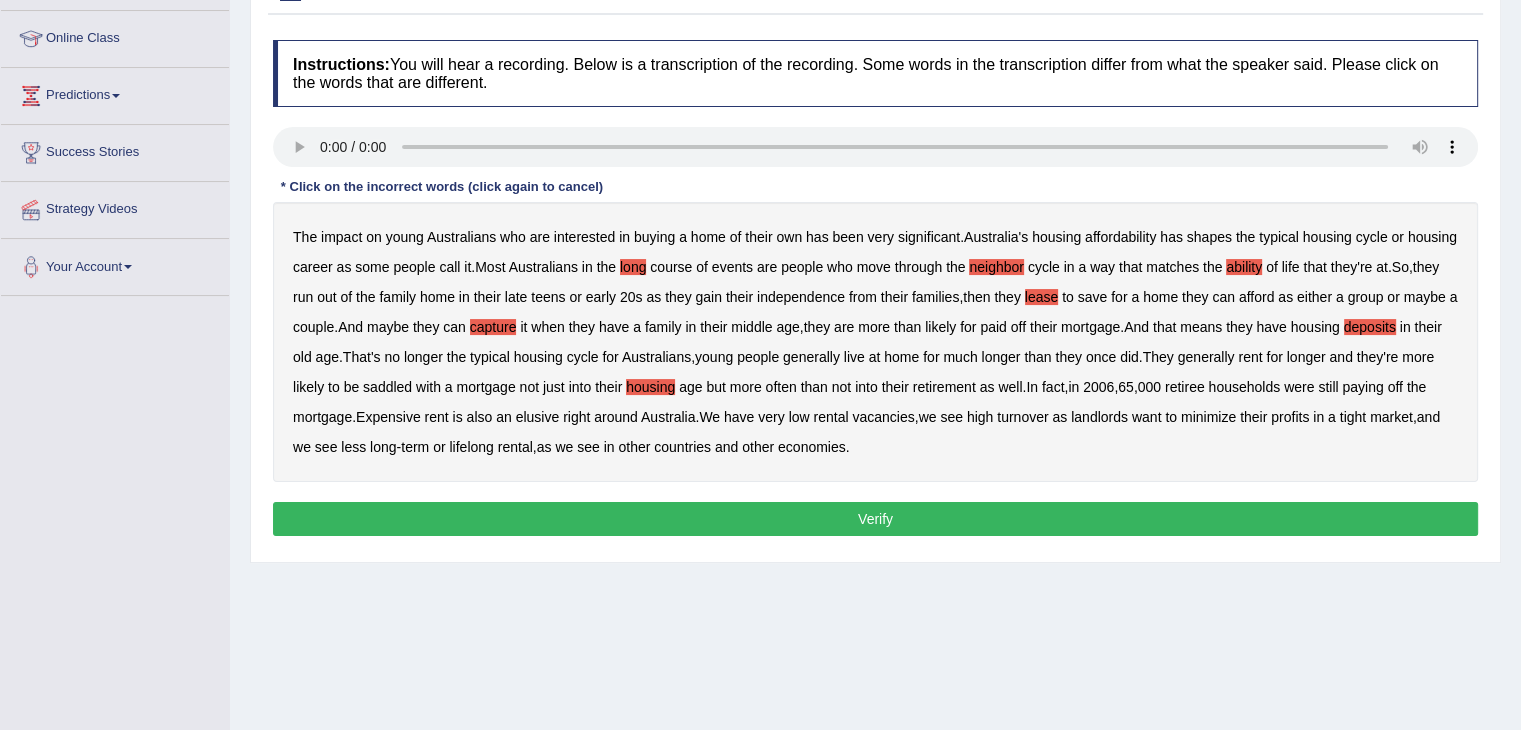 scroll, scrollTop: 300, scrollLeft: 0, axis: vertical 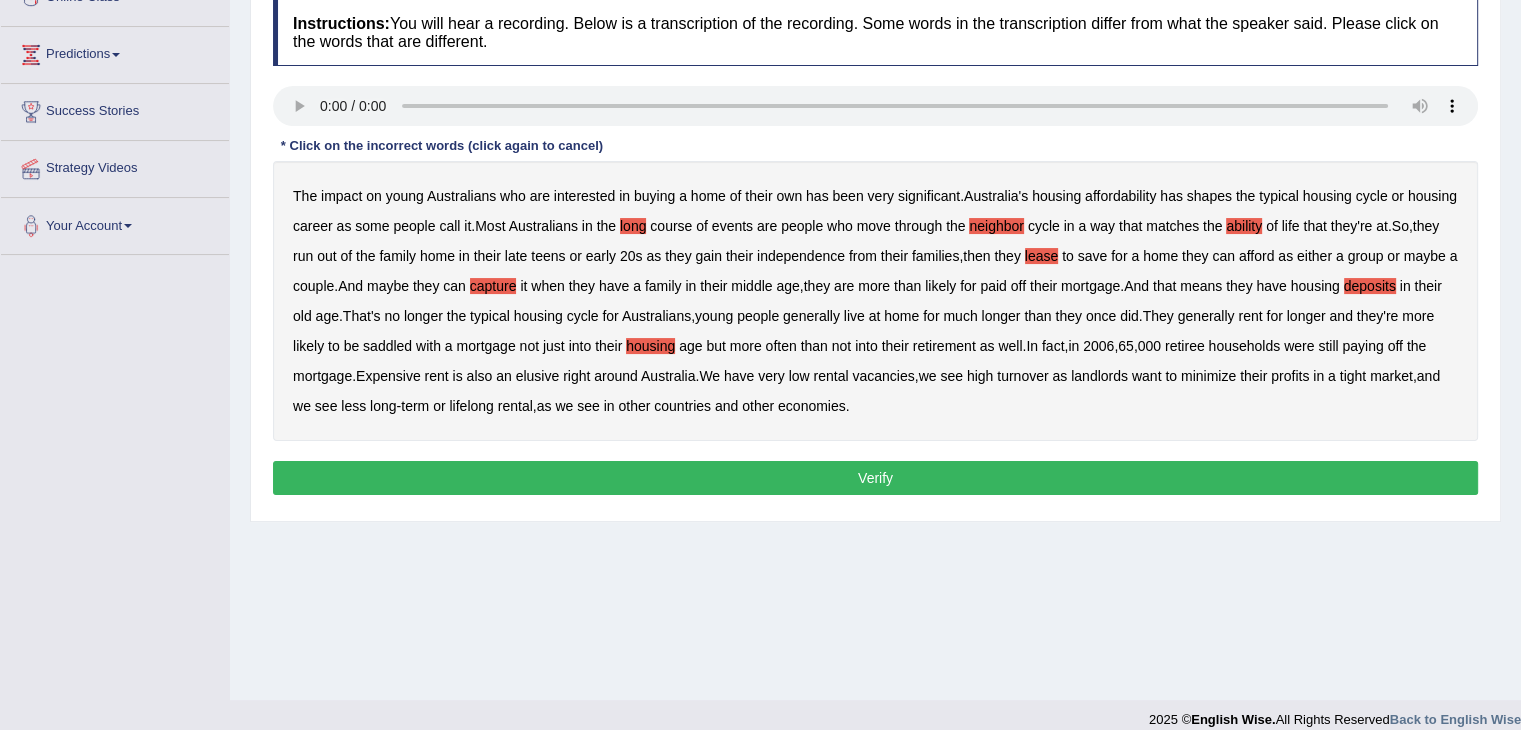click on "Verify" at bounding box center [875, 478] 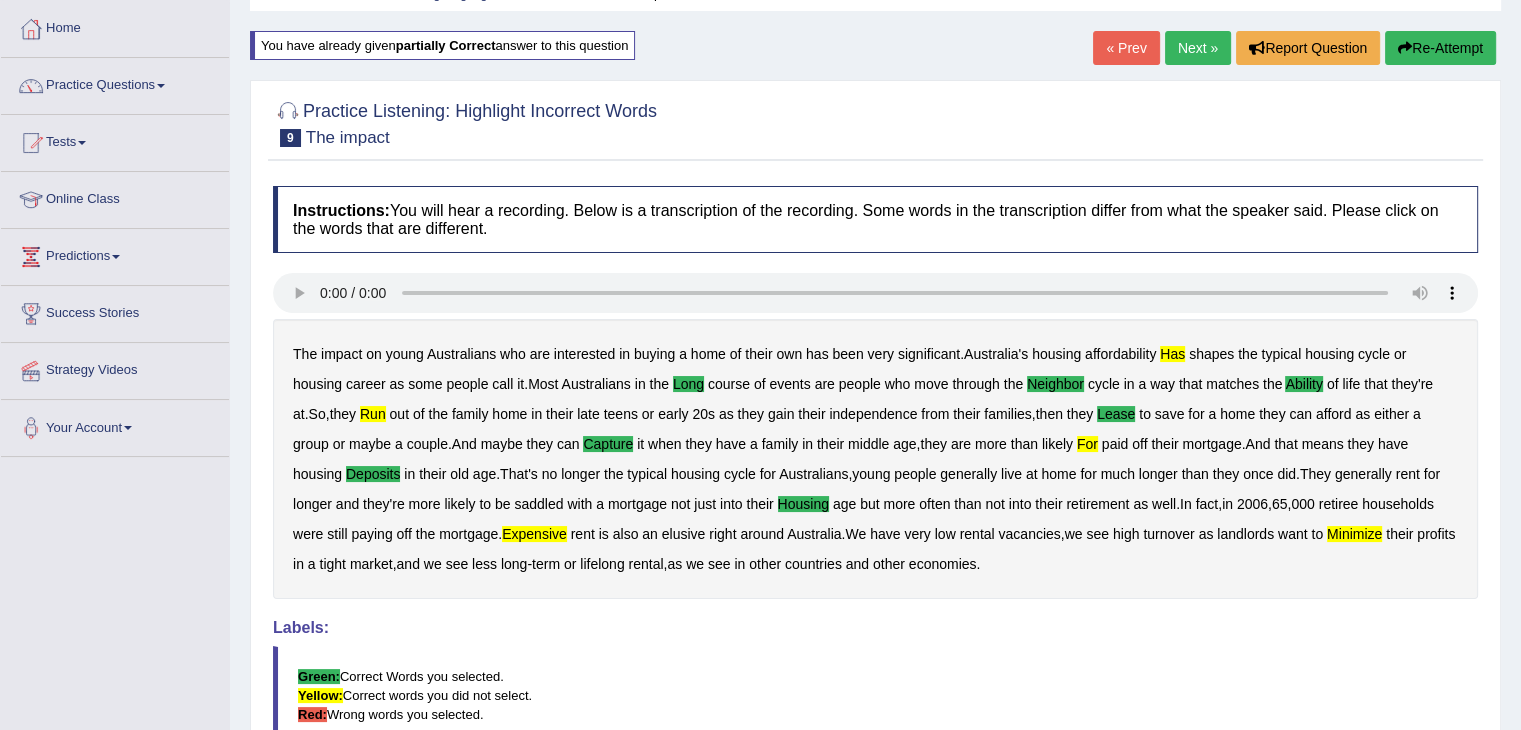 scroll, scrollTop: 0, scrollLeft: 0, axis: both 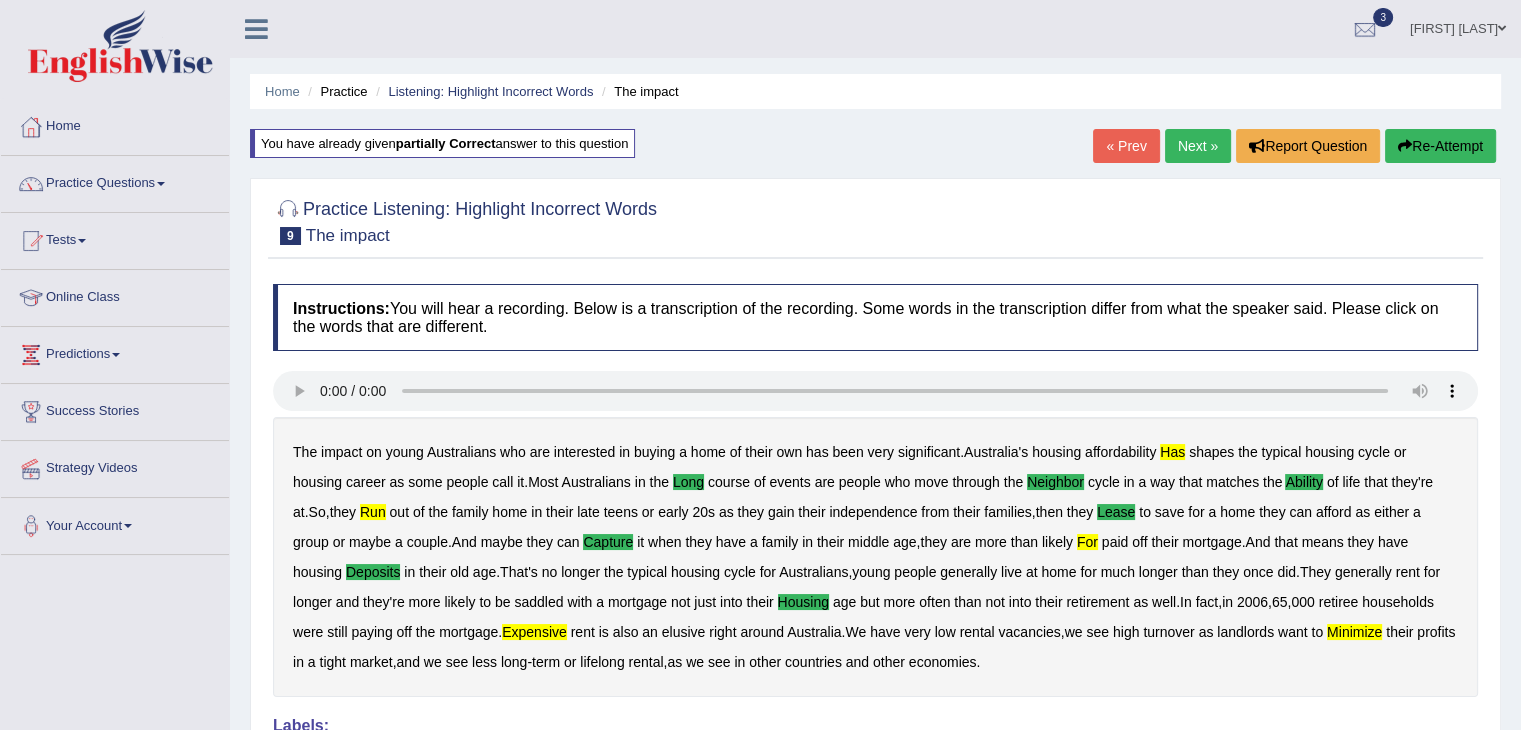 click on "Next »" at bounding box center [1198, 146] 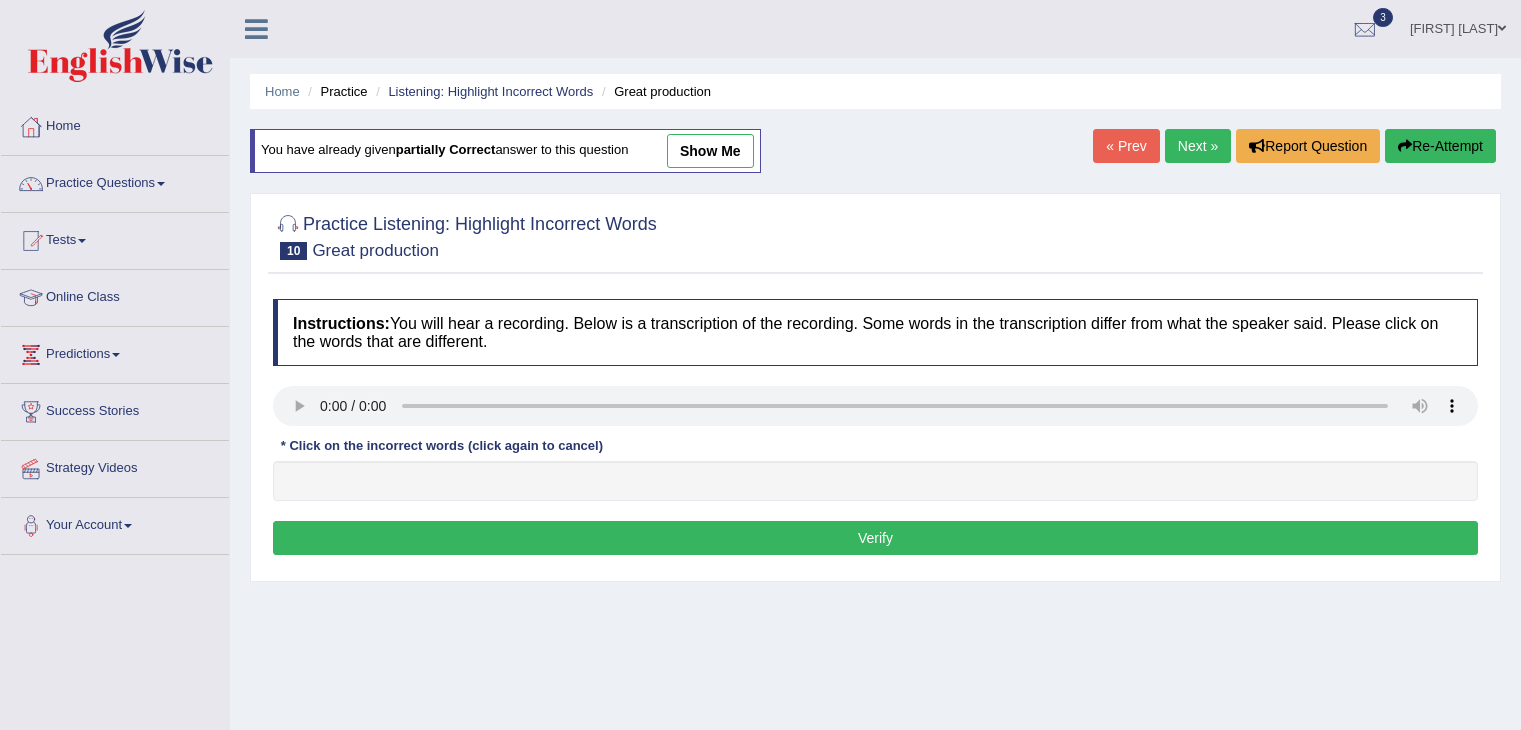 scroll, scrollTop: 0, scrollLeft: 0, axis: both 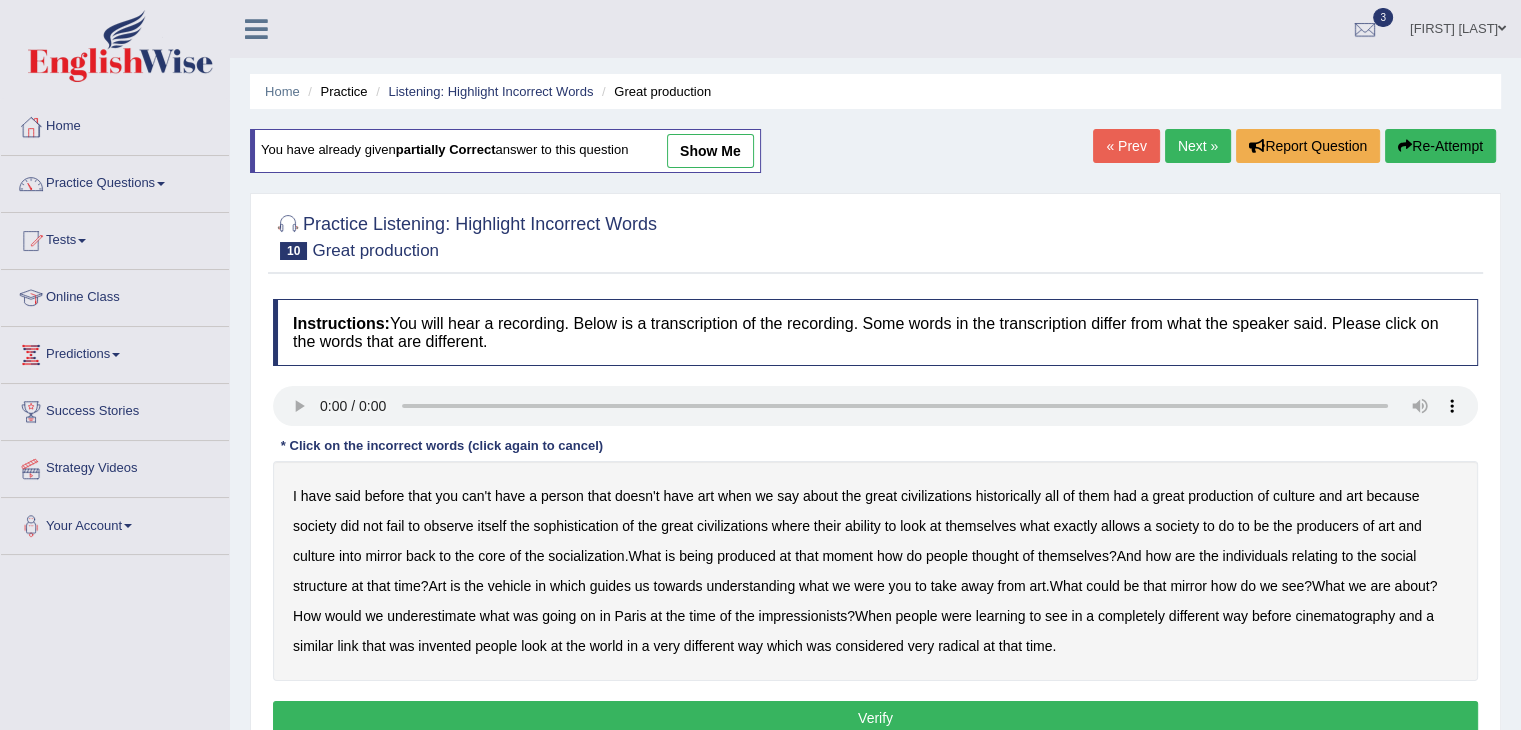 click on "production" at bounding box center (1220, 496) 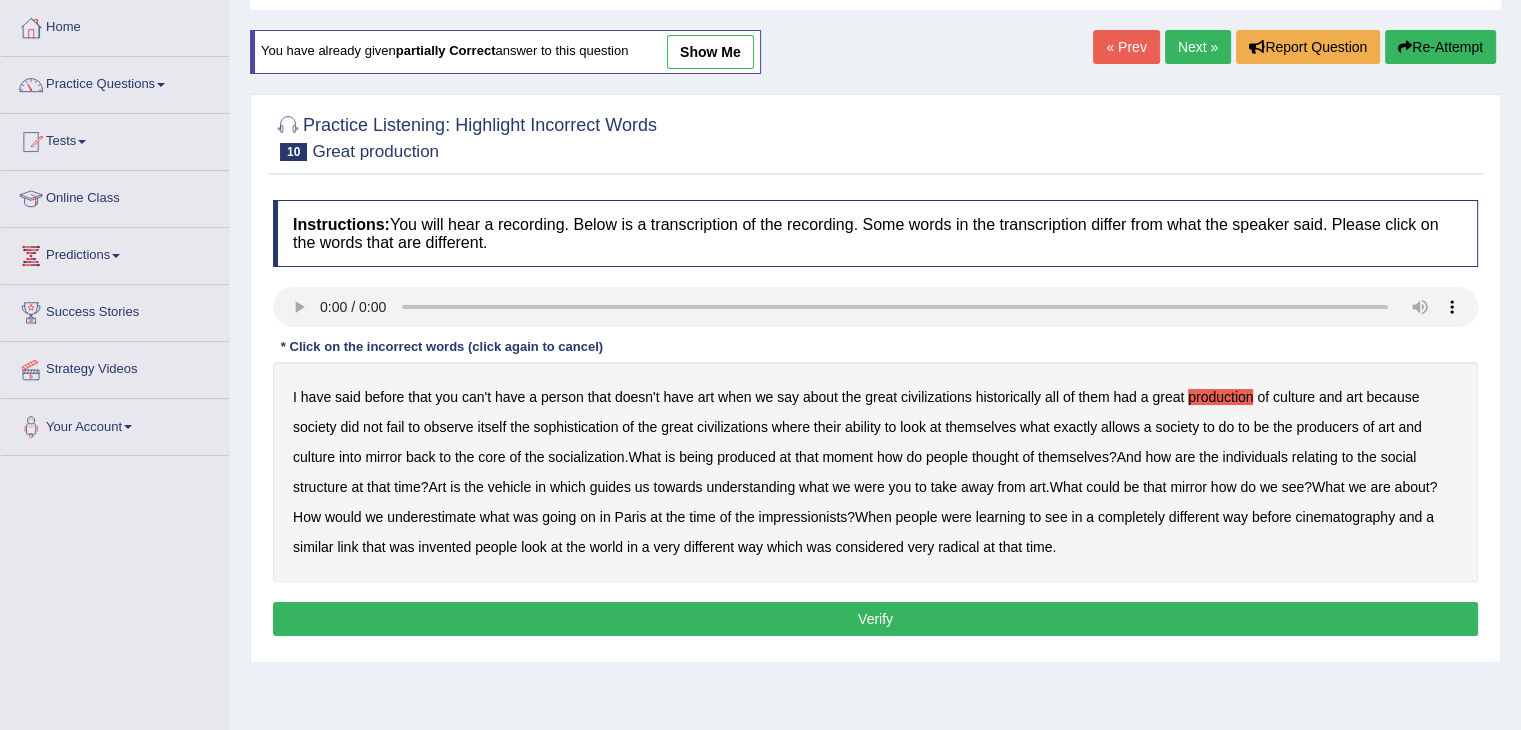 scroll, scrollTop: 100, scrollLeft: 0, axis: vertical 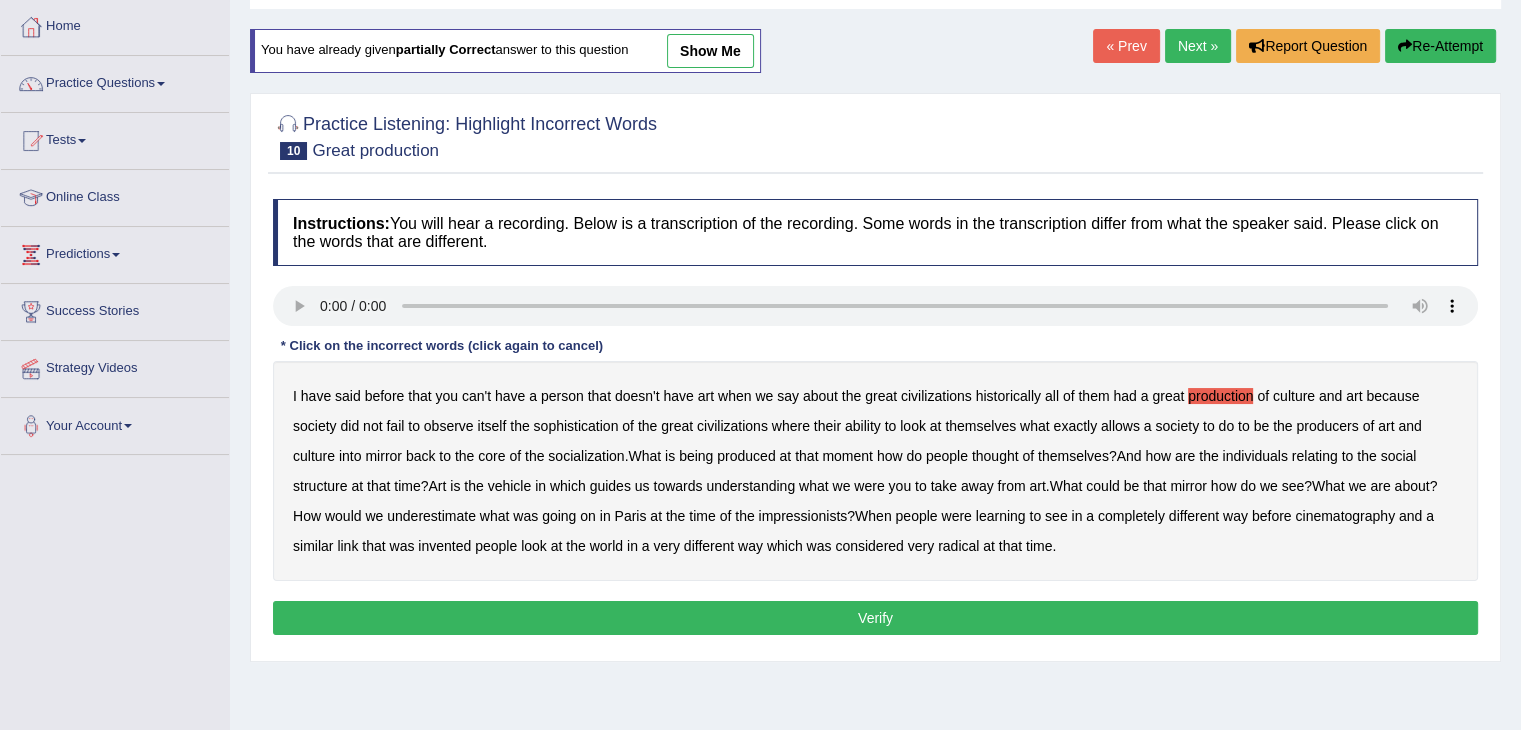 click on "socialization" at bounding box center [586, 456] 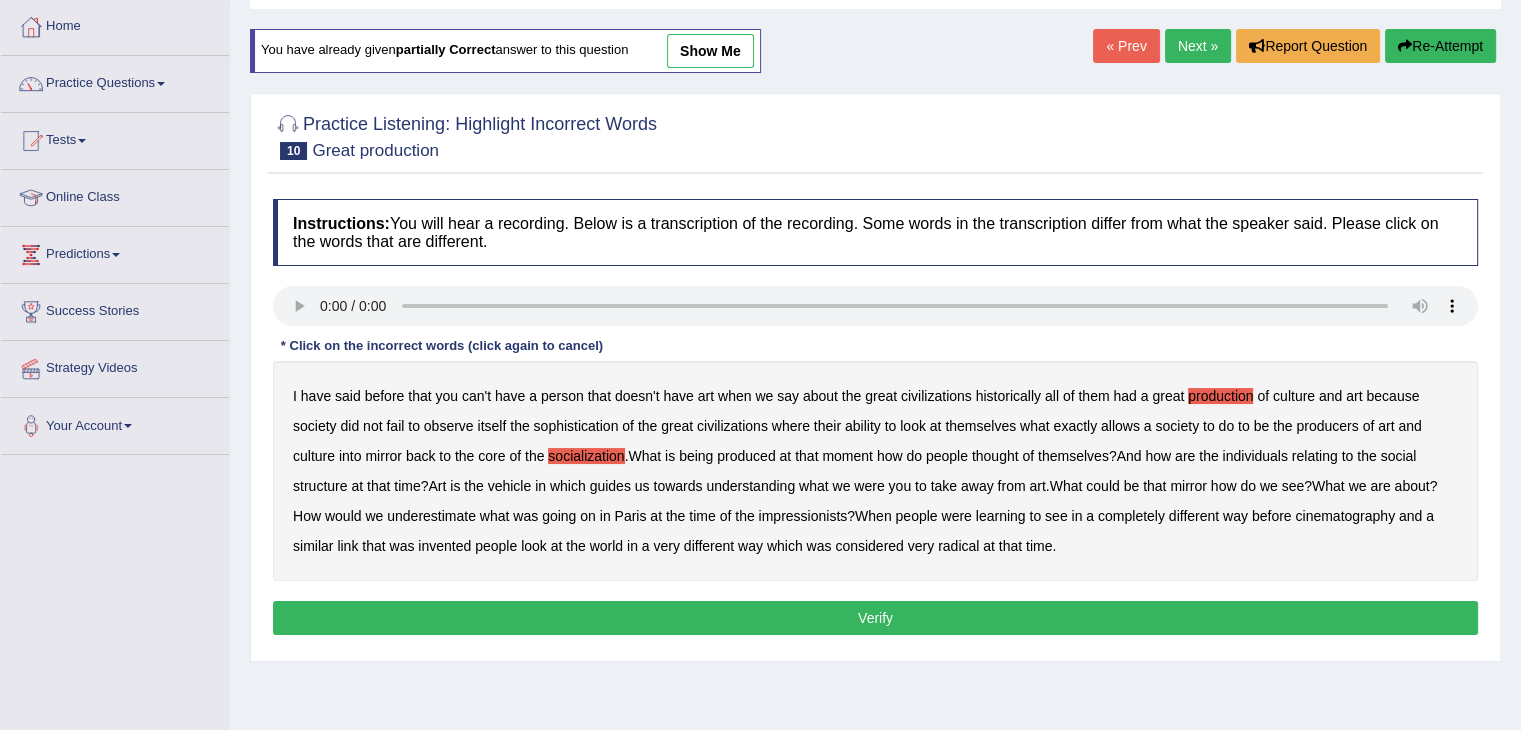 click on "underestimate" at bounding box center (431, 516) 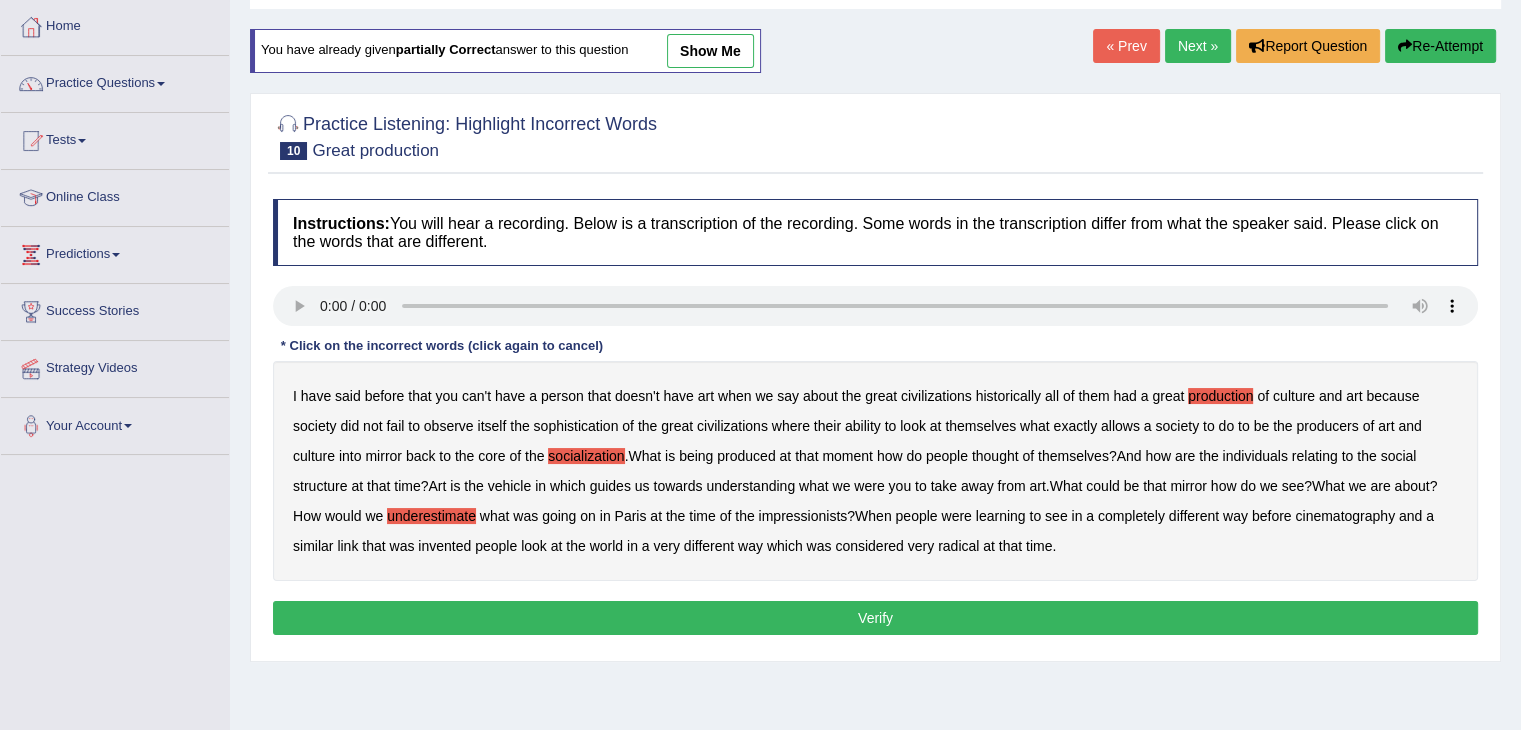click on "Verify" at bounding box center (875, 618) 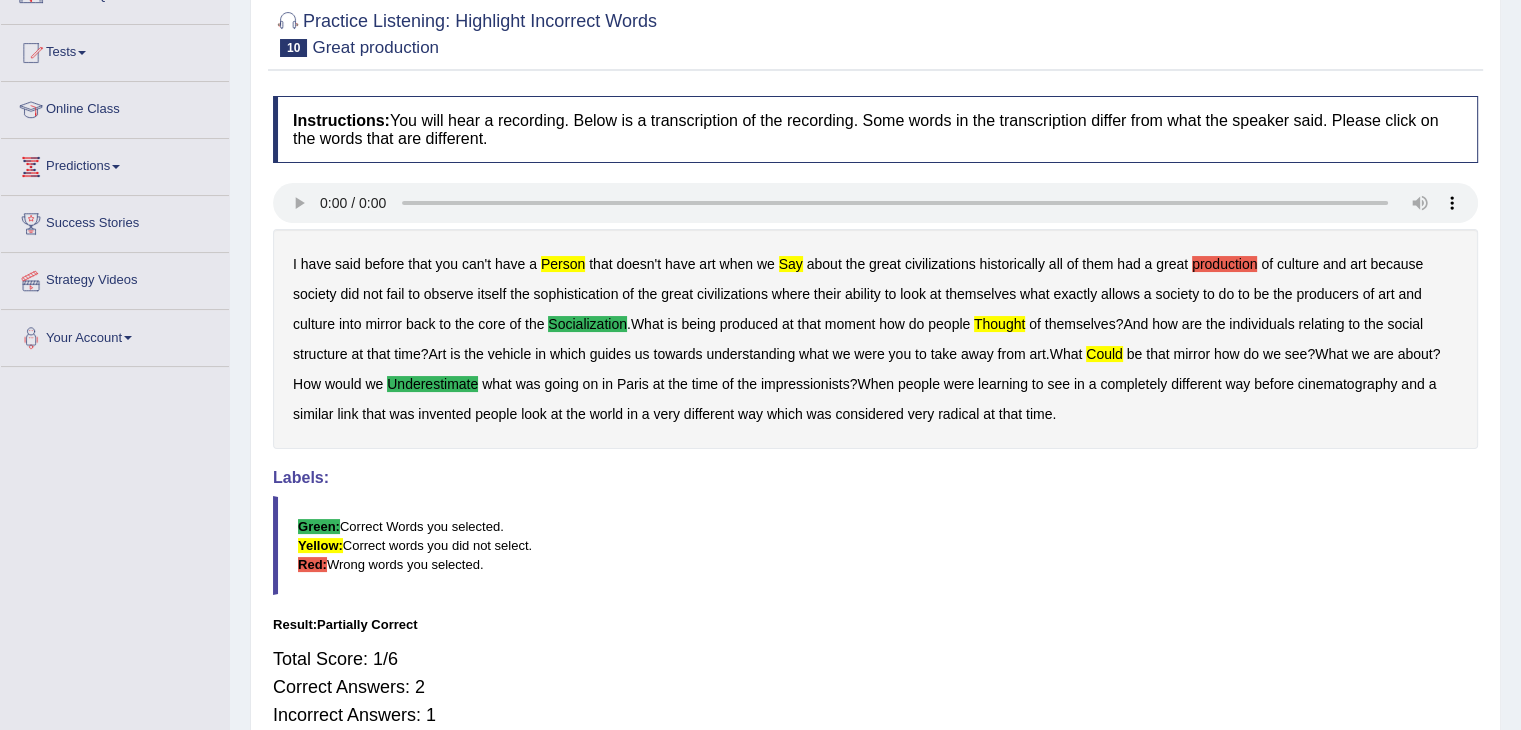 scroll, scrollTop: 0, scrollLeft: 0, axis: both 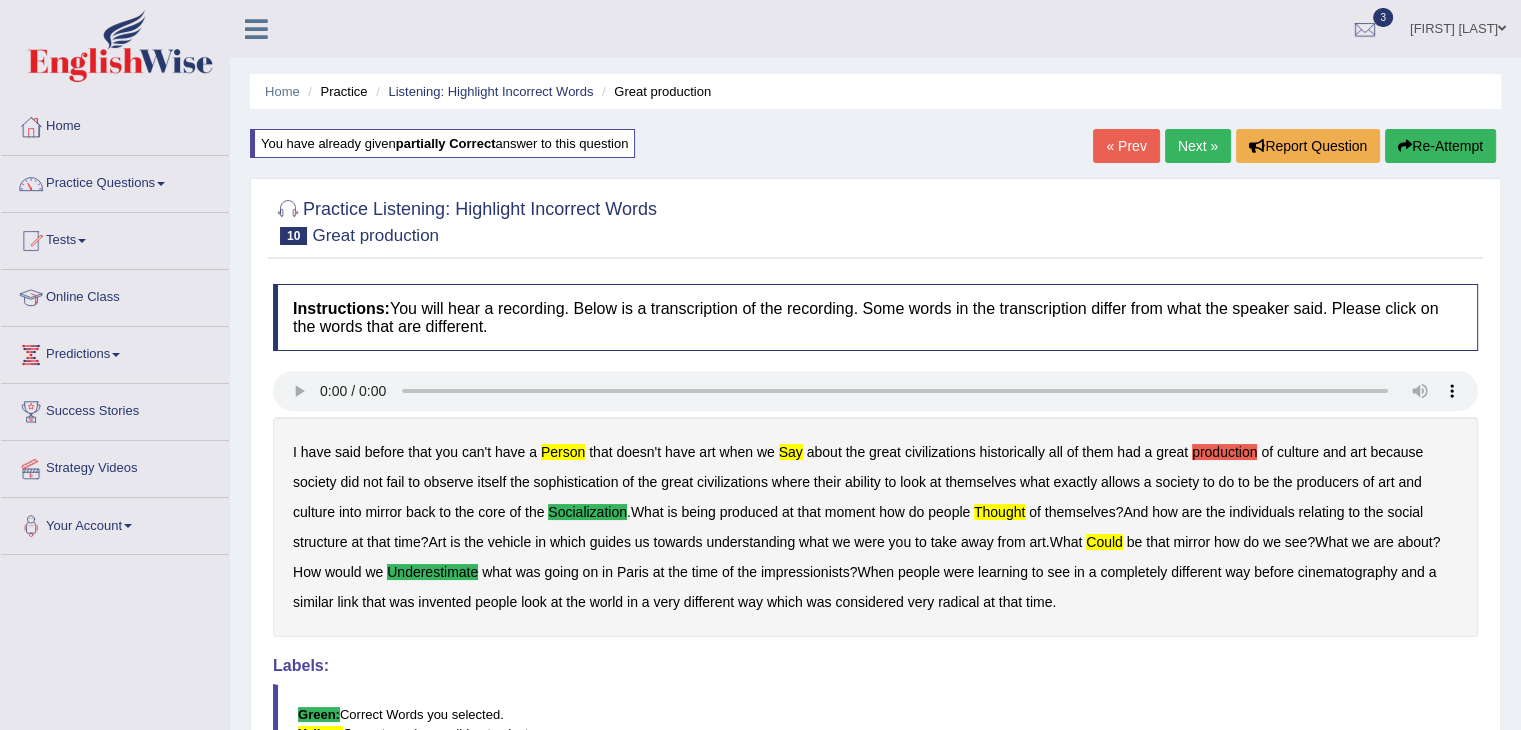 click on "Re-Attempt" at bounding box center [1440, 146] 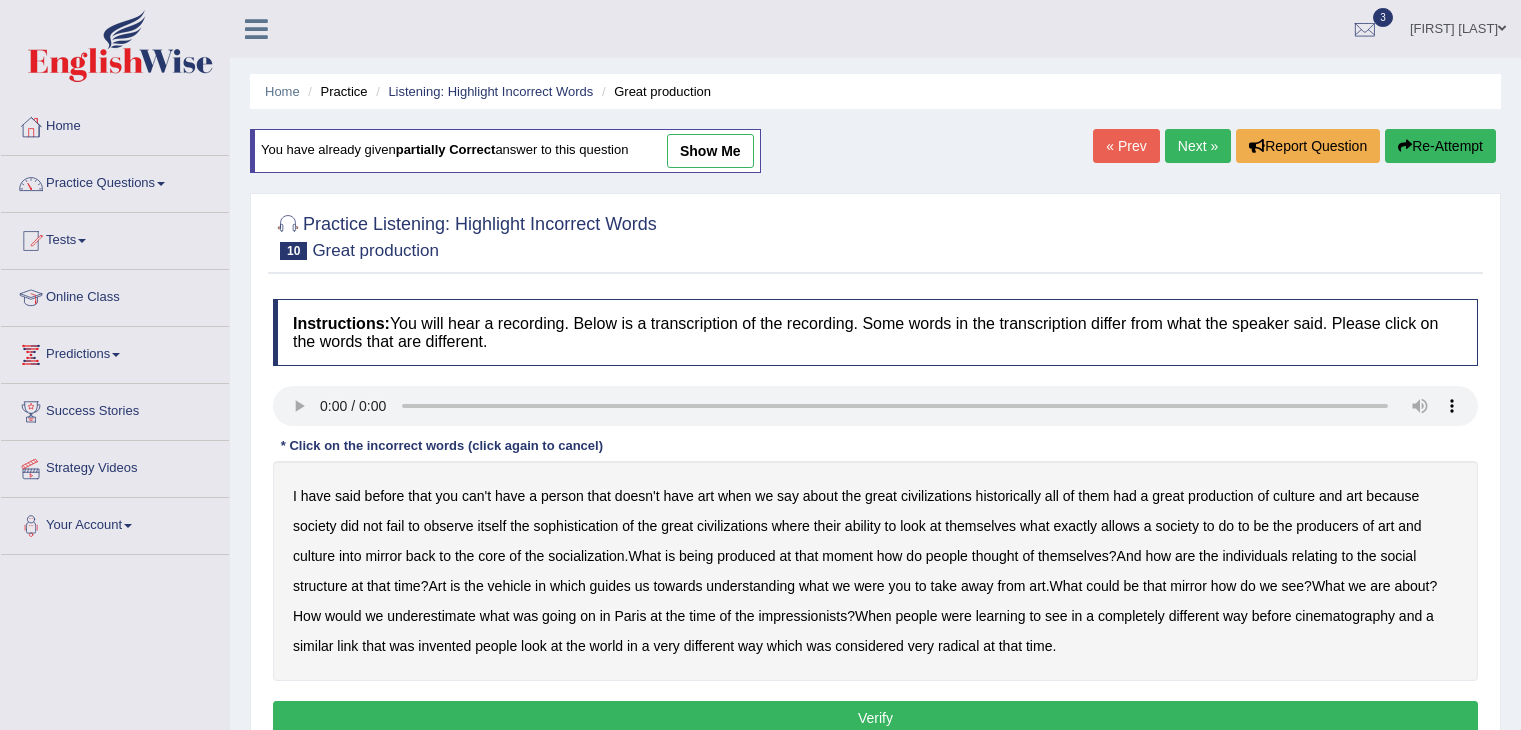 scroll, scrollTop: 0, scrollLeft: 0, axis: both 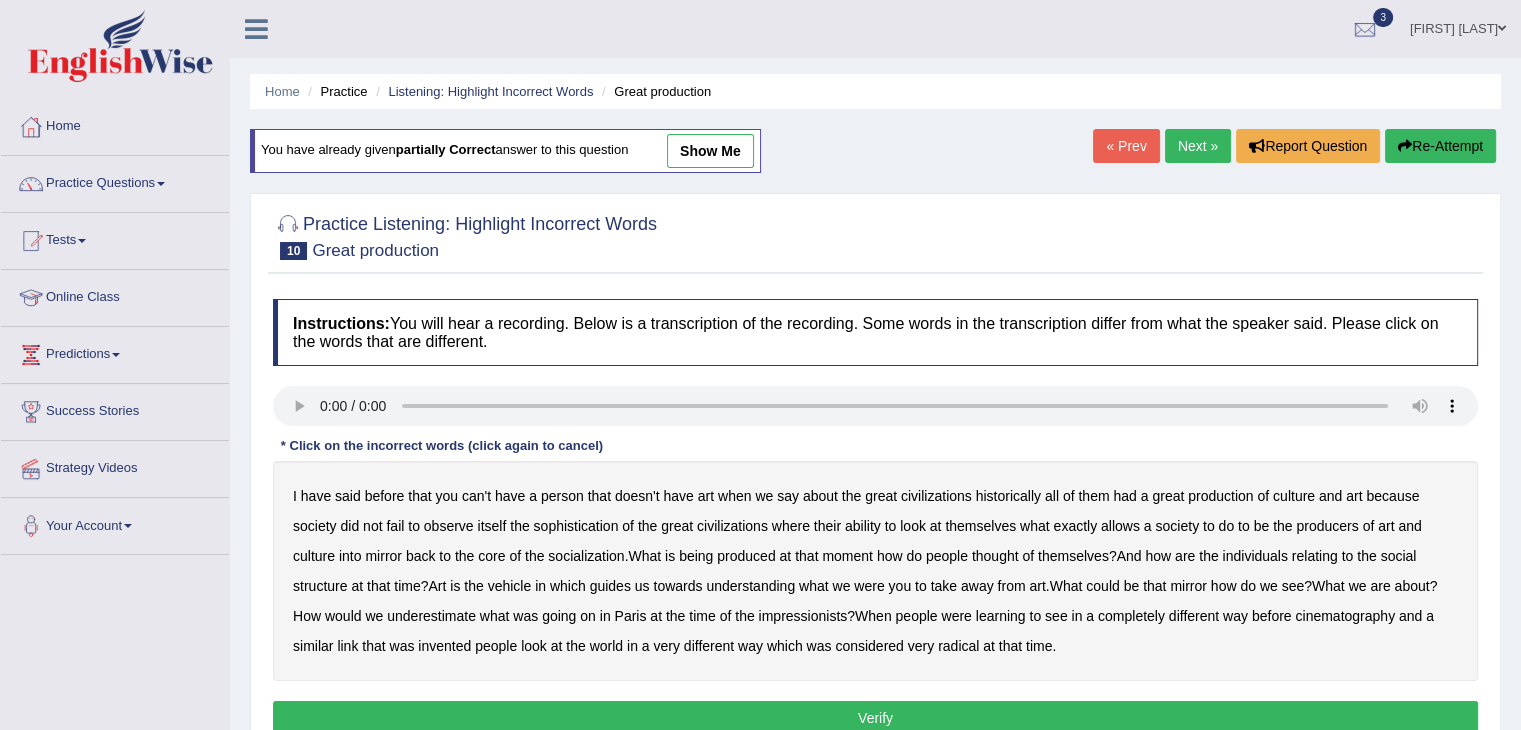 click on "person" at bounding box center (562, 496) 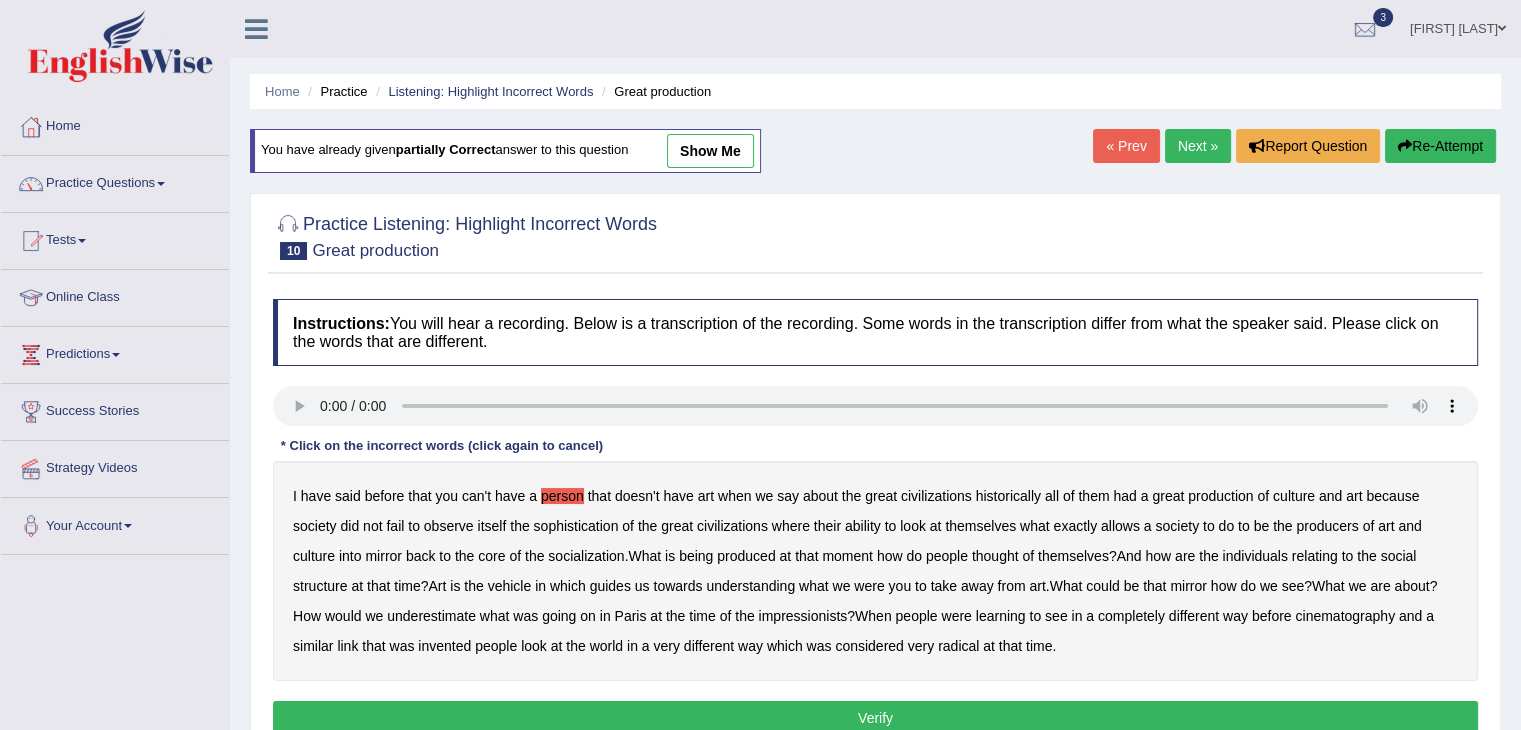 click on "about" at bounding box center [820, 496] 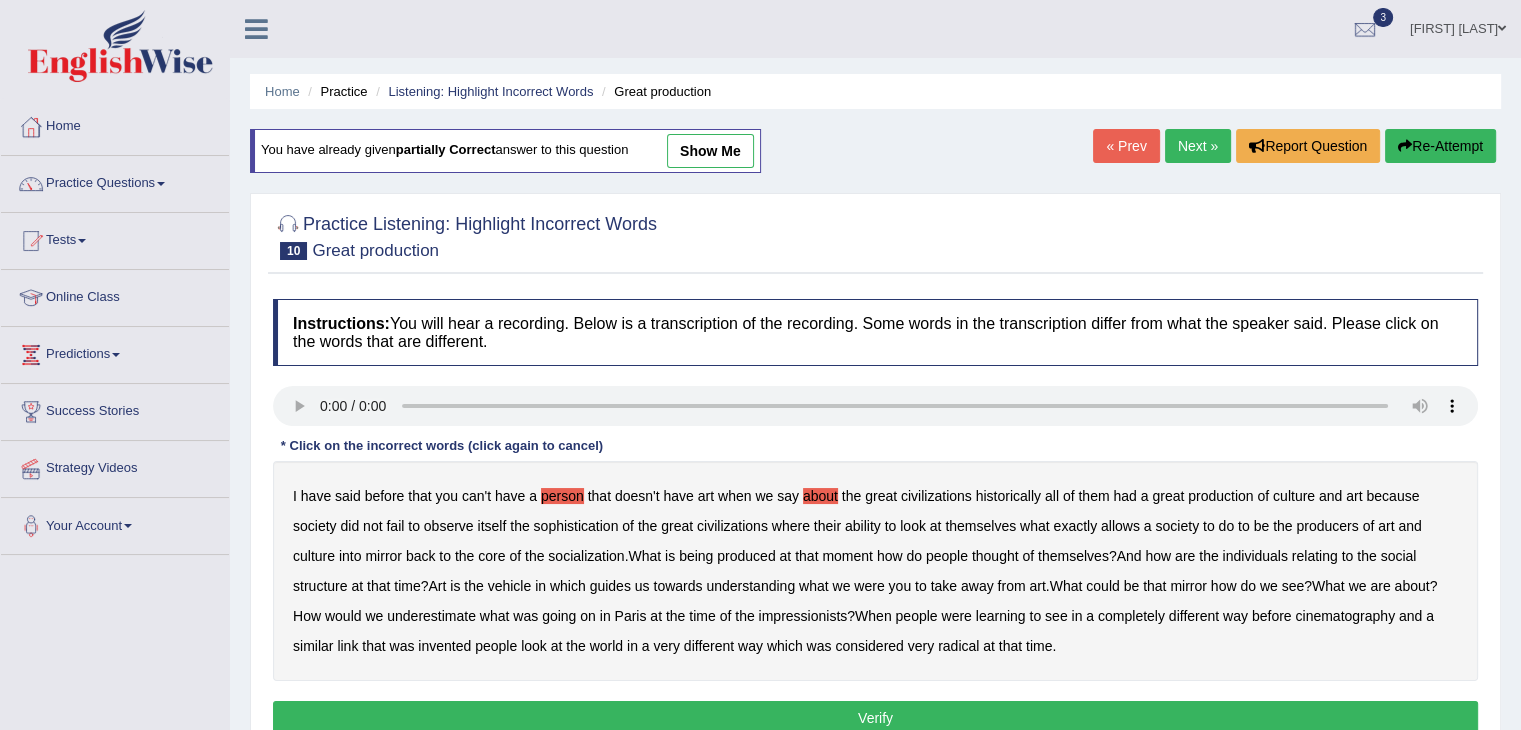click on "about" at bounding box center (820, 496) 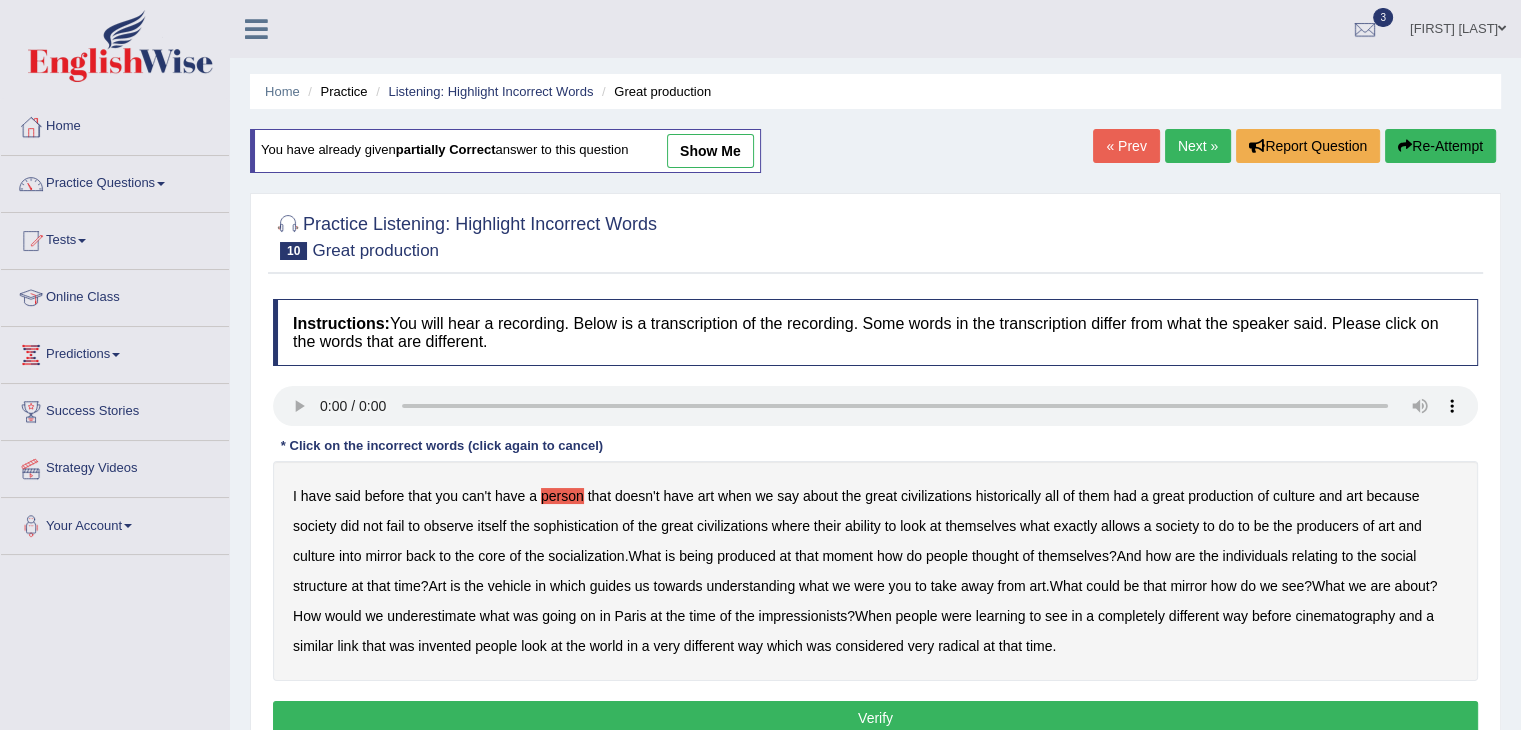 click on "socialization" at bounding box center [586, 556] 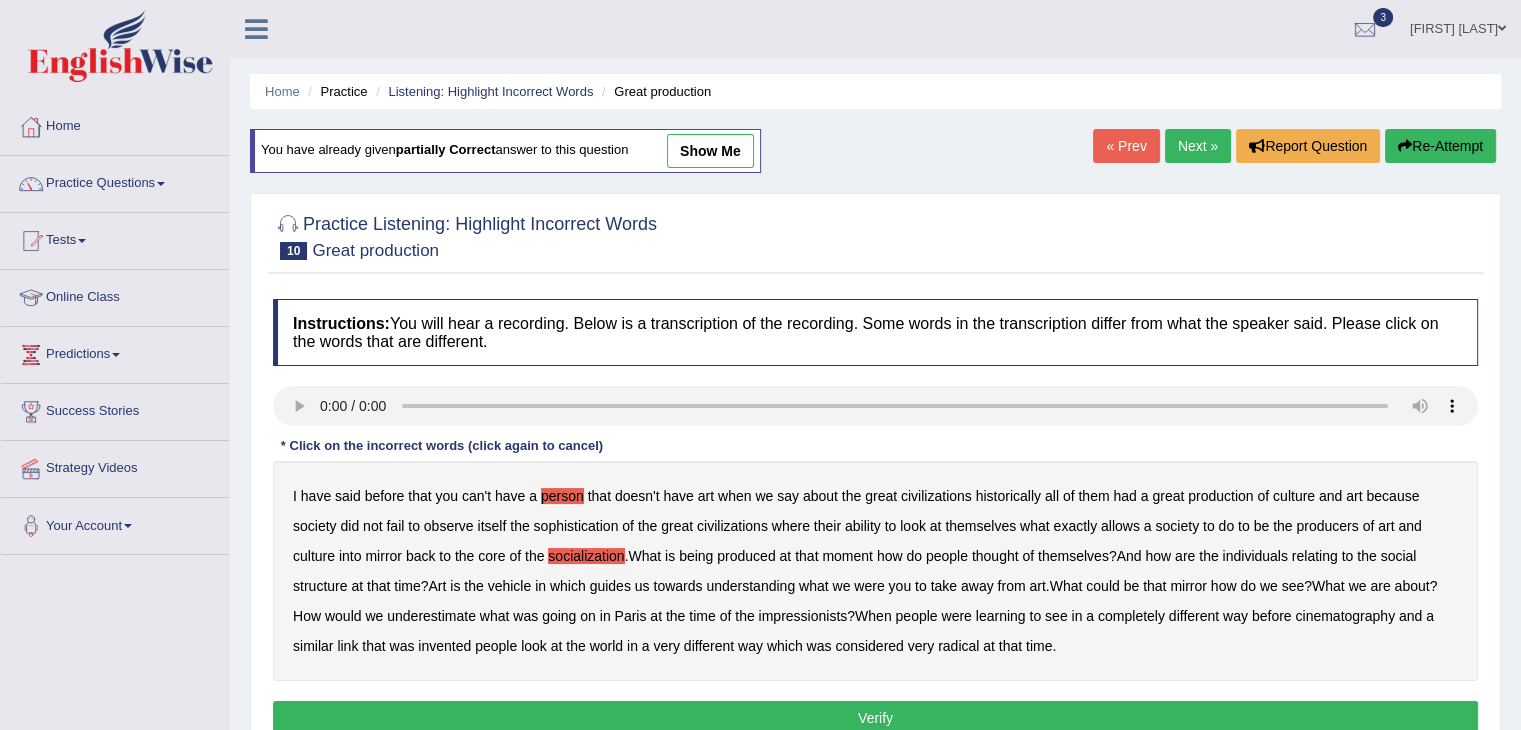 click on "thought" at bounding box center [995, 556] 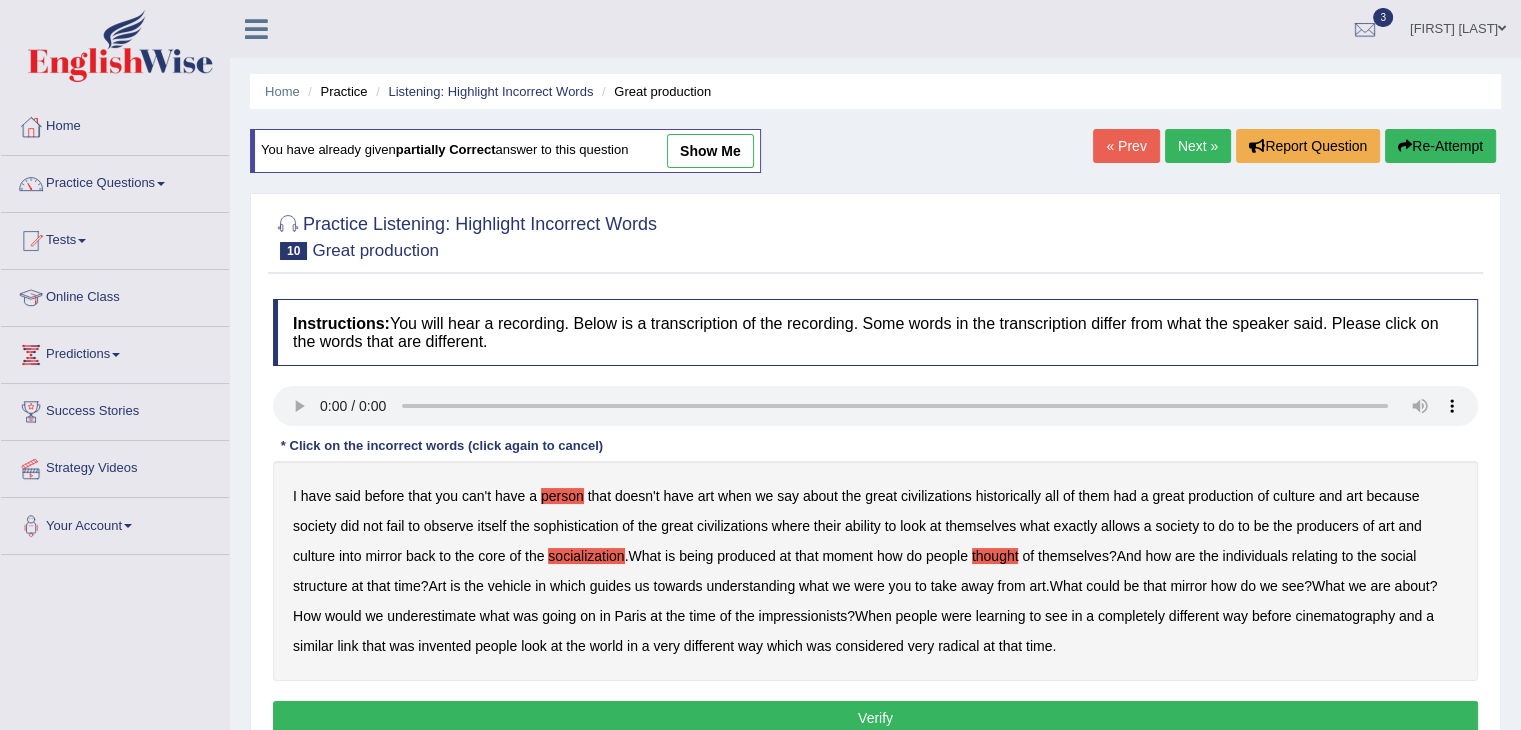 click on "underestimate" at bounding box center (431, 616) 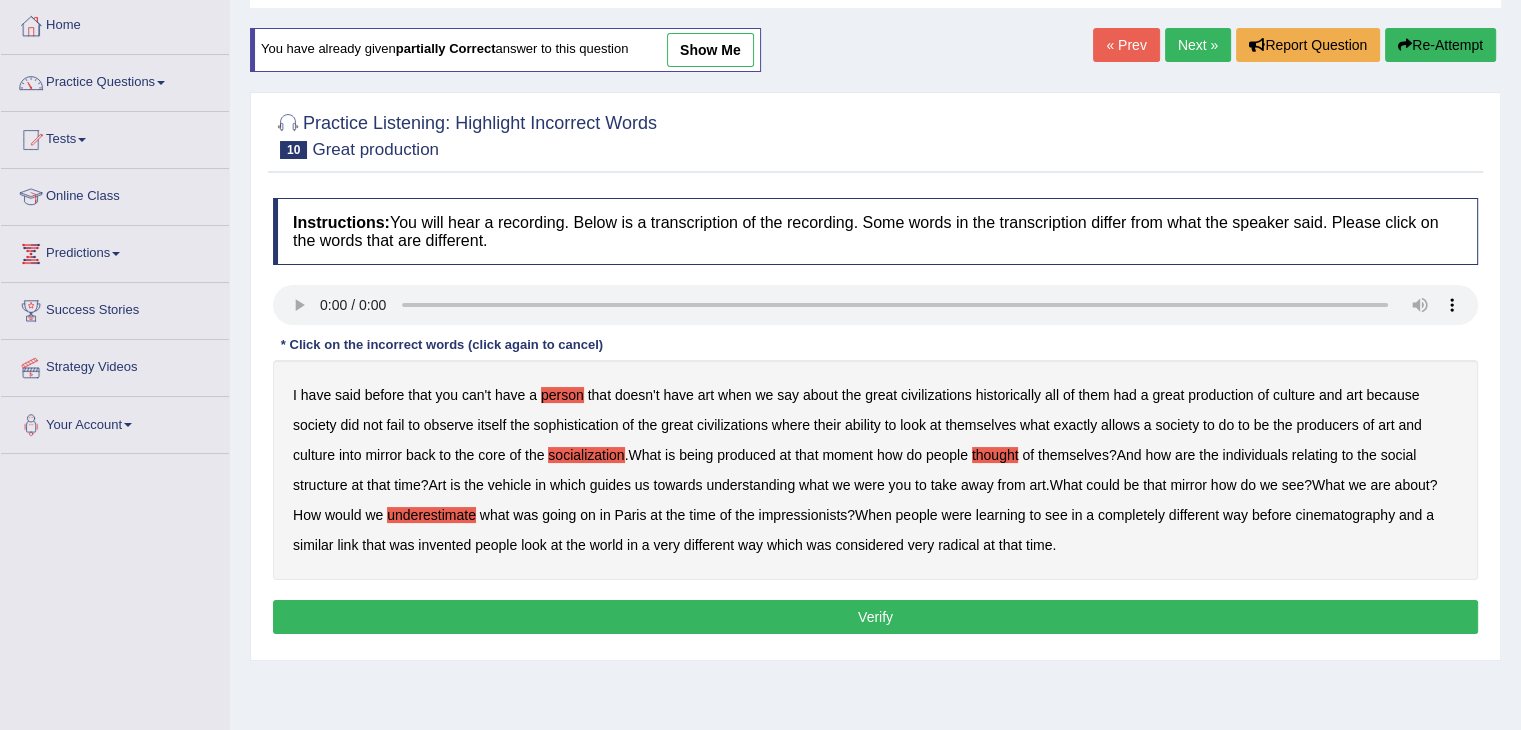 scroll, scrollTop: 100, scrollLeft: 0, axis: vertical 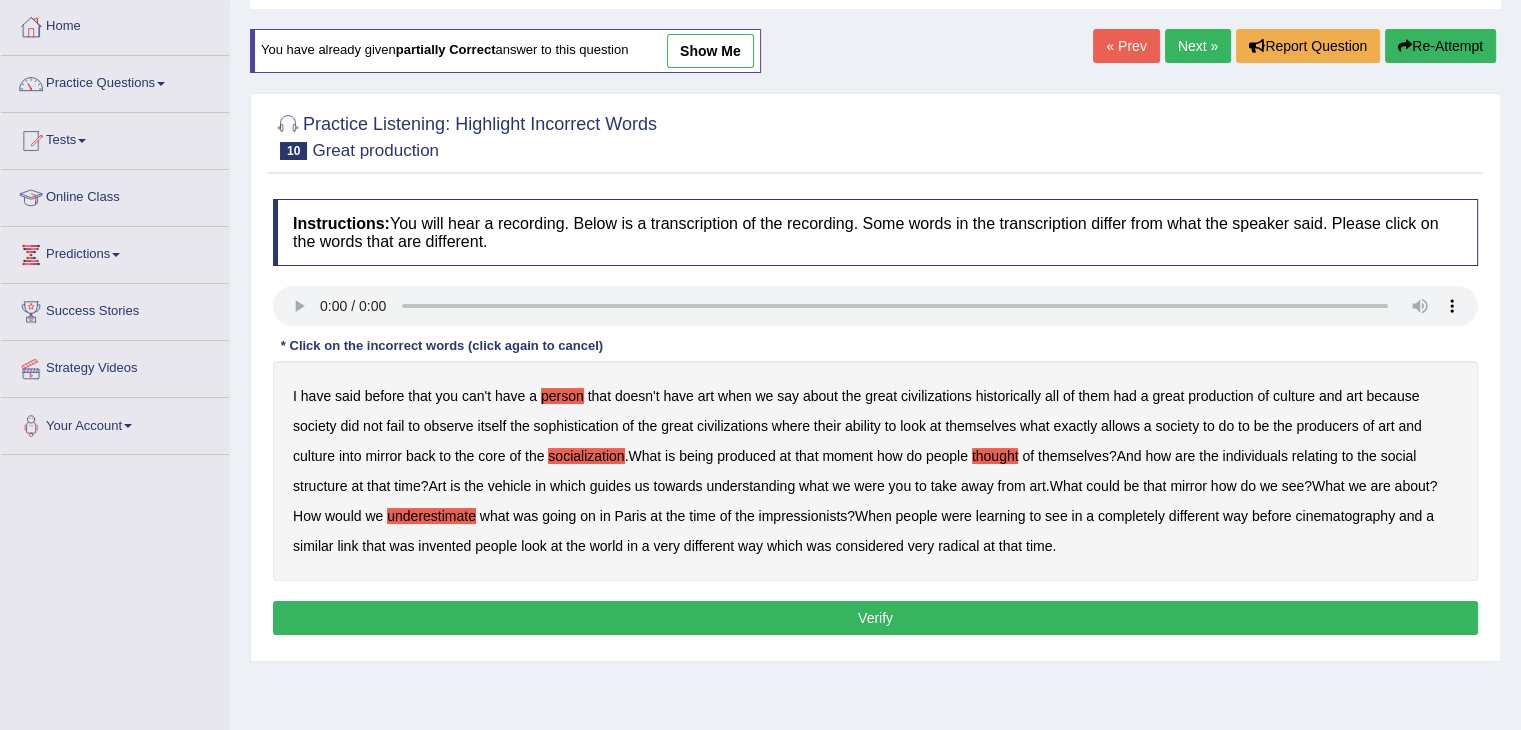 click on "Verify" at bounding box center [875, 618] 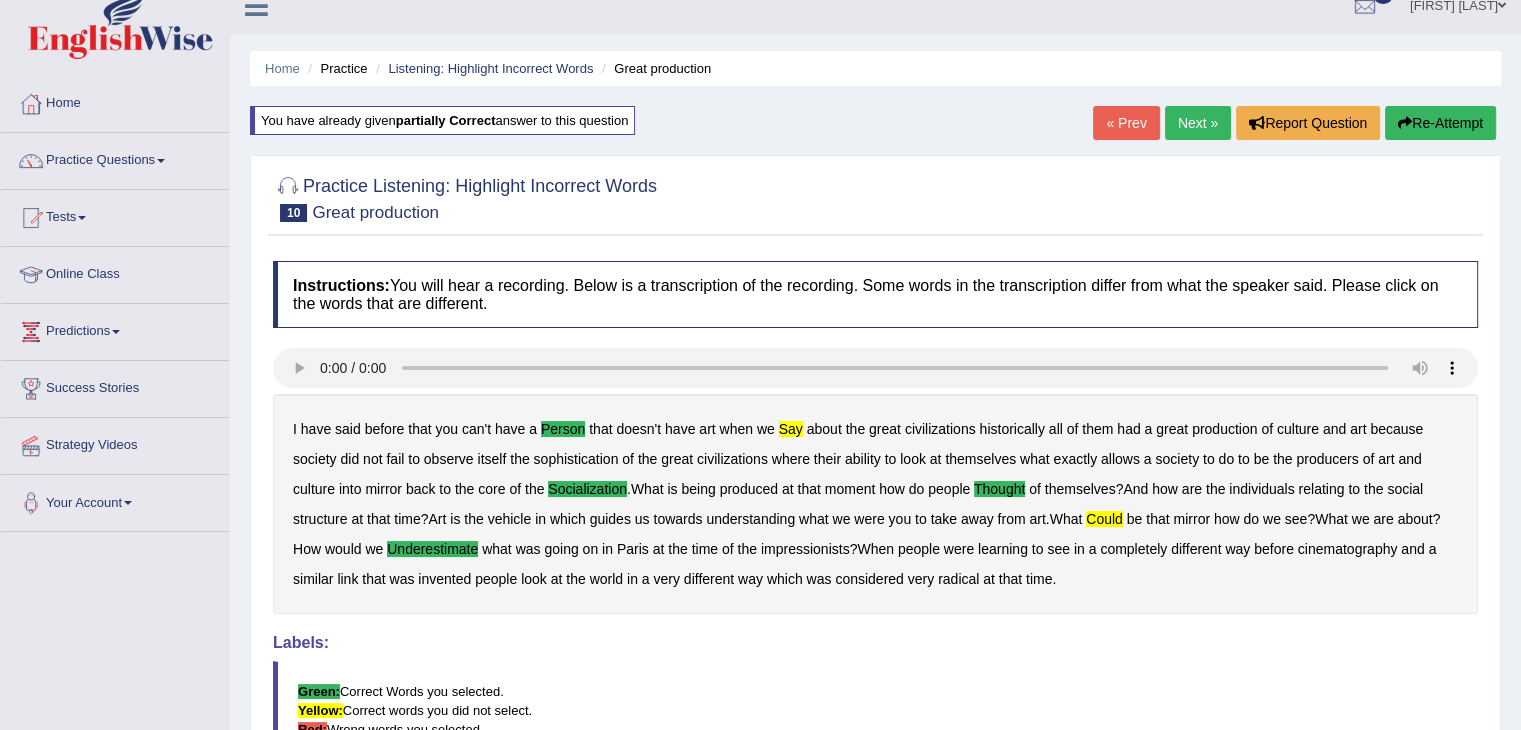 scroll, scrollTop: 20, scrollLeft: 0, axis: vertical 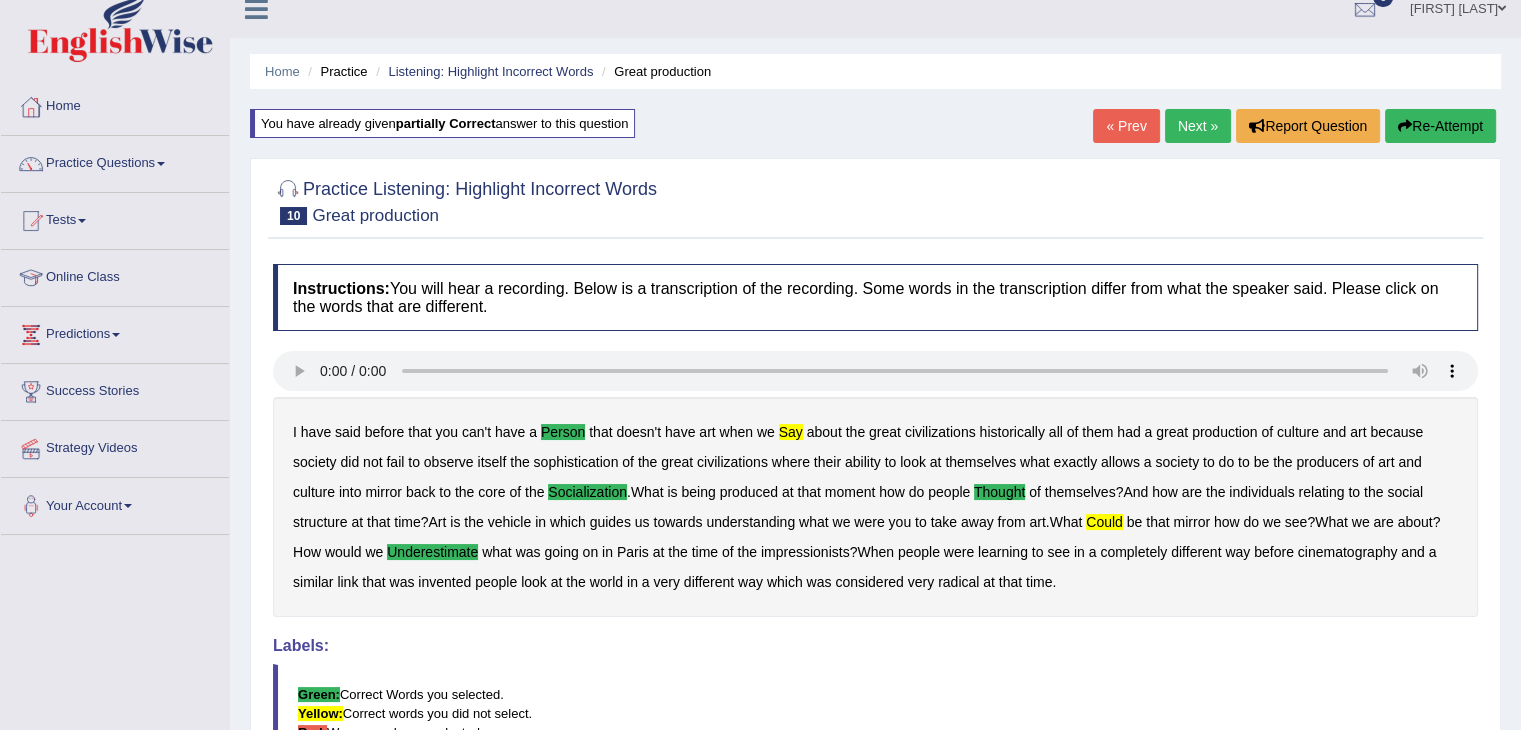 click on "Next »" at bounding box center [1198, 126] 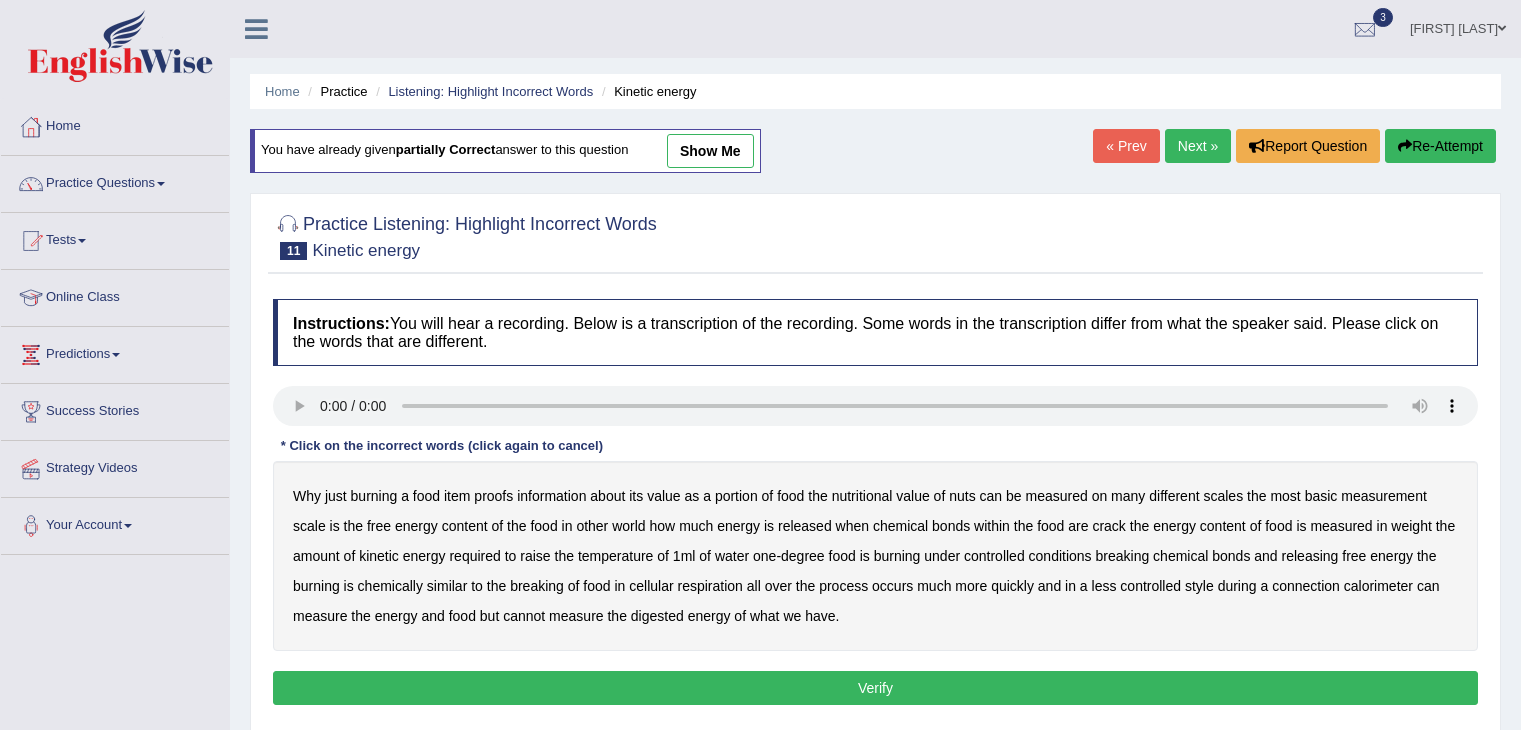 scroll, scrollTop: 0, scrollLeft: 0, axis: both 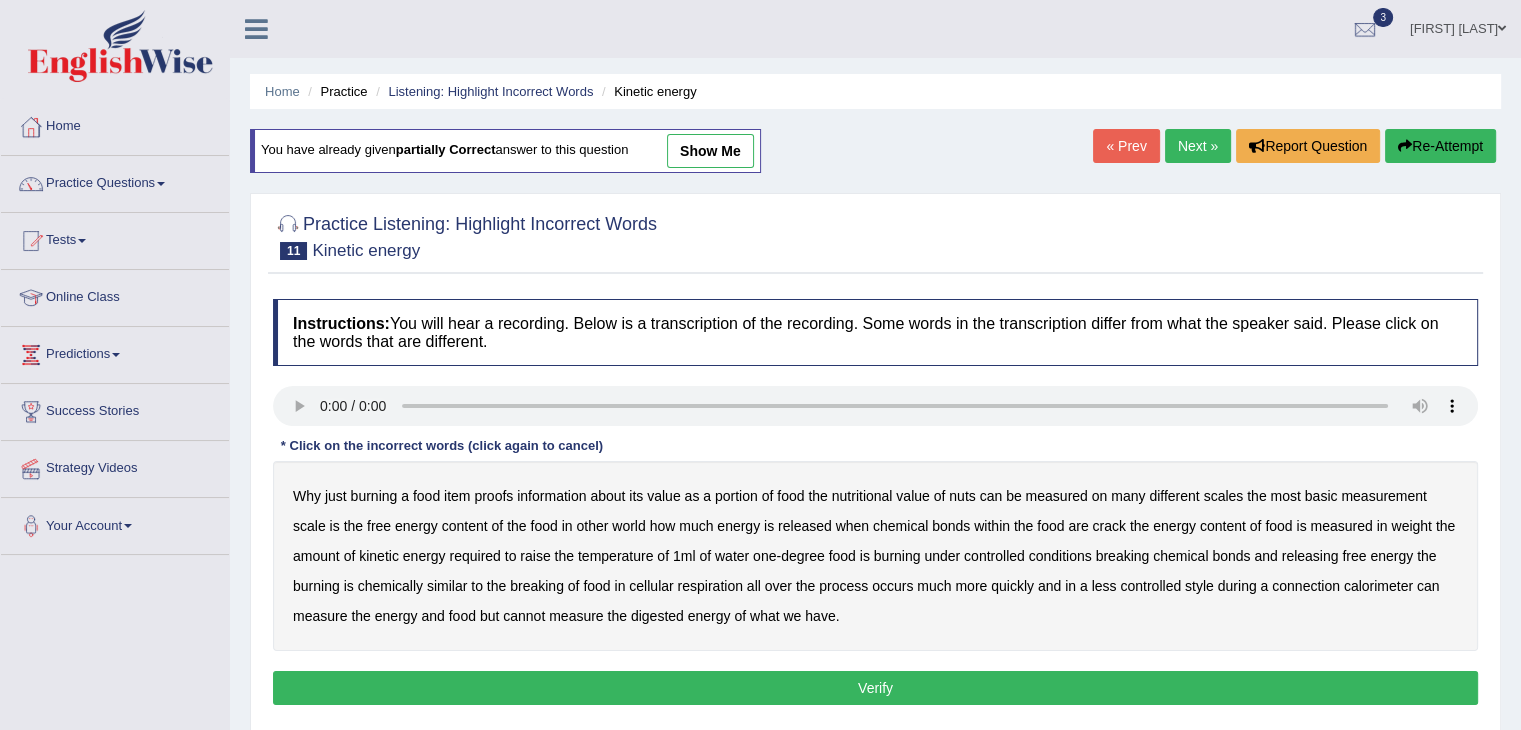 click on "proofs" at bounding box center (493, 496) 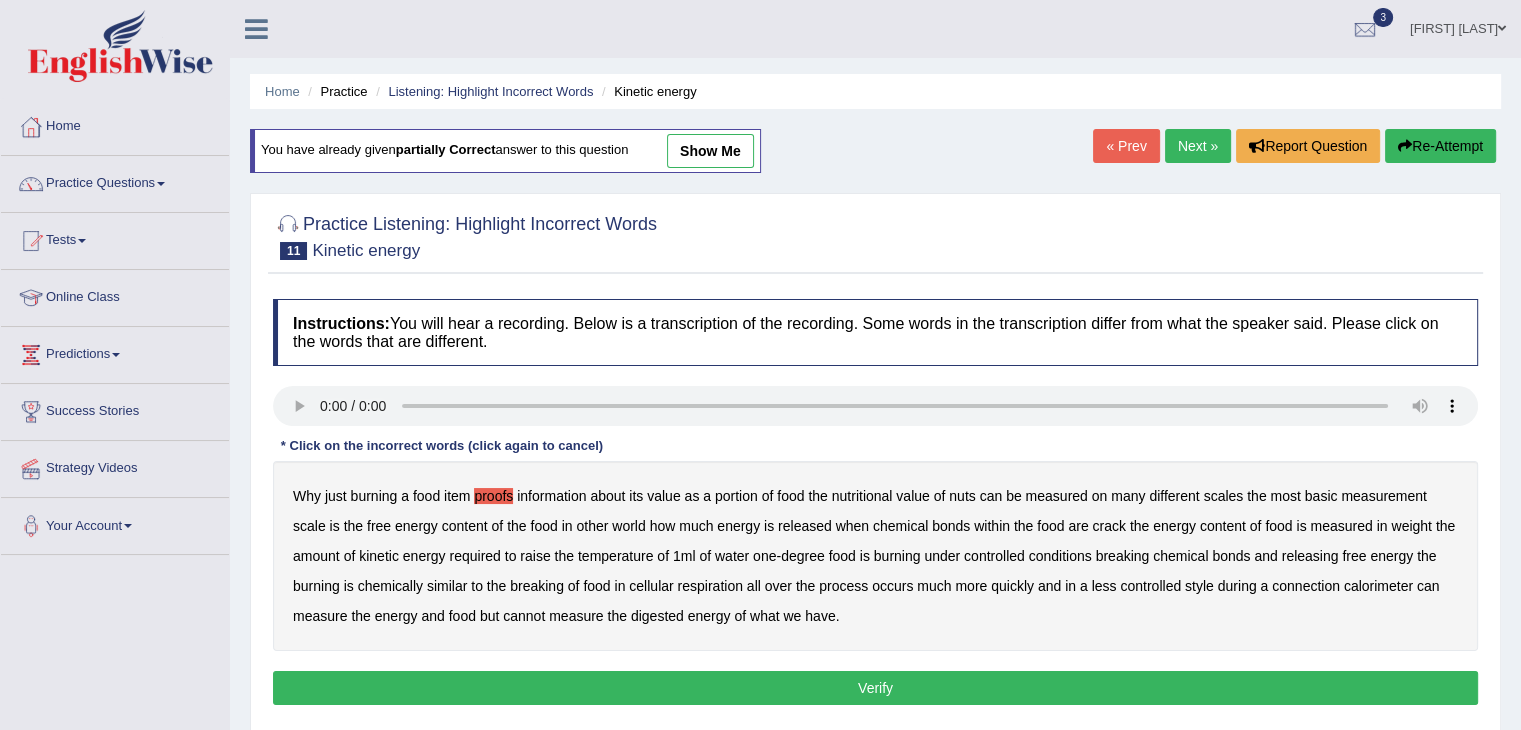 click on "crack" at bounding box center (1108, 526) 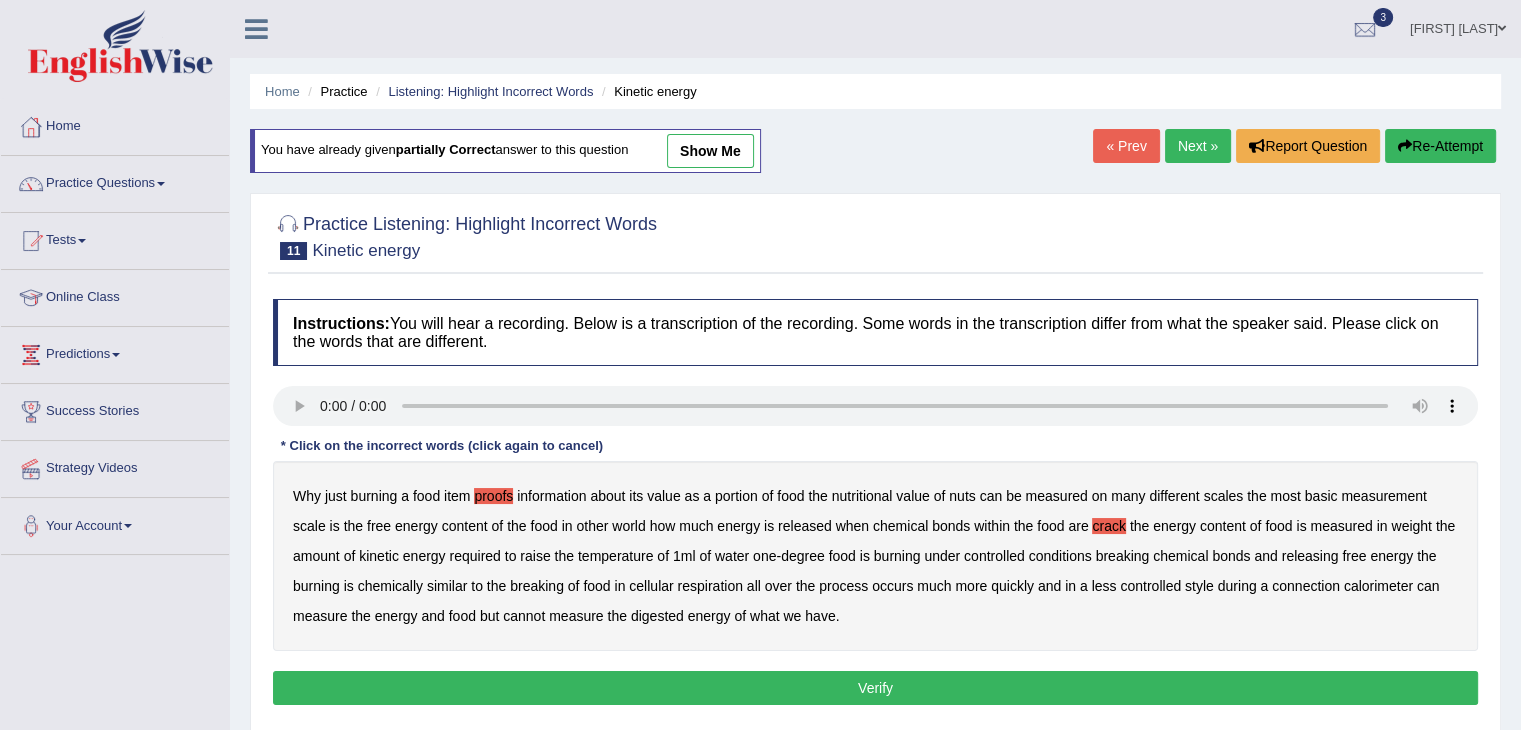 click on "weight" at bounding box center (1411, 526) 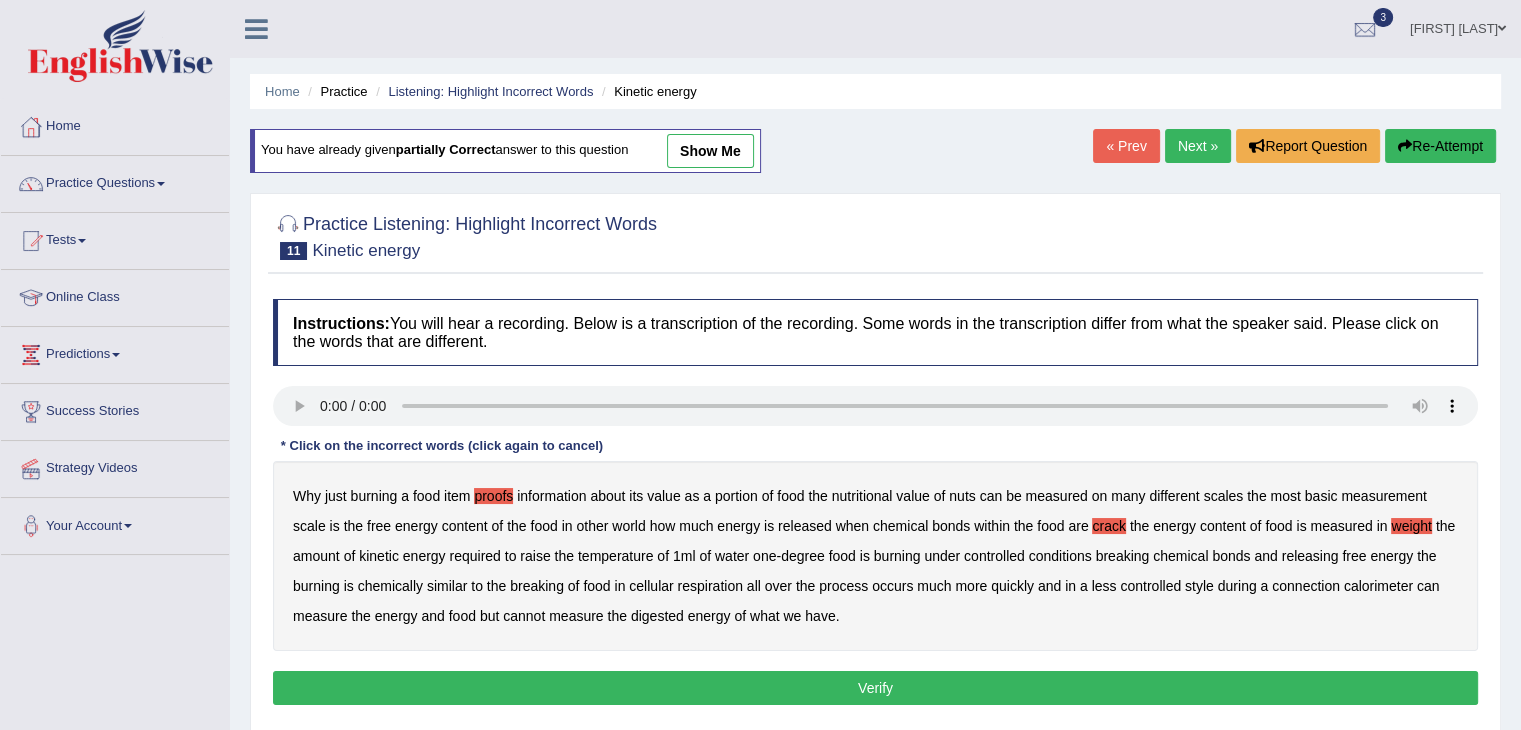 click on "controlled" at bounding box center [994, 556] 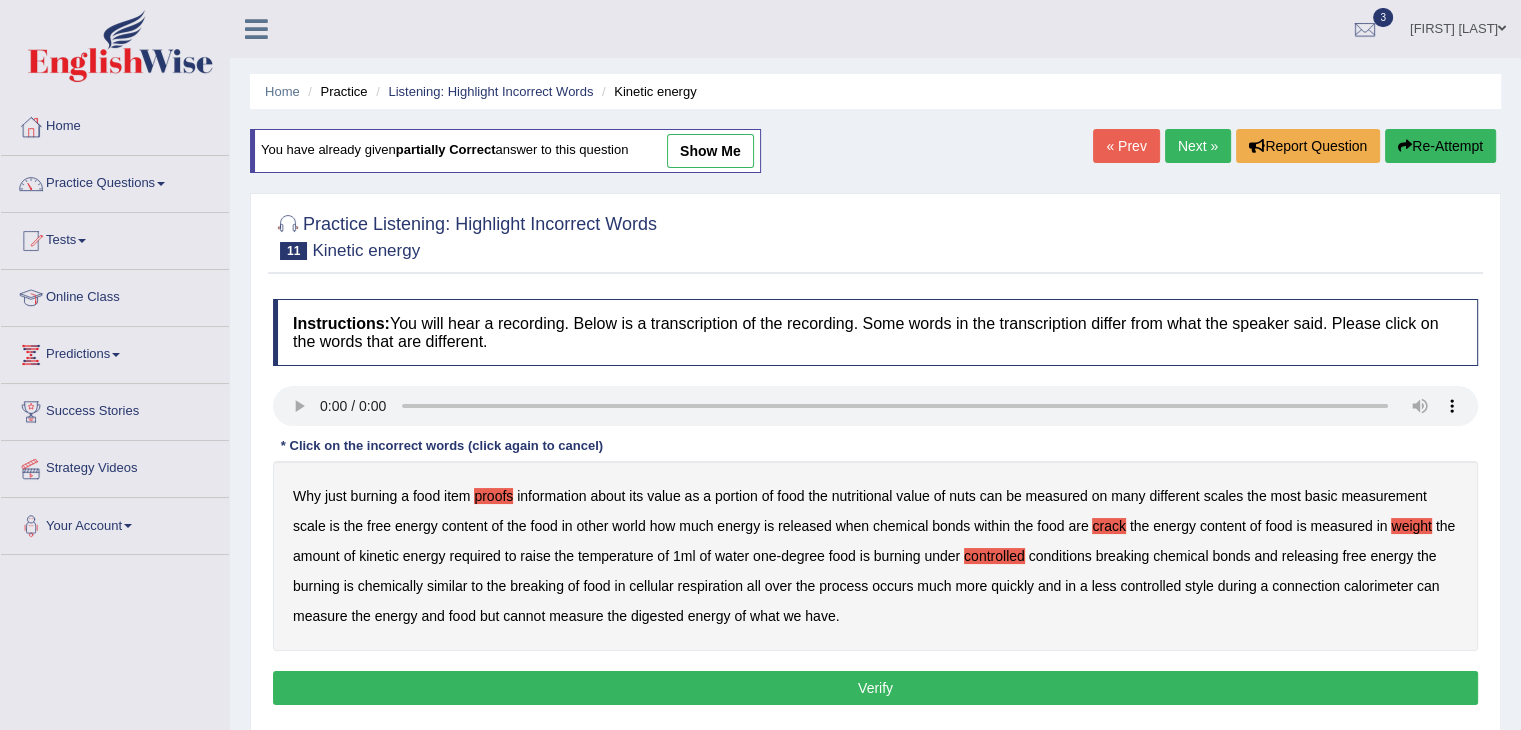 click on "style" at bounding box center (1199, 586) 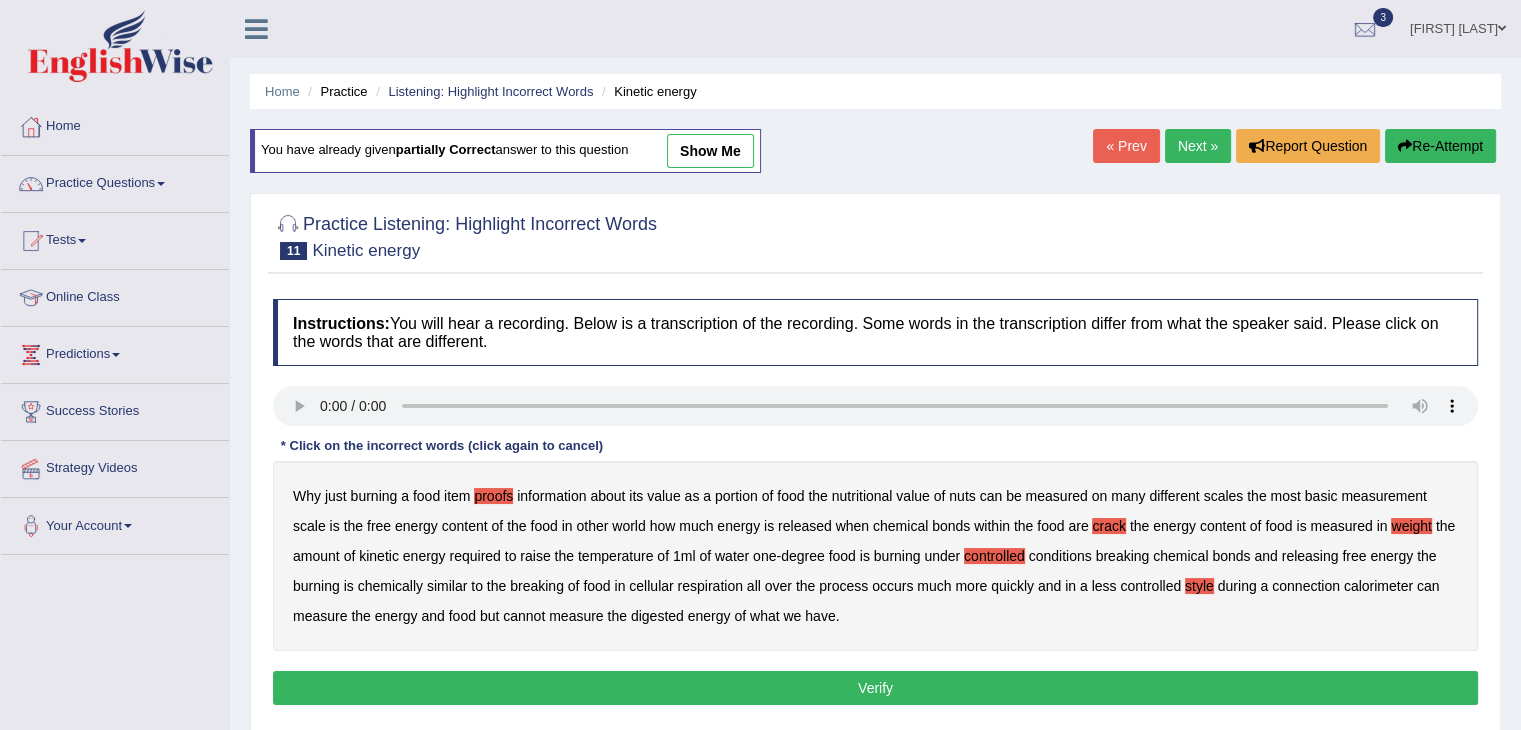 click on "Verify" at bounding box center (875, 688) 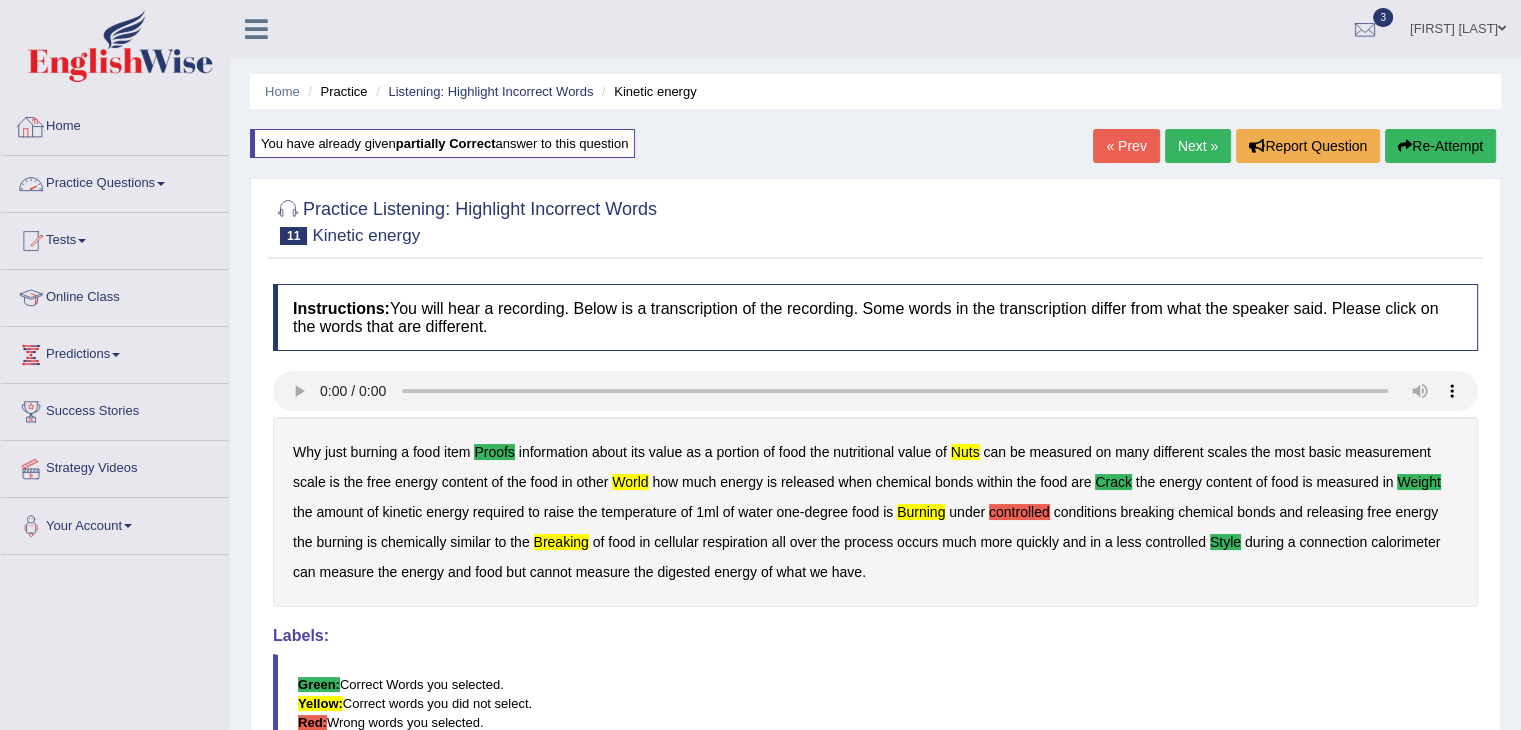 click on "Practice Questions" at bounding box center (115, 181) 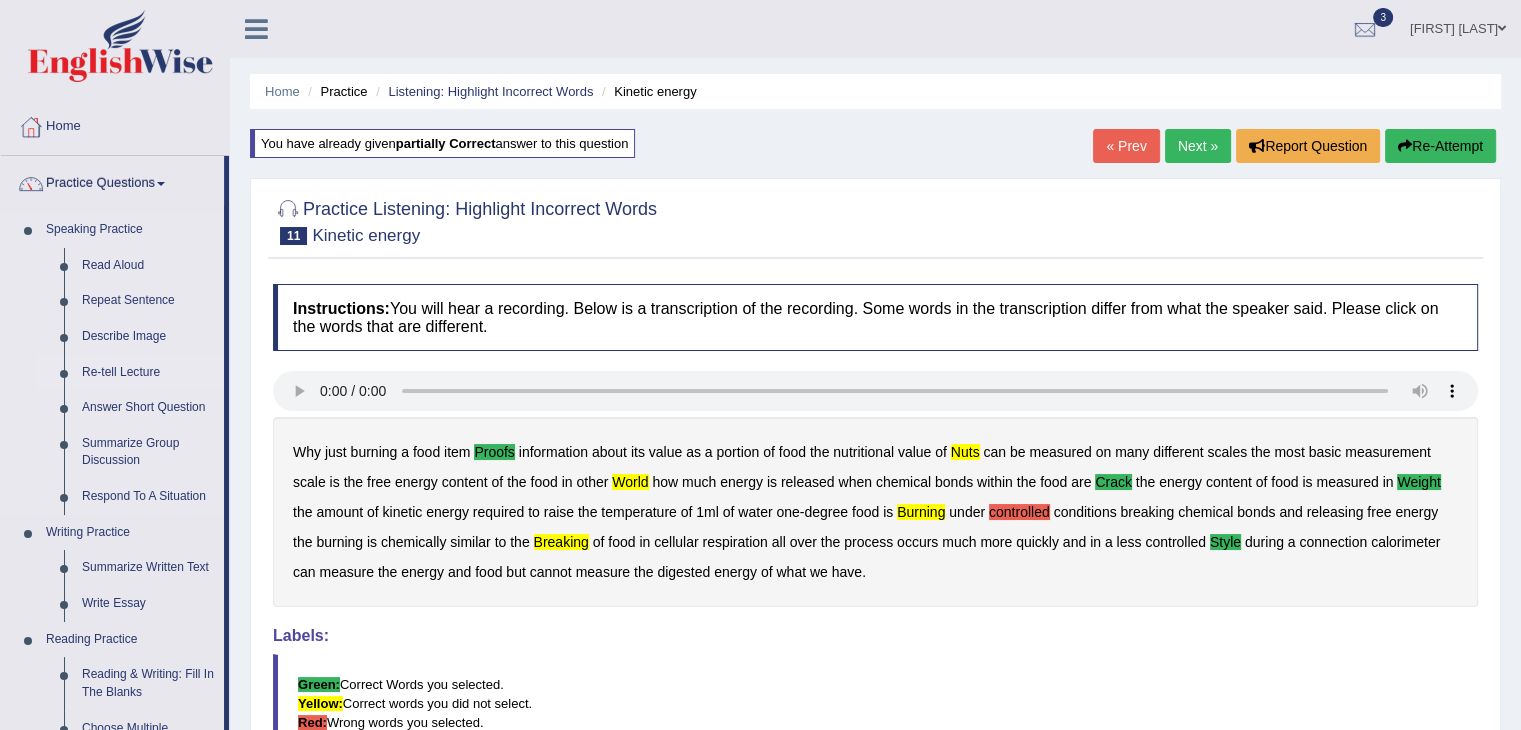 click on "Re-tell Lecture" at bounding box center (148, 373) 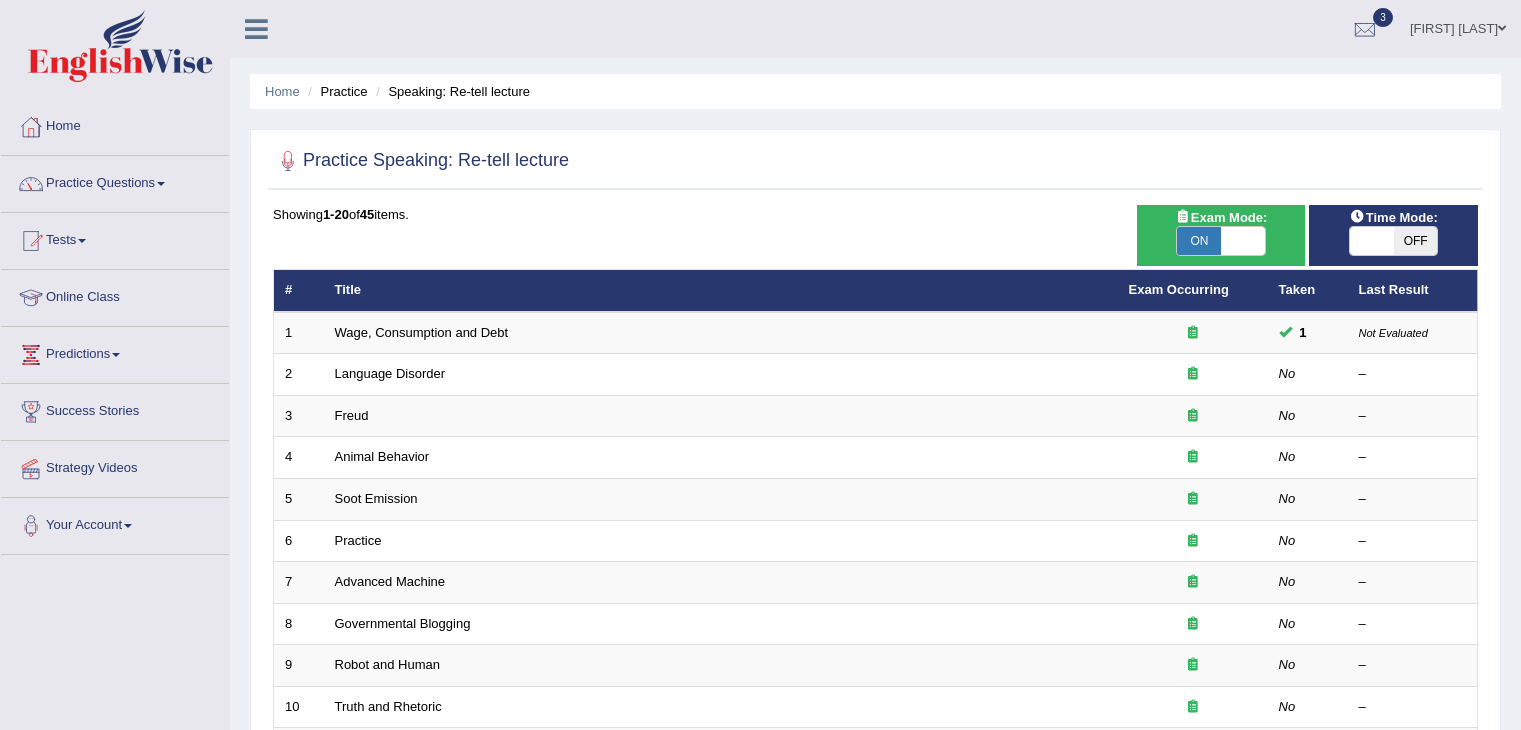 scroll, scrollTop: 0, scrollLeft: 0, axis: both 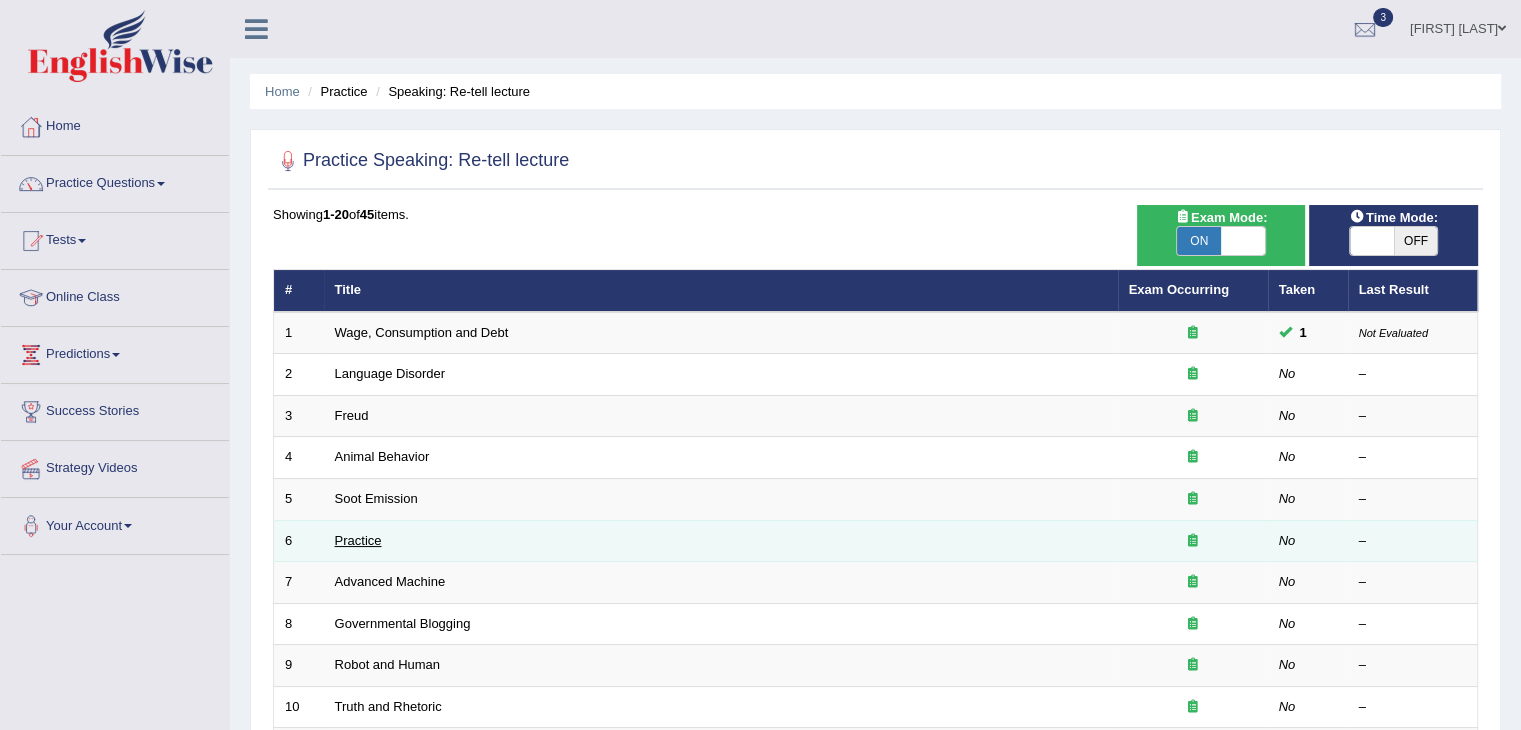 click on "Practice" at bounding box center (358, 540) 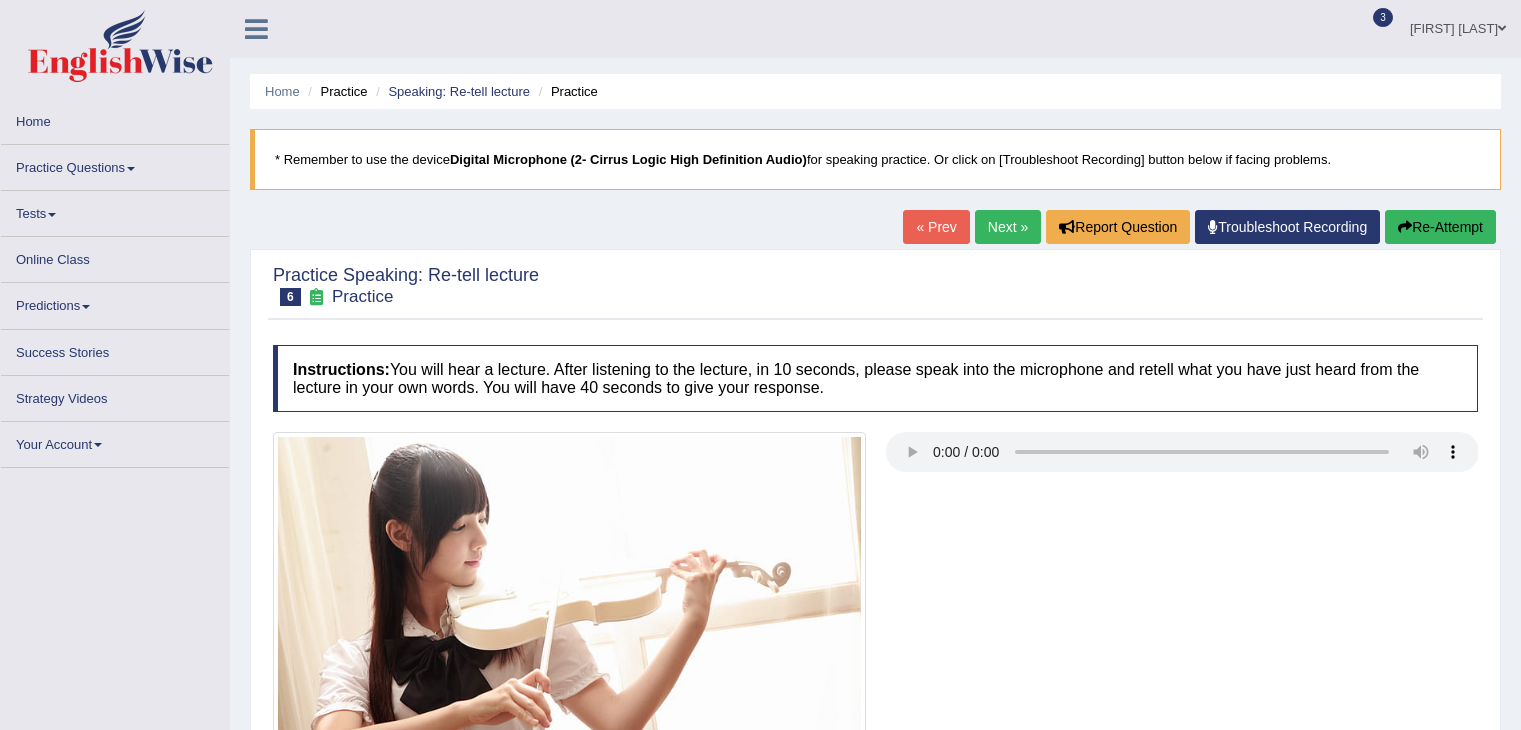 scroll, scrollTop: 0, scrollLeft: 0, axis: both 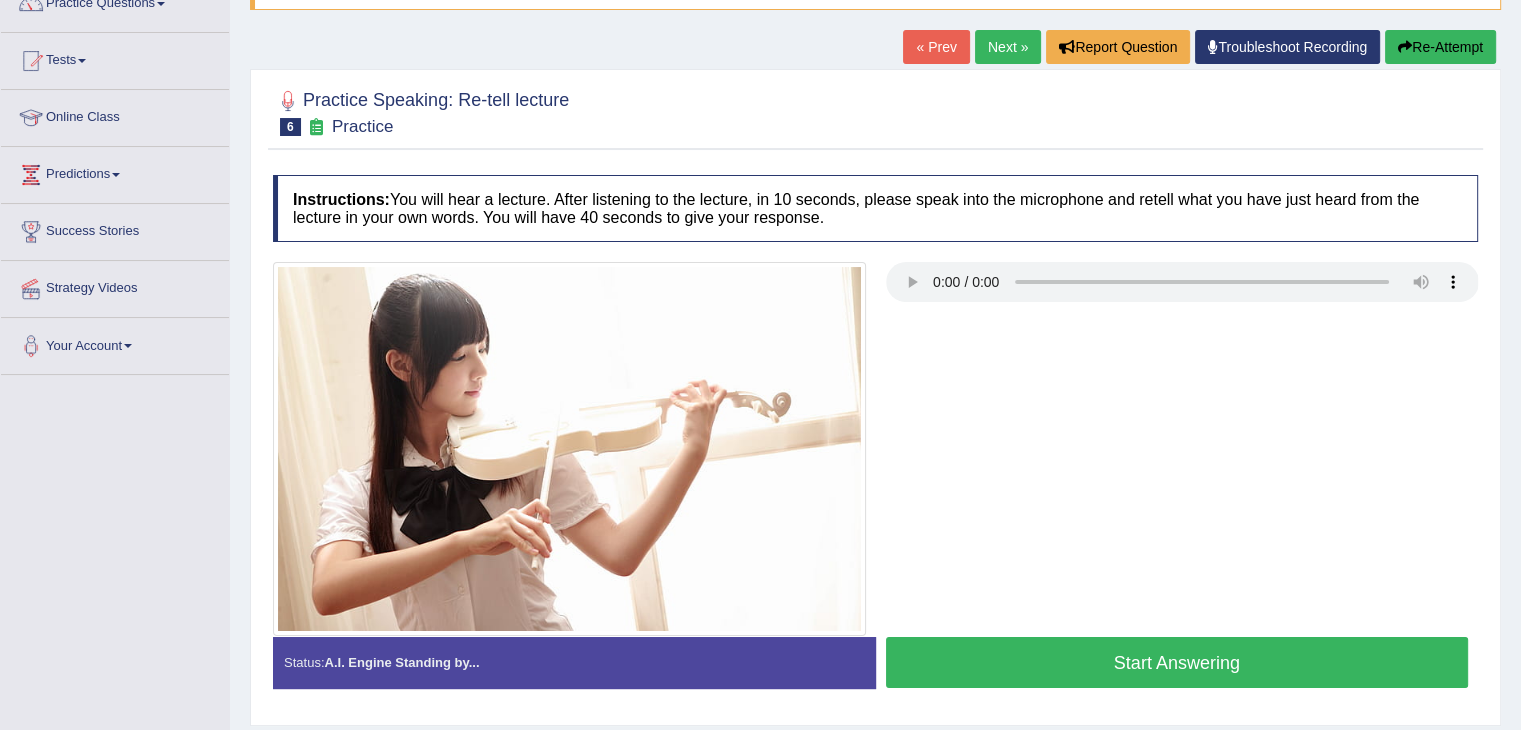 type 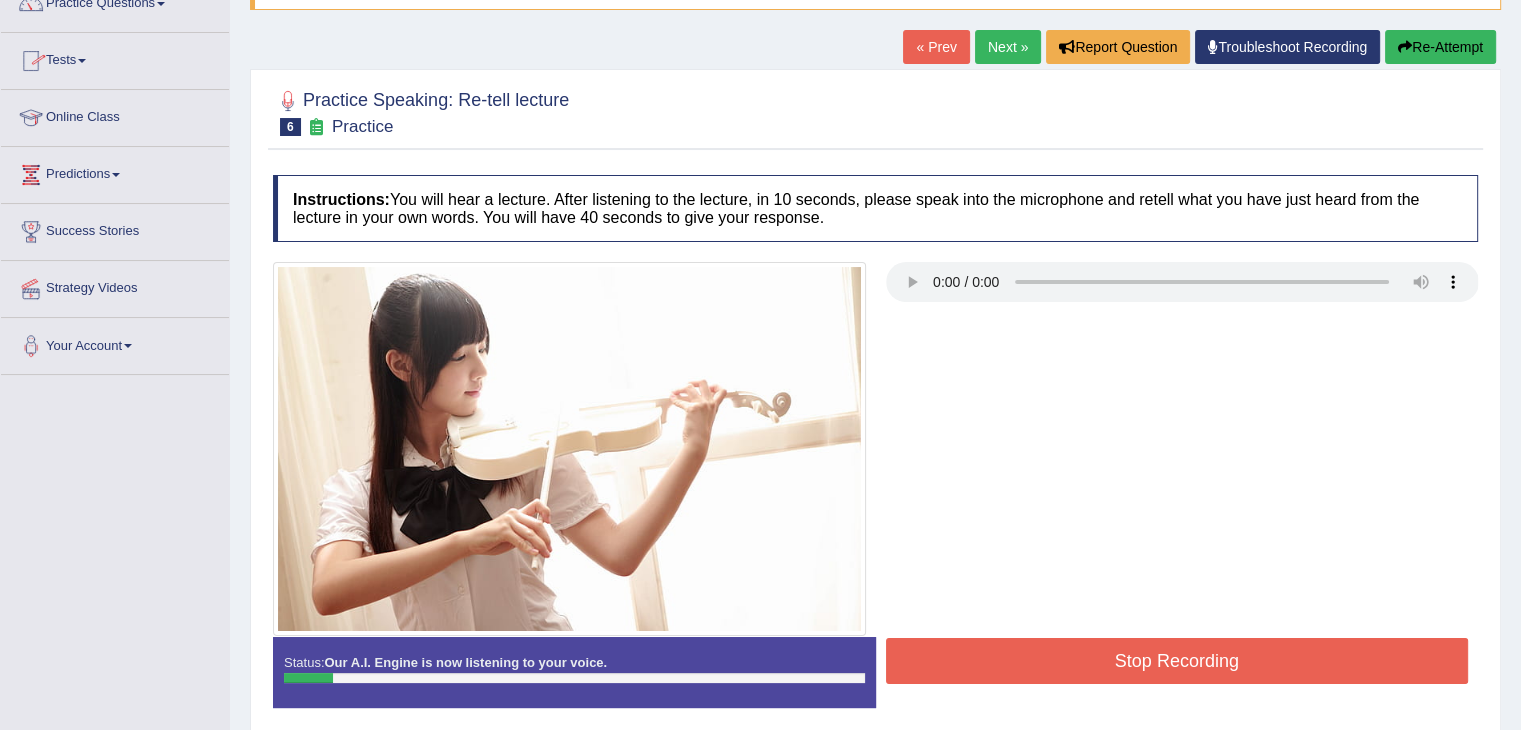 click on "Next »" at bounding box center [1008, 47] 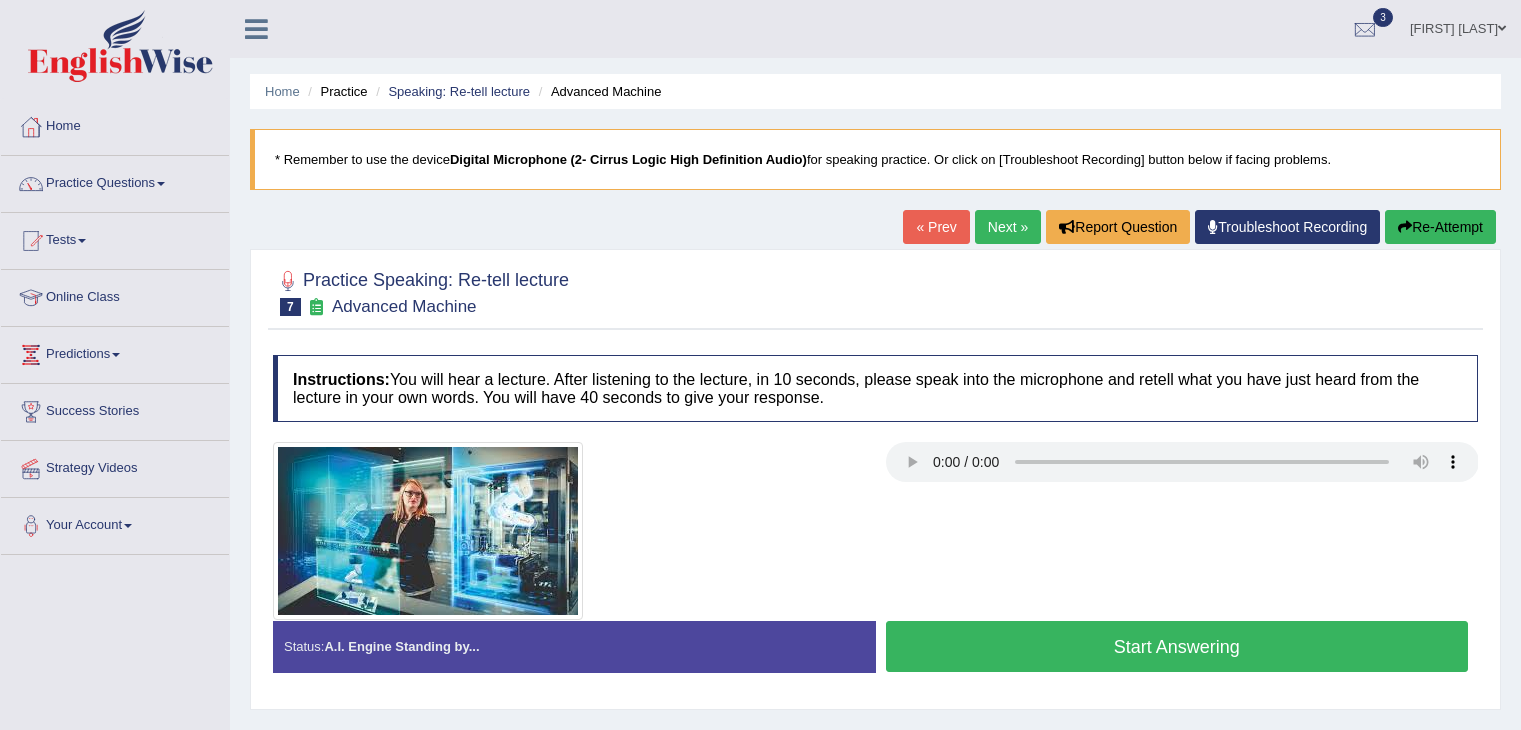 scroll, scrollTop: 0, scrollLeft: 0, axis: both 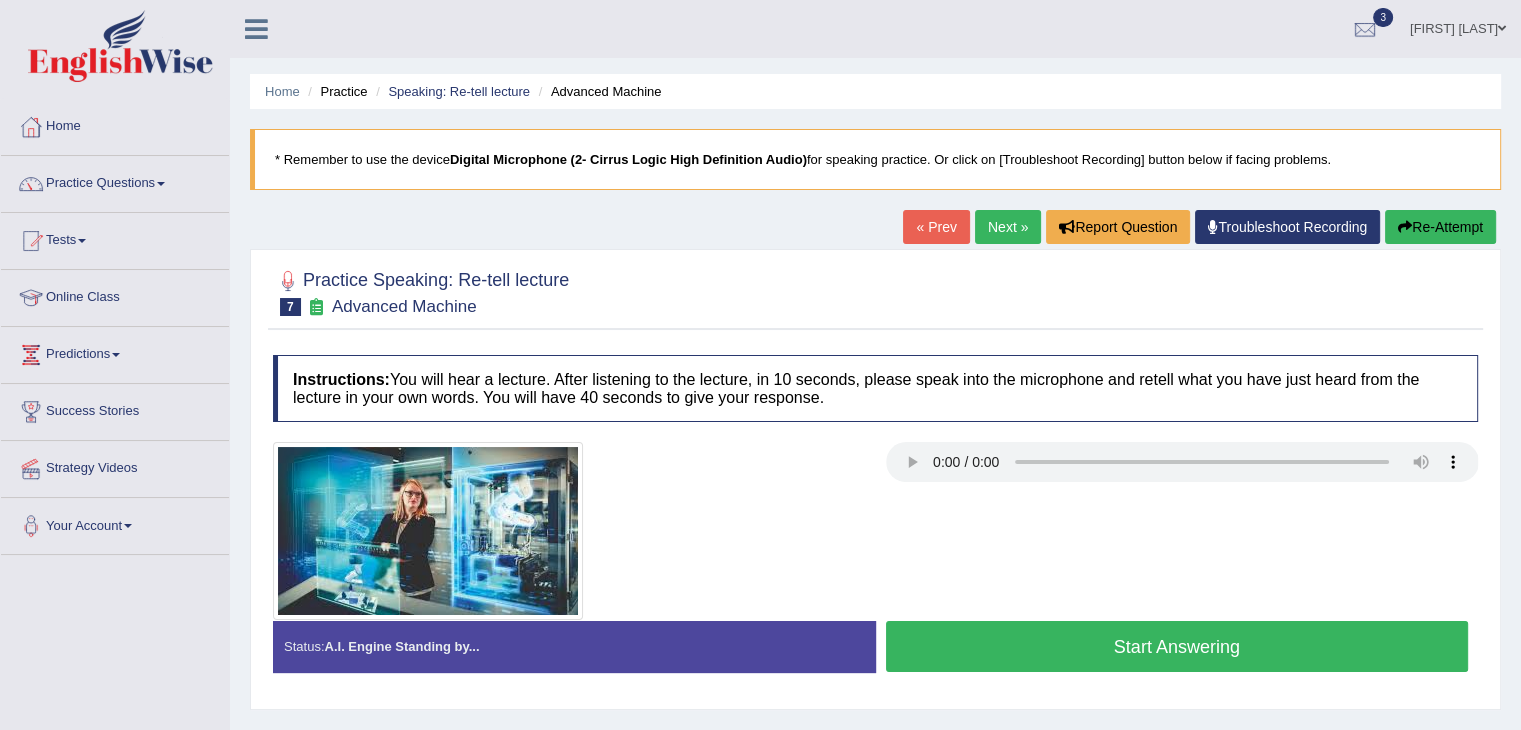type 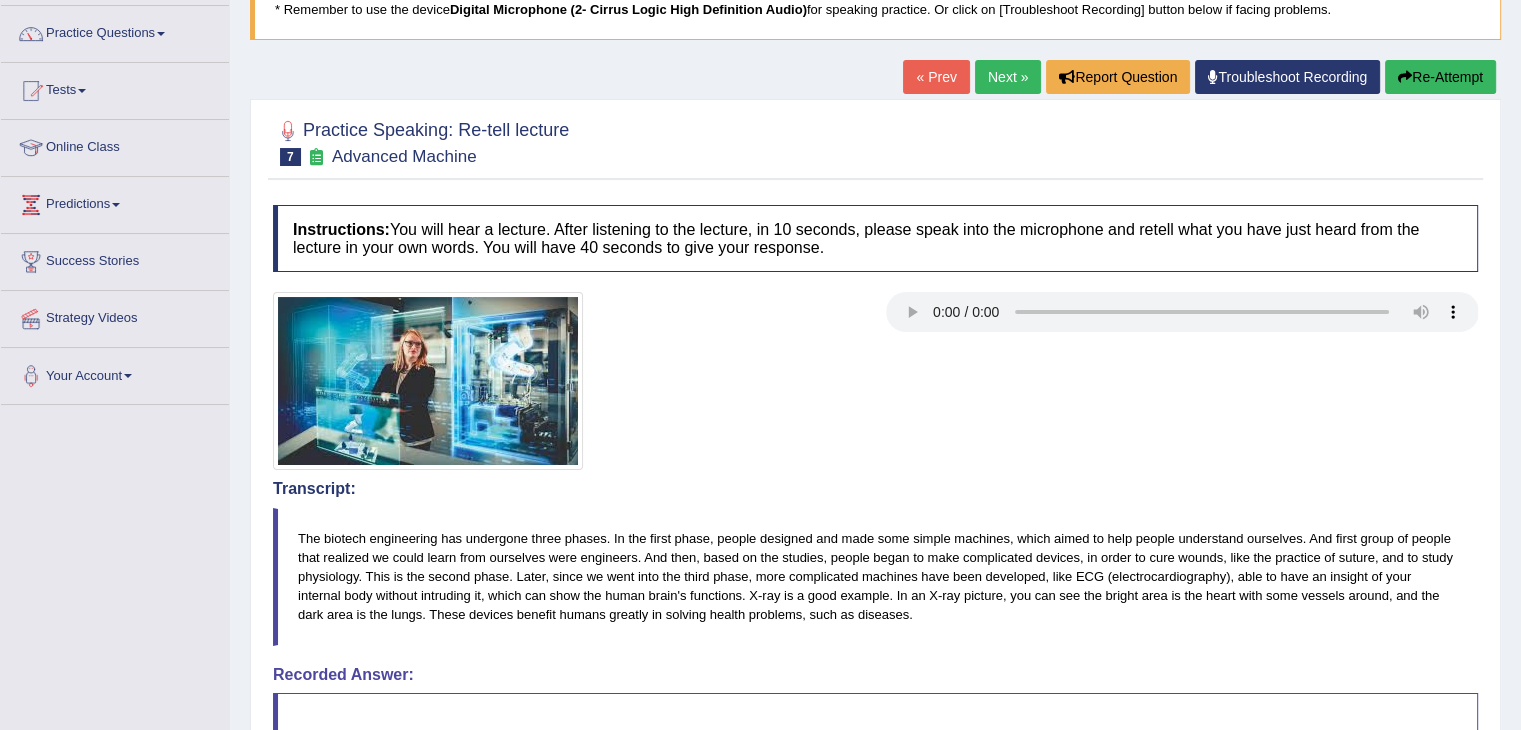 scroll, scrollTop: 0, scrollLeft: 0, axis: both 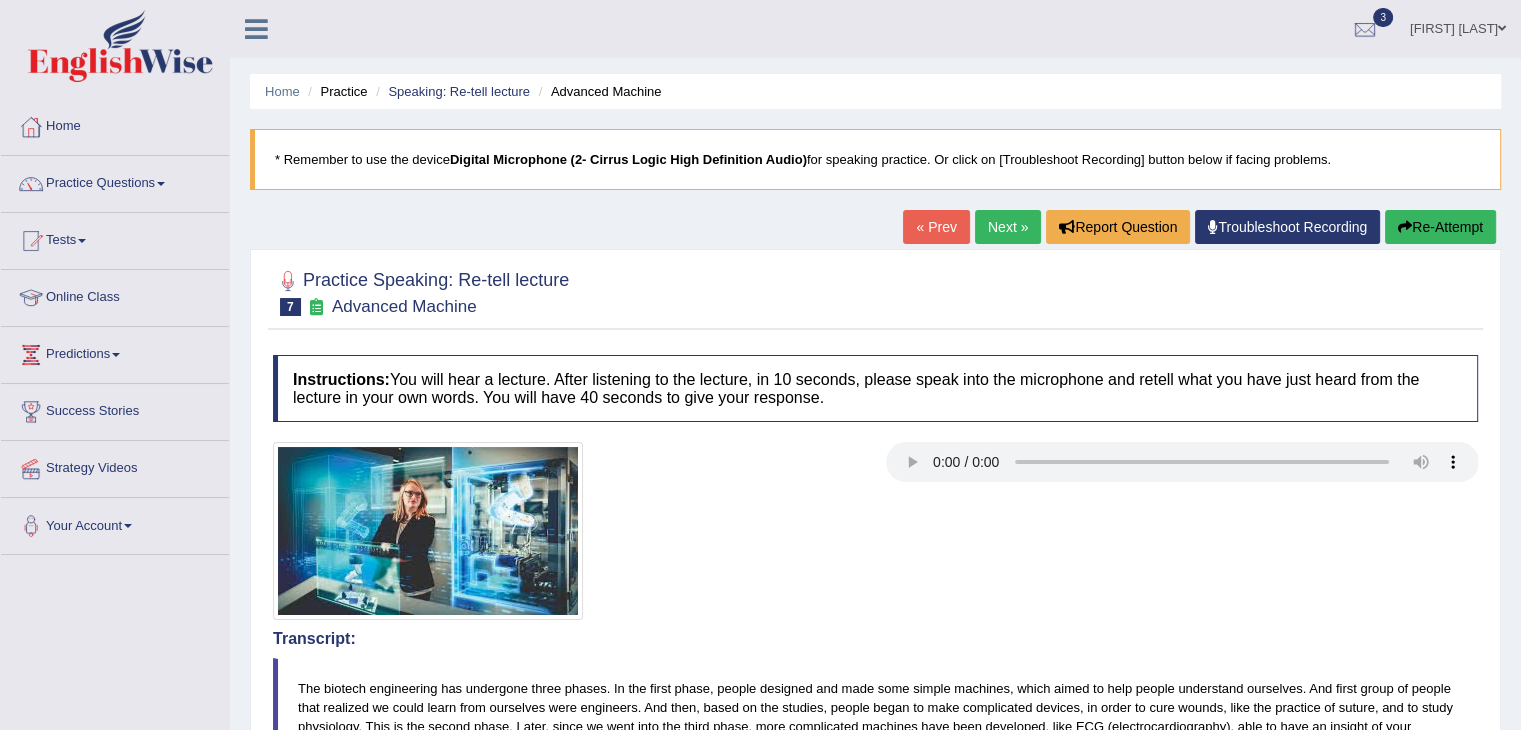 click on "Re-Attempt" at bounding box center (1440, 227) 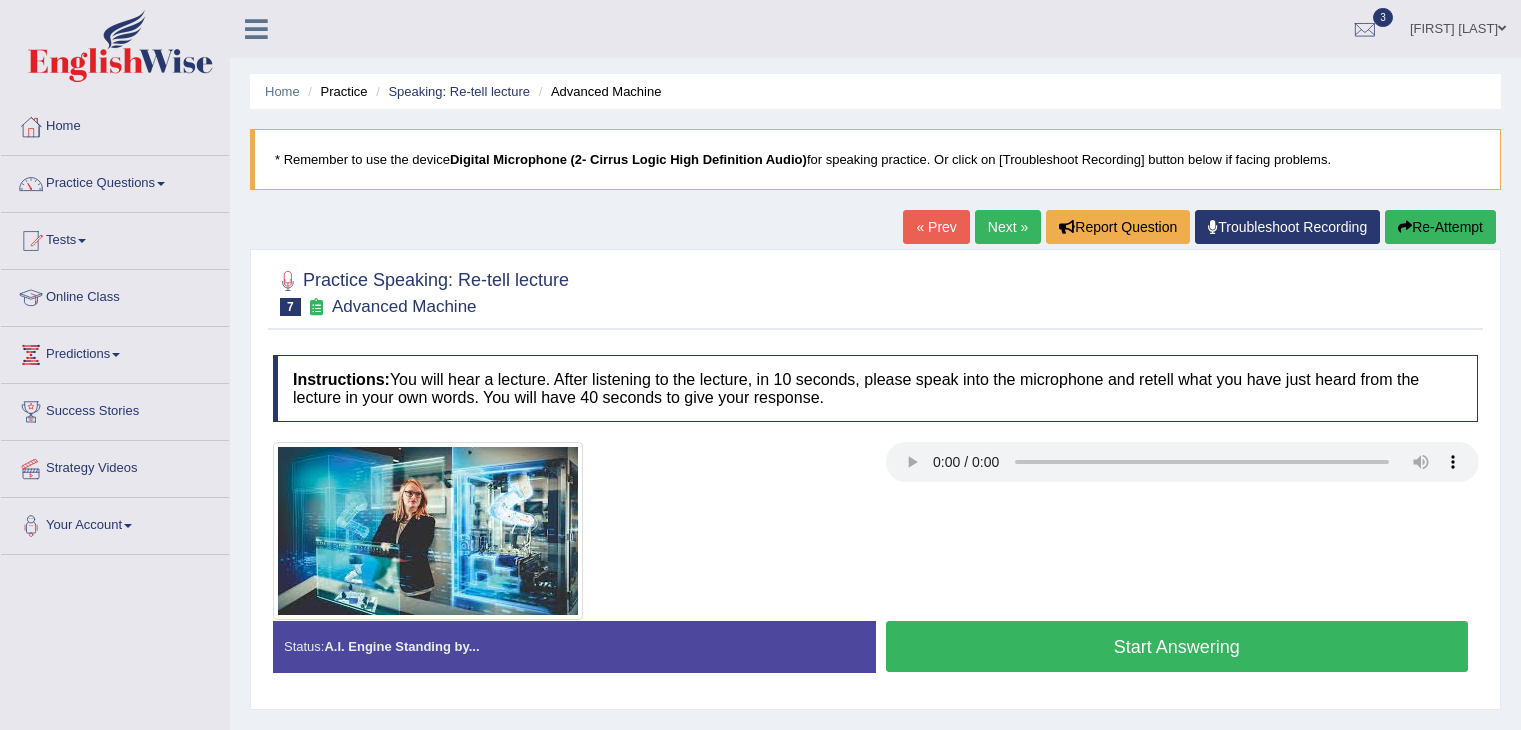scroll, scrollTop: 0, scrollLeft: 0, axis: both 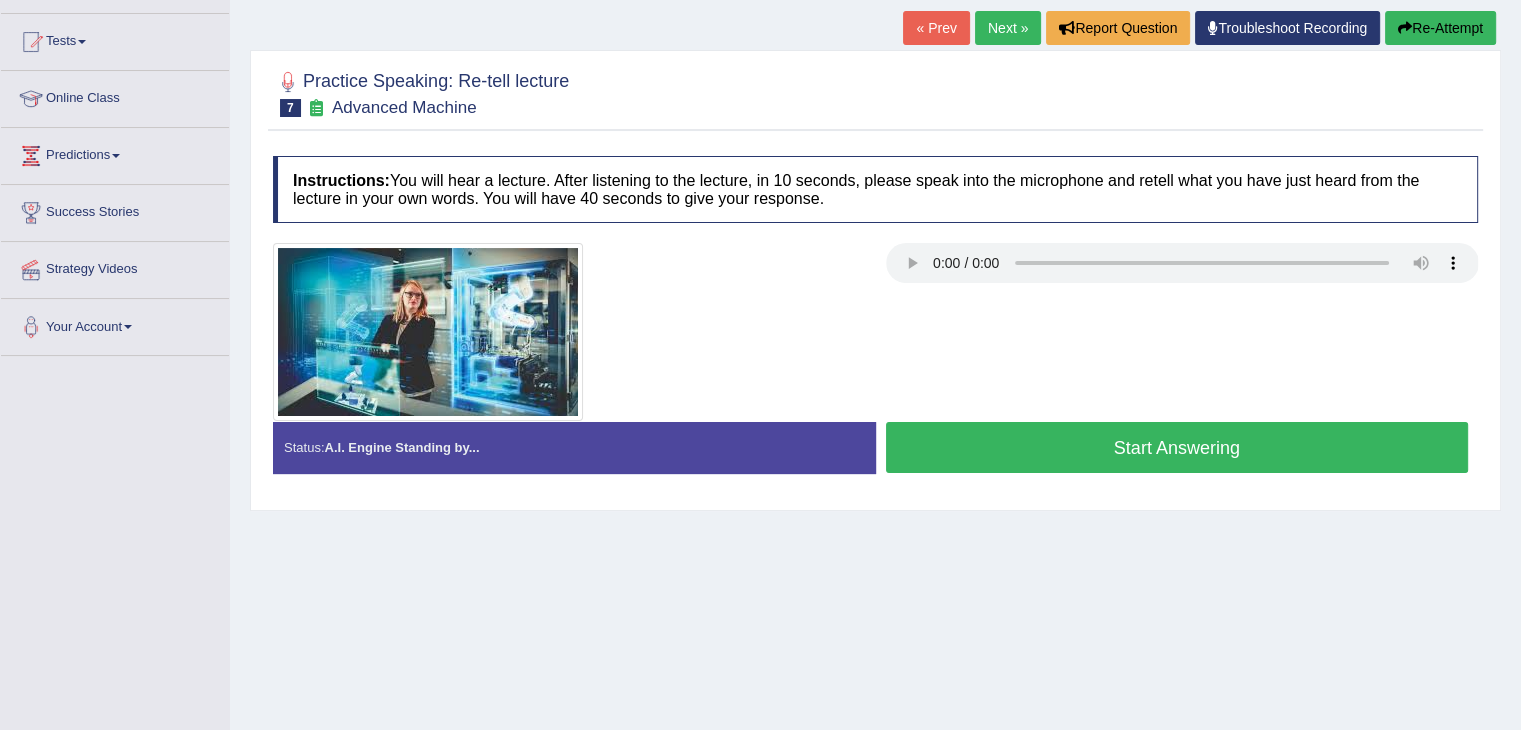 click on "Start Answering" at bounding box center [1177, 447] 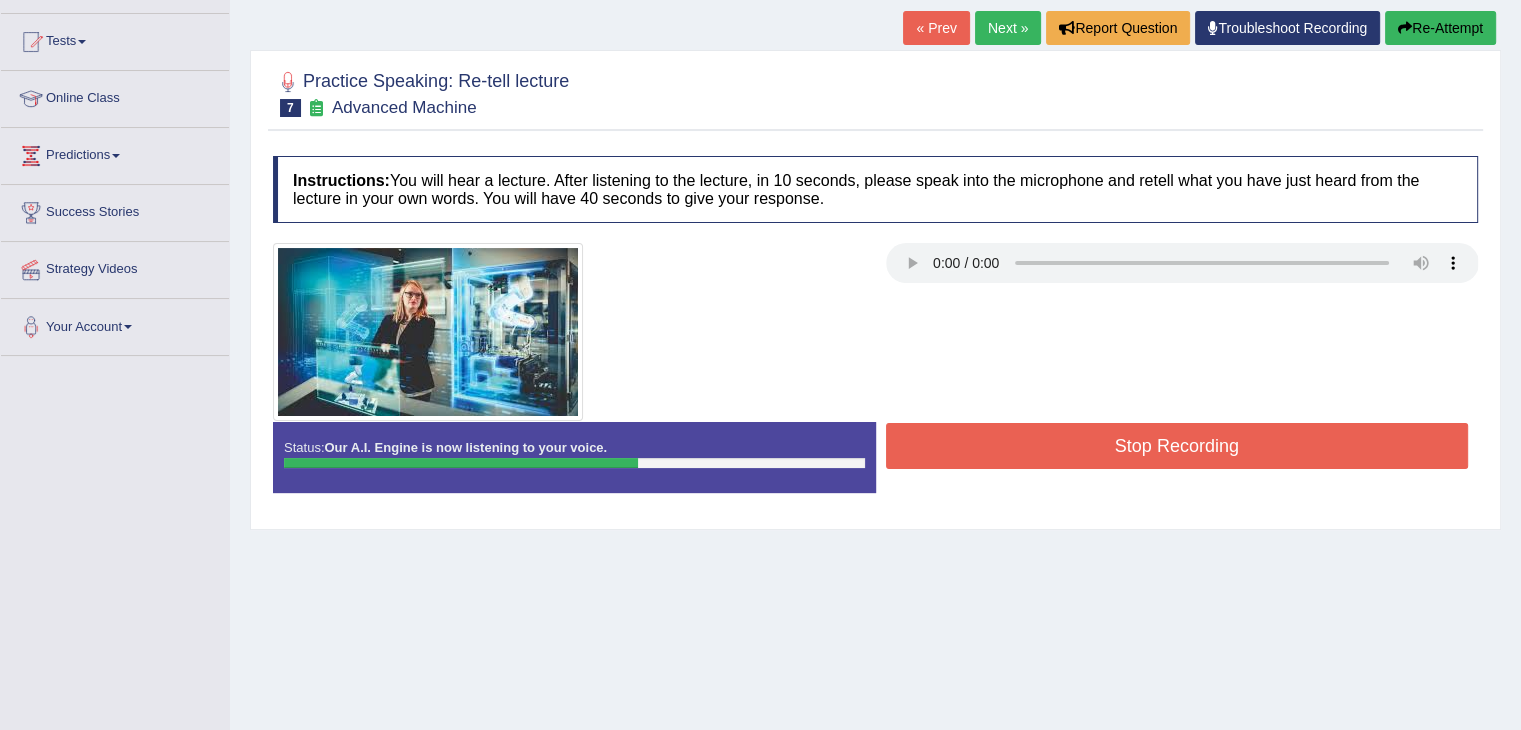 click on "Stop Recording" at bounding box center [1177, 446] 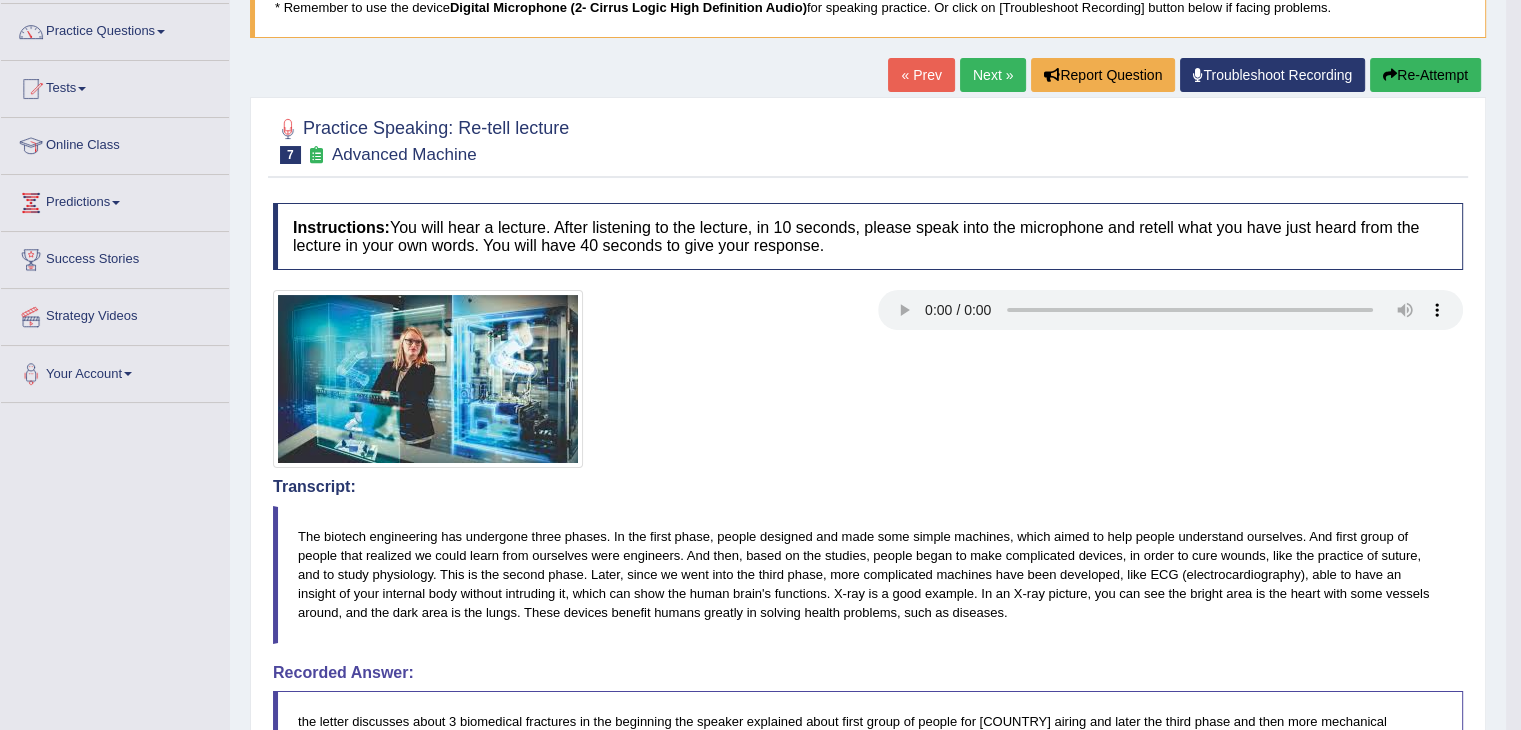 scroll, scrollTop: 0, scrollLeft: 0, axis: both 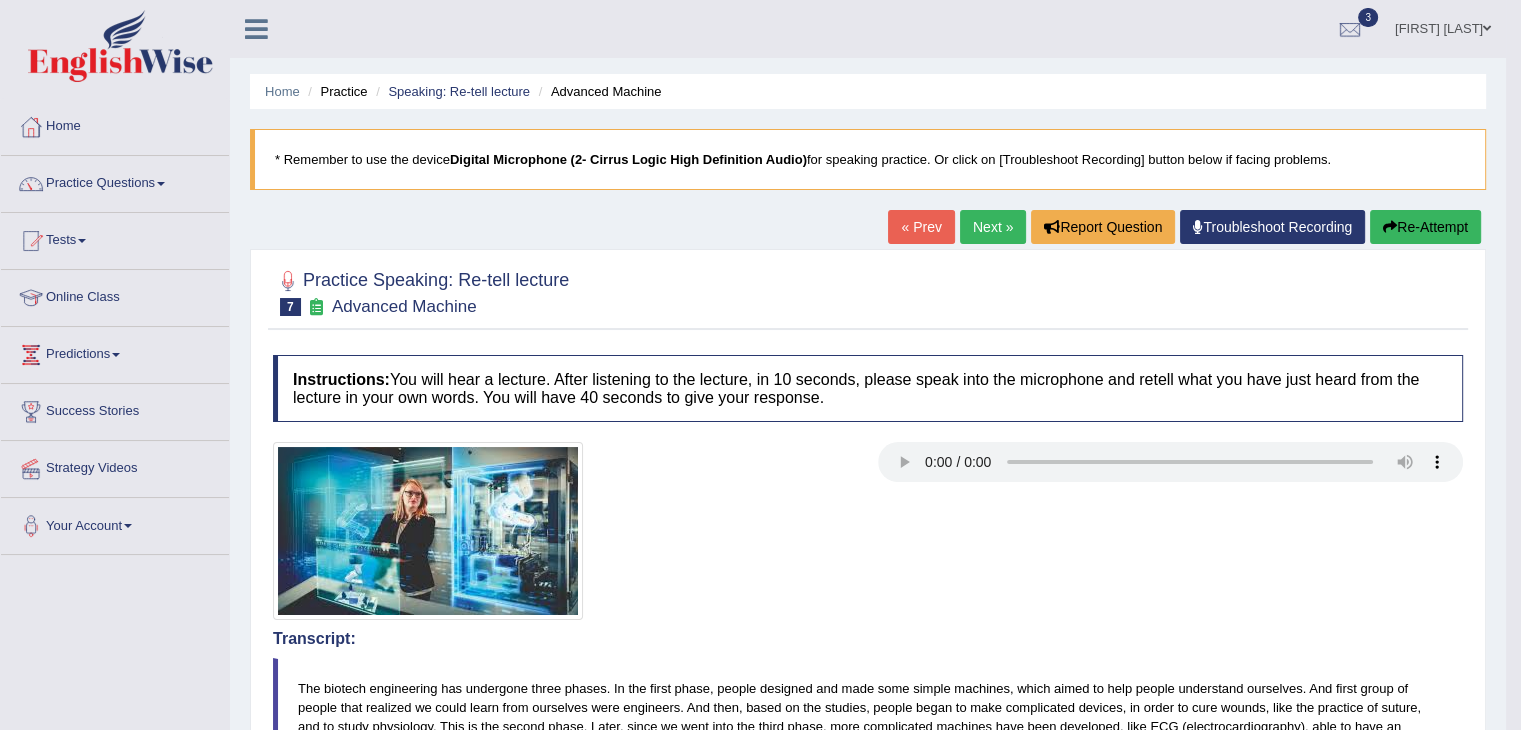 click on "Re-Attempt" at bounding box center [1425, 227] 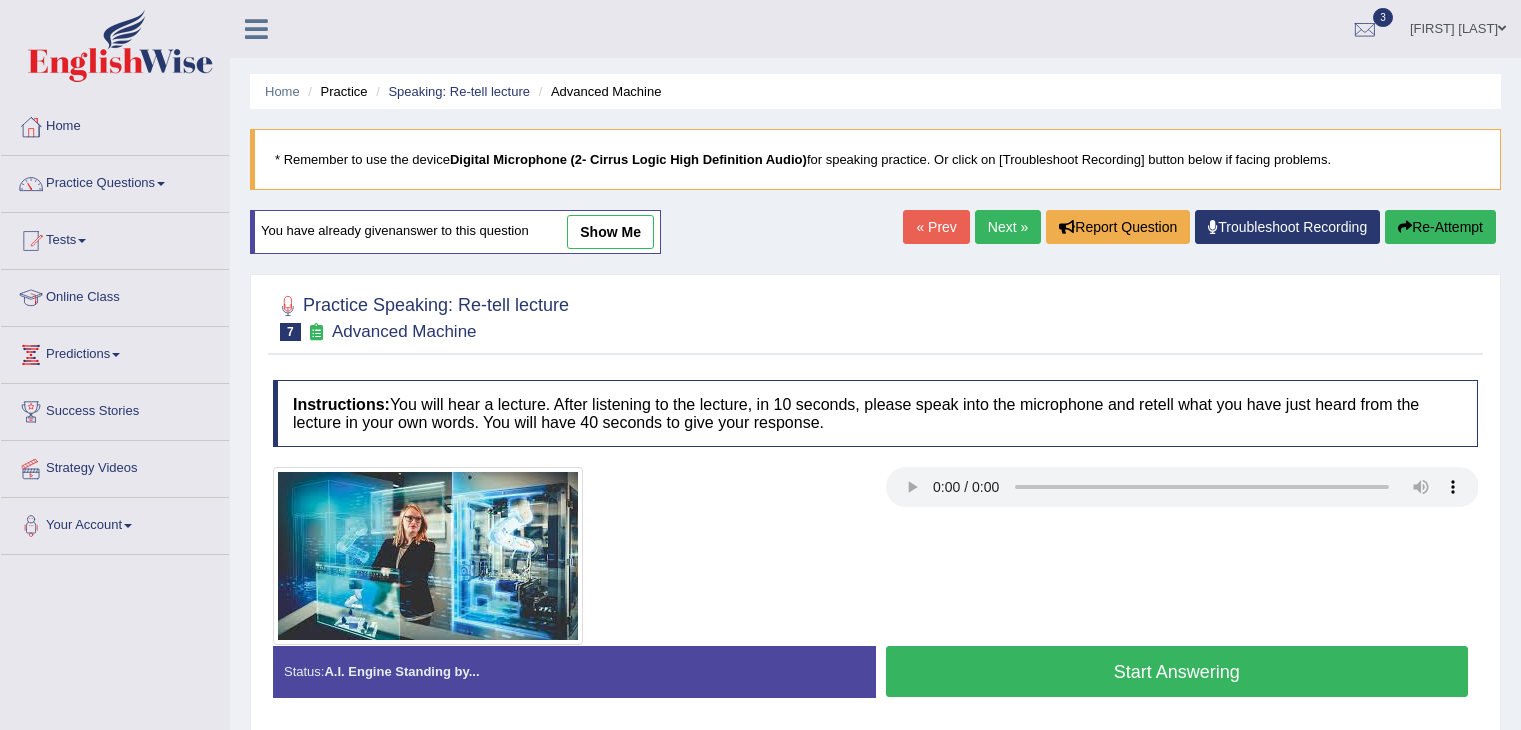 scroll, scrollTop: 0, scrollLeft: 0, axis: both 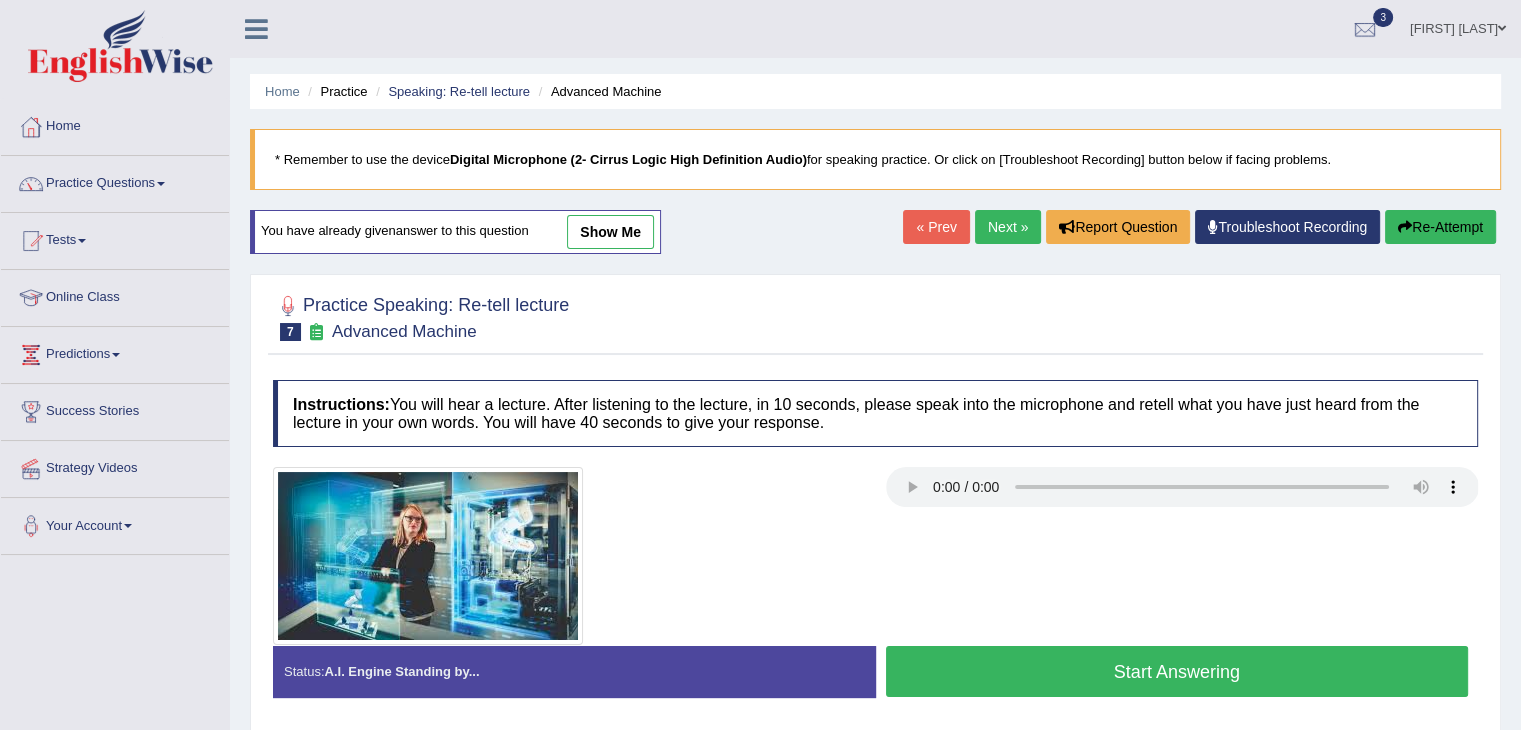 click on "Start Answering" at bounding box center [1177, 671] 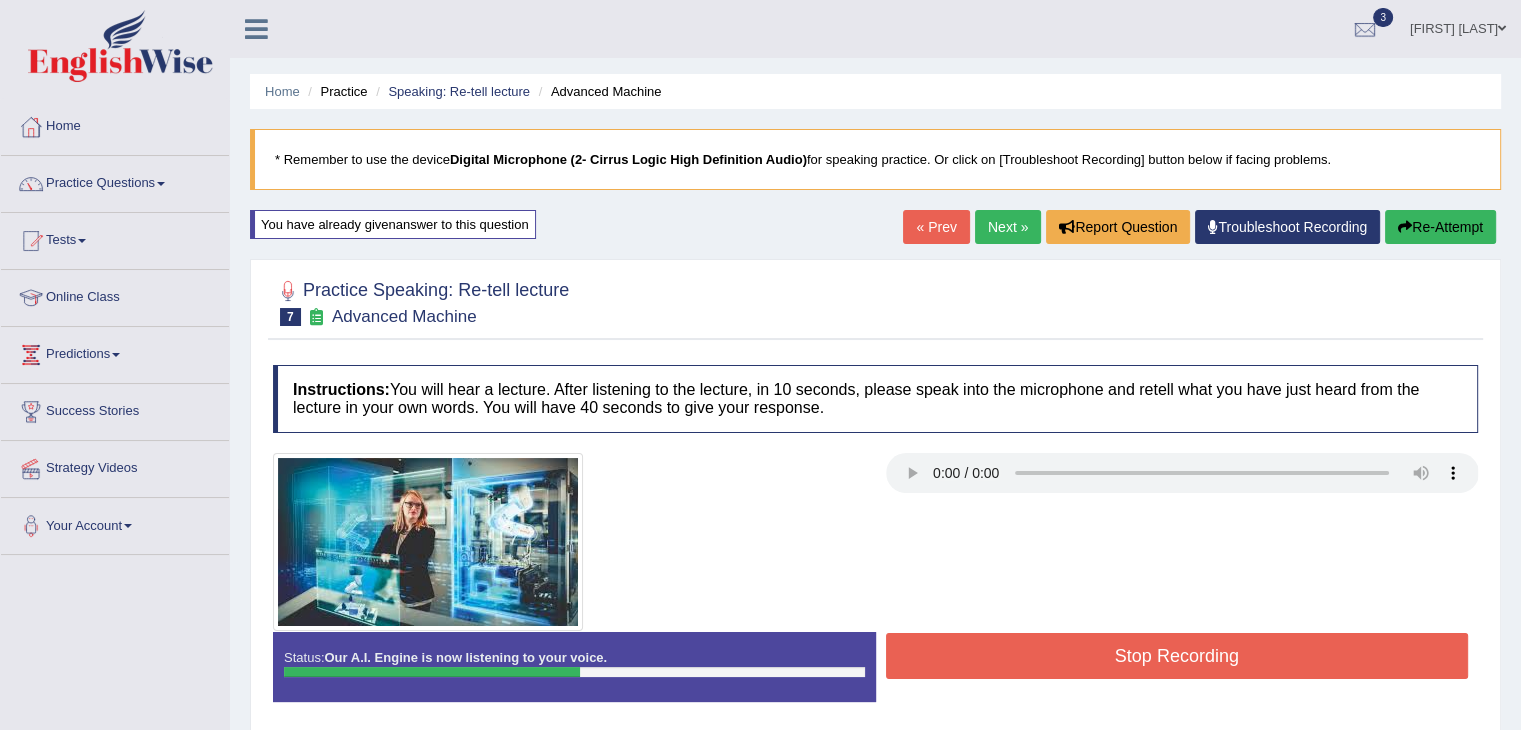 click on "Stop Recording" at bounding box center [1177, 656] 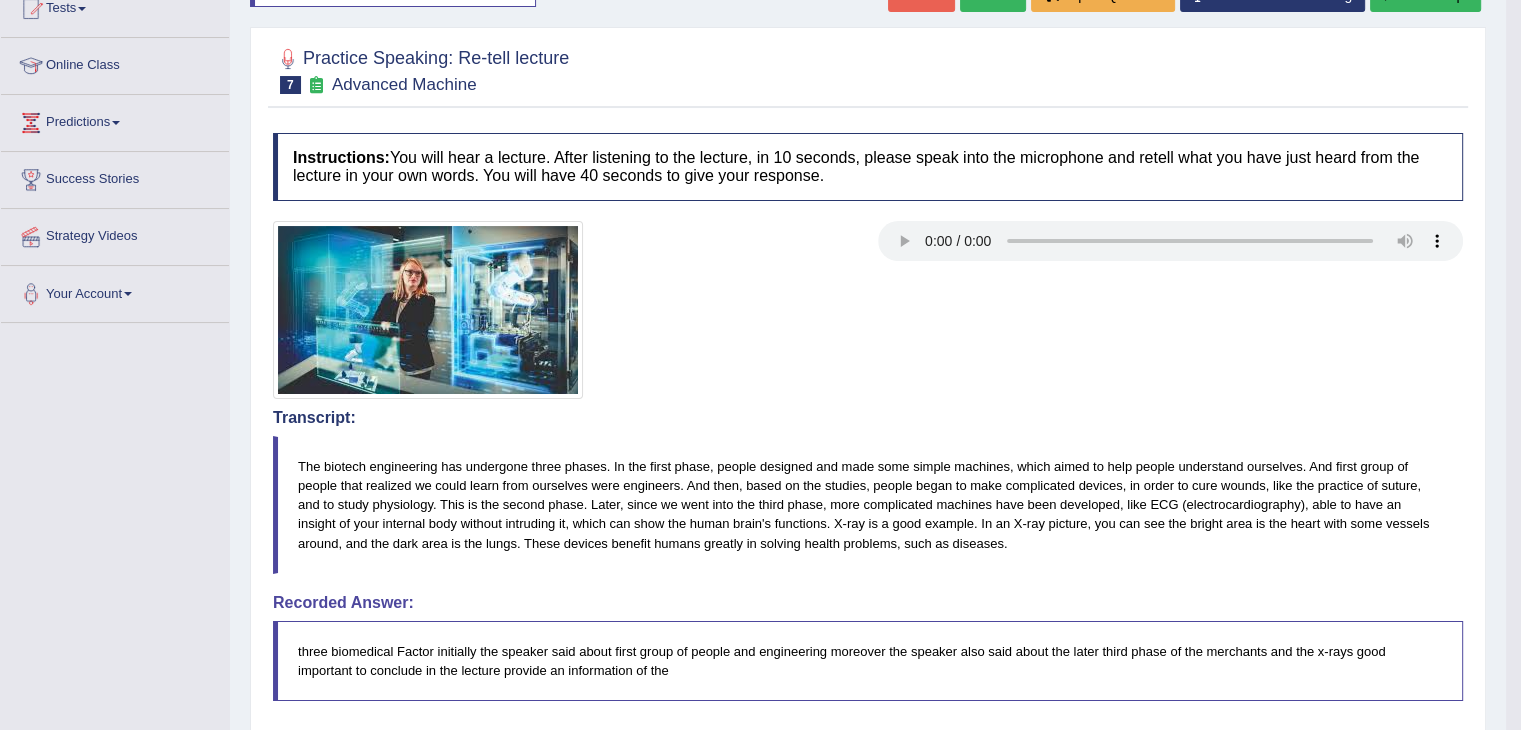 scroll, scrollTop: 143, scrollLeft: 0, axis: vertical 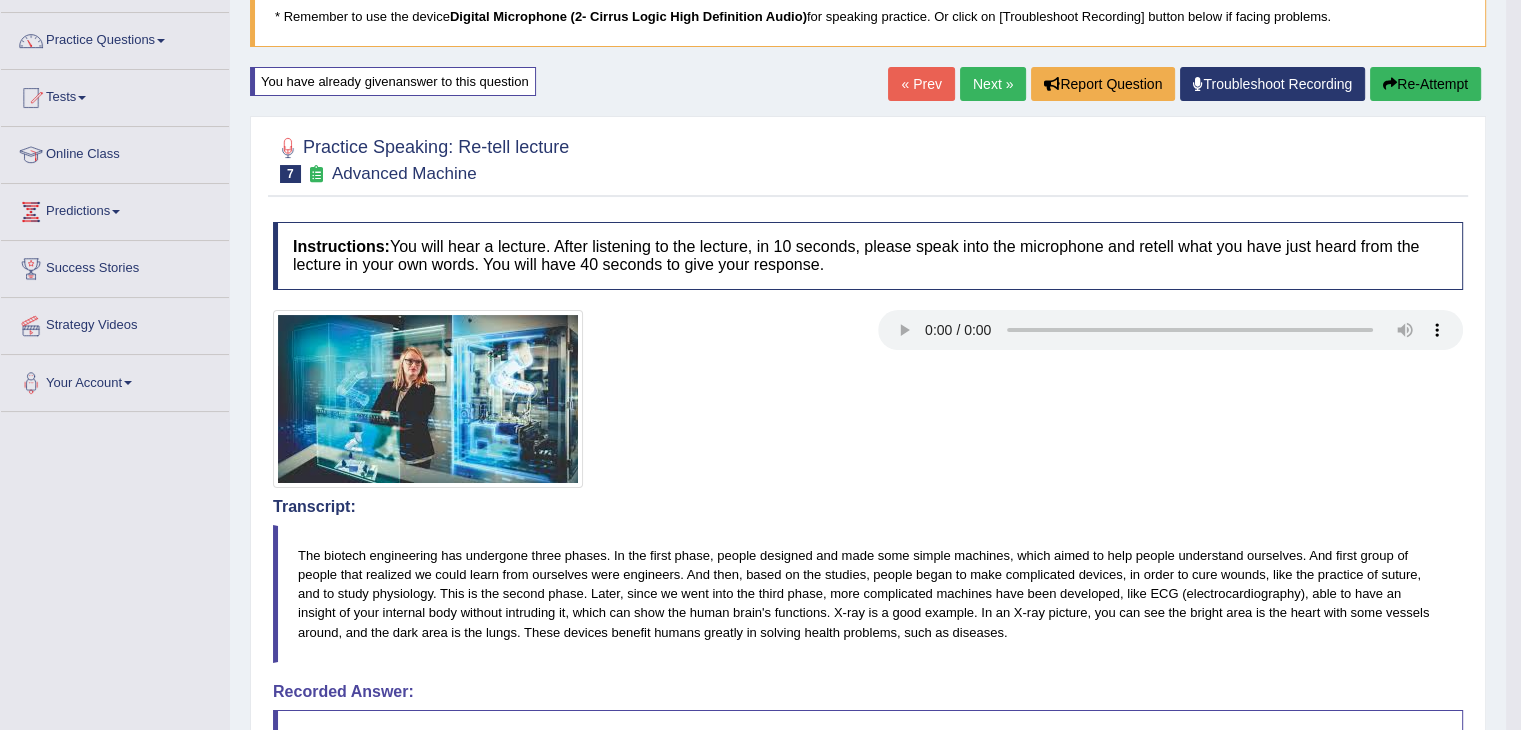 click on "Next »" at bounding box center [993, 84] 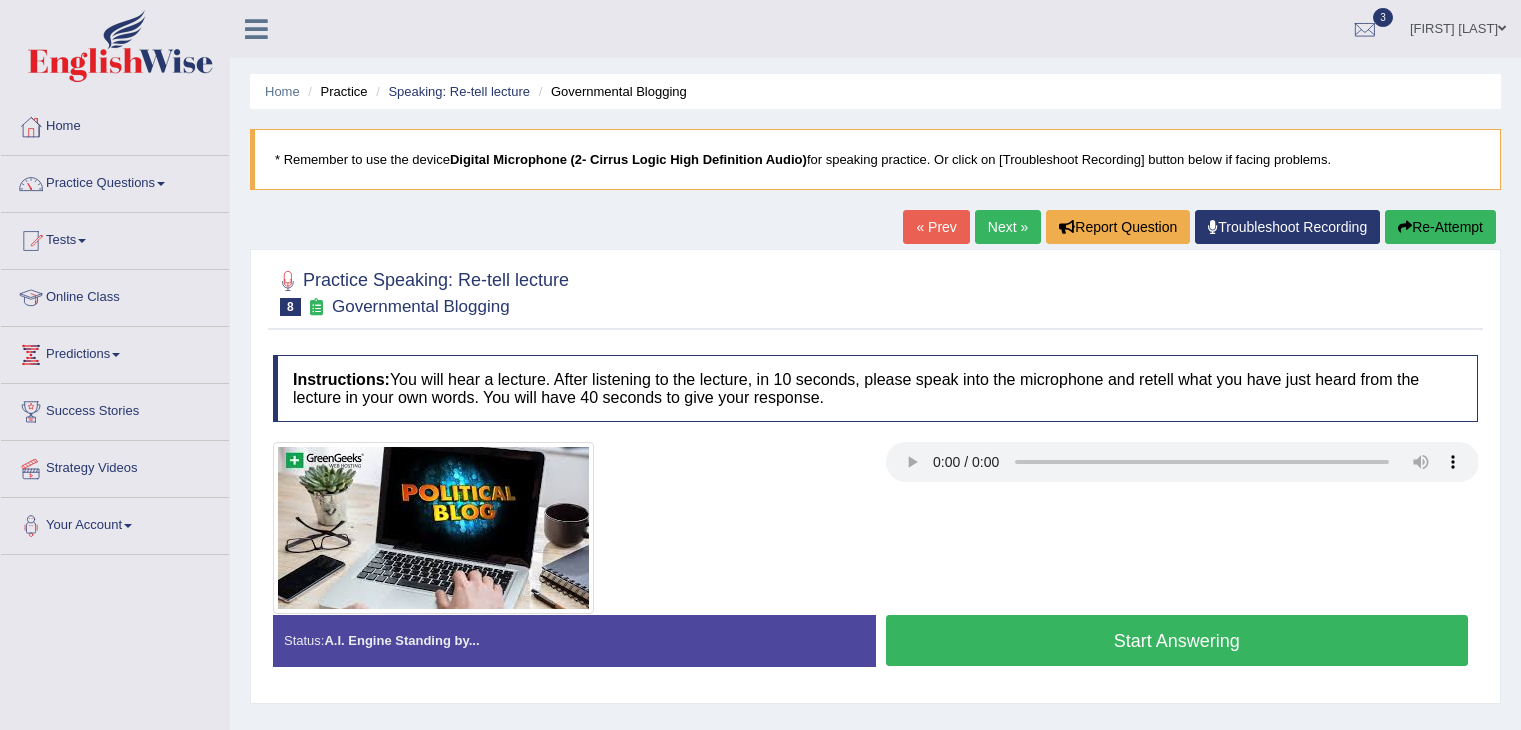 scroll, scrollTop: 0, scrollLeft: 0, axis: both 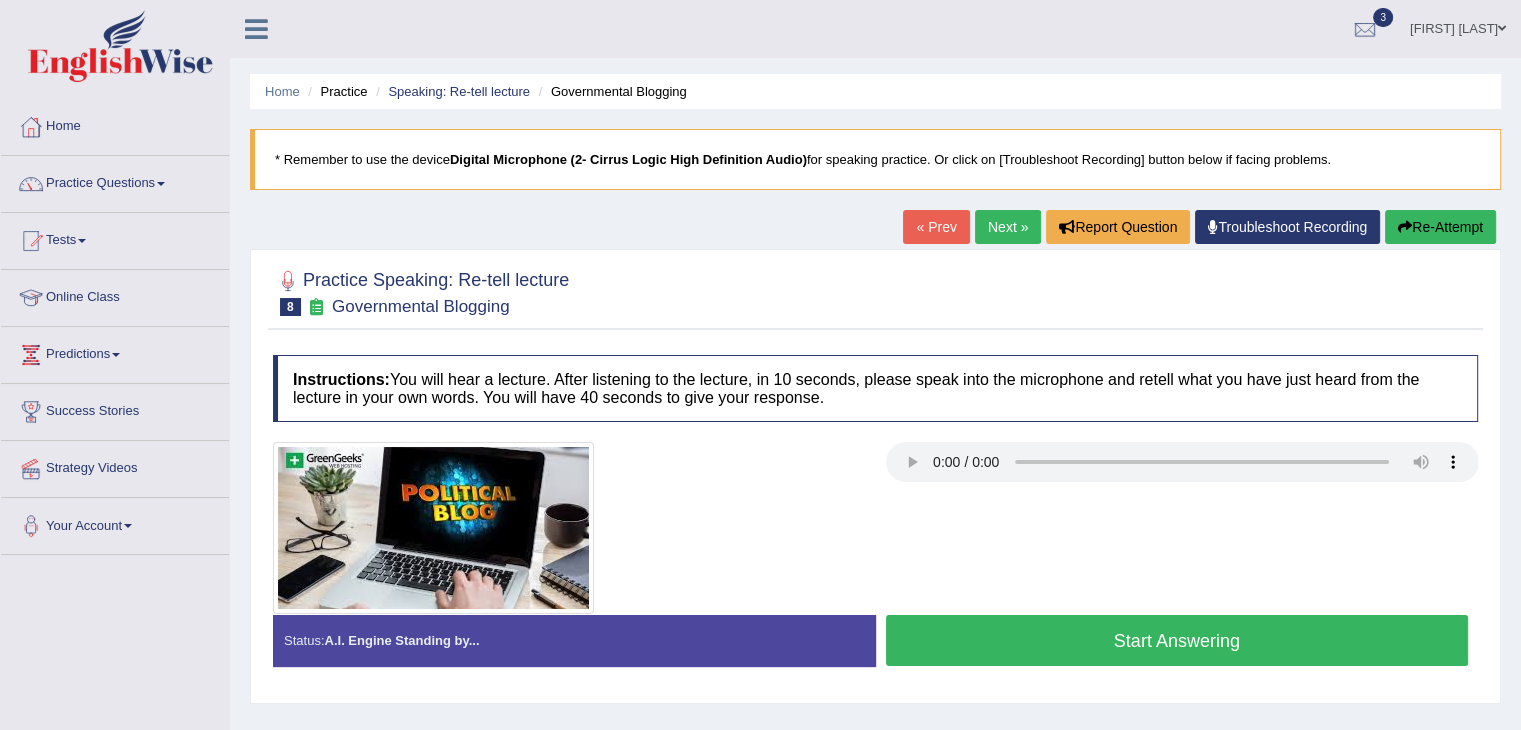 click on "Start Answering" at bounding box center [1177, 640] 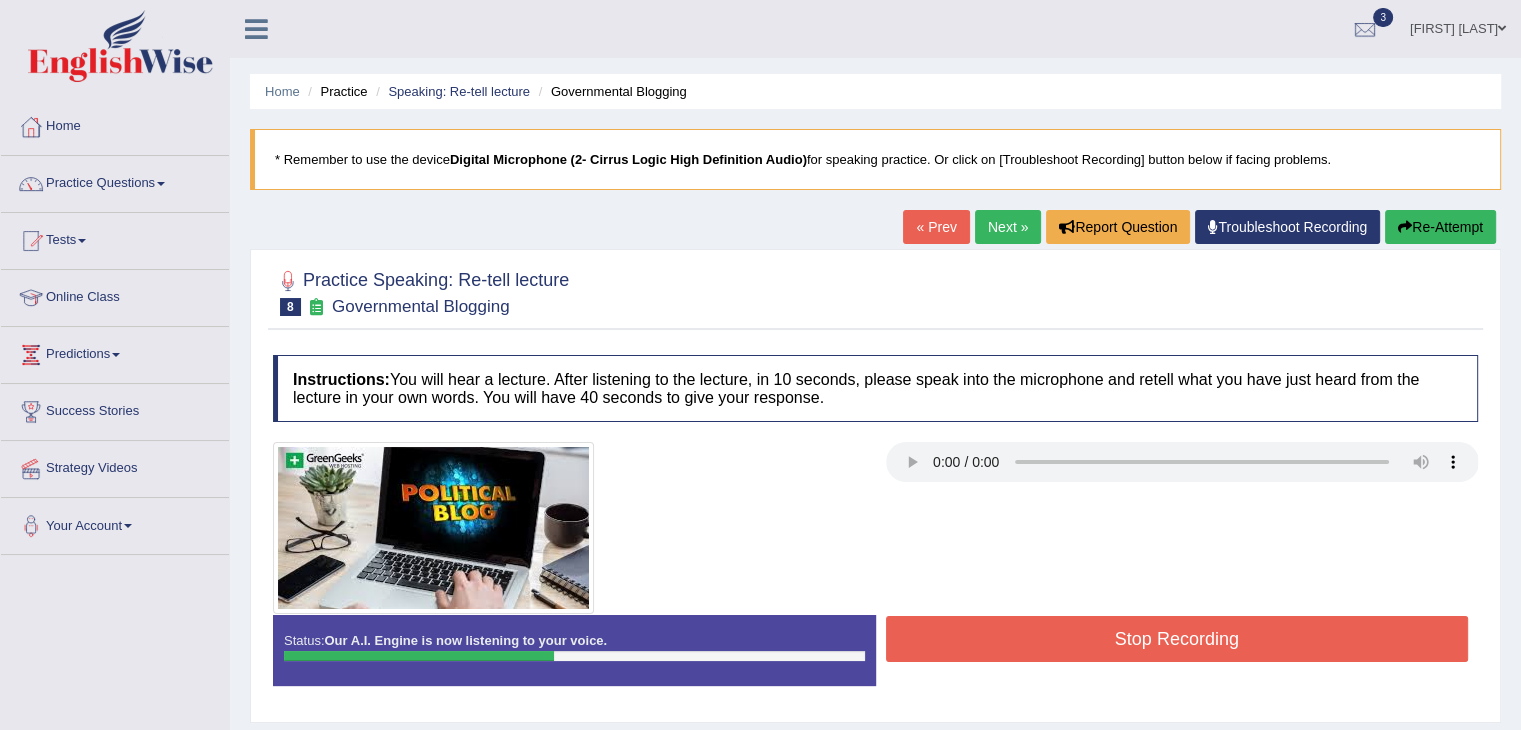 drag, startPoint x: 1260, startPoint y: 660, endPoint x: 1258, endPoint y: 638, distance: 22.090721 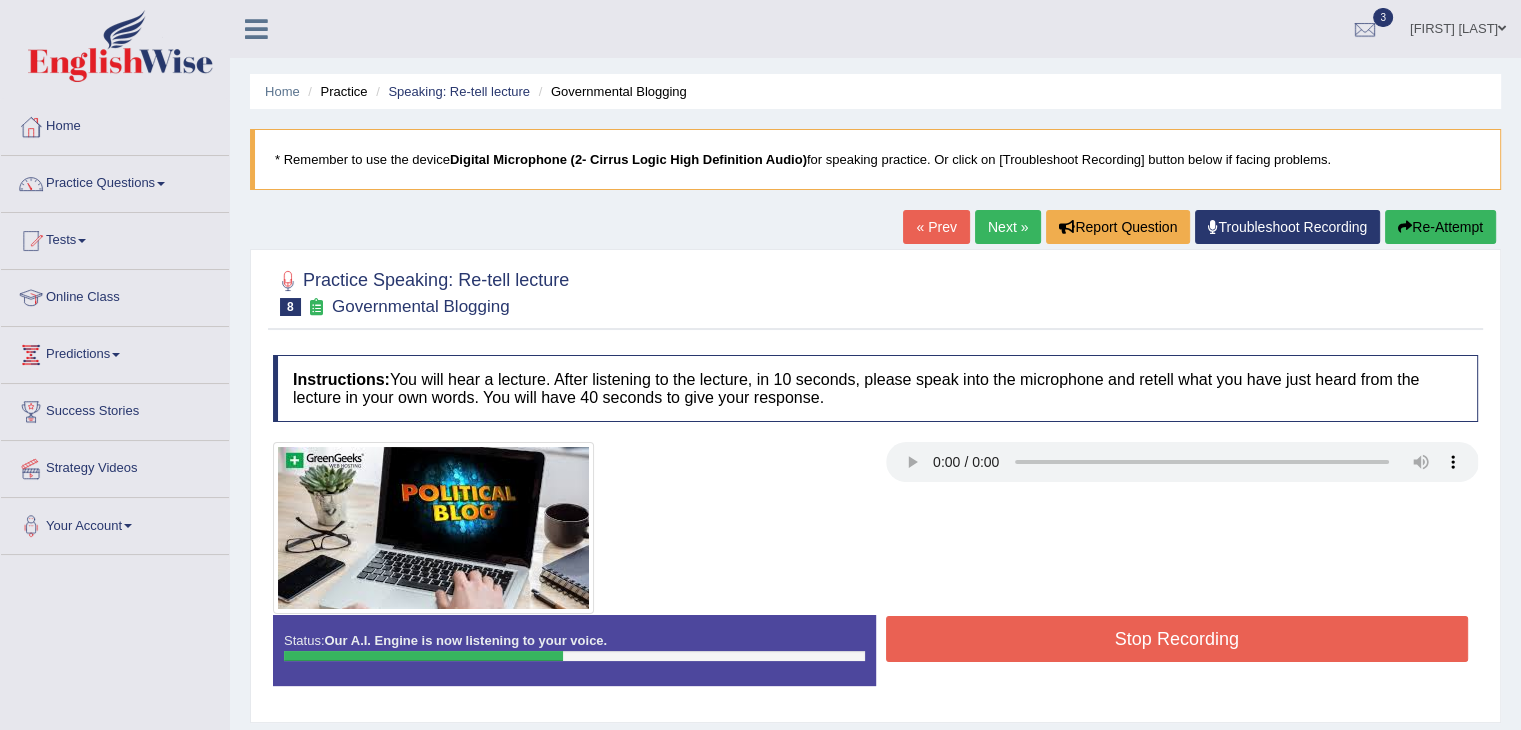 click on "Stop Recording" at bounding box center [1177, 639] 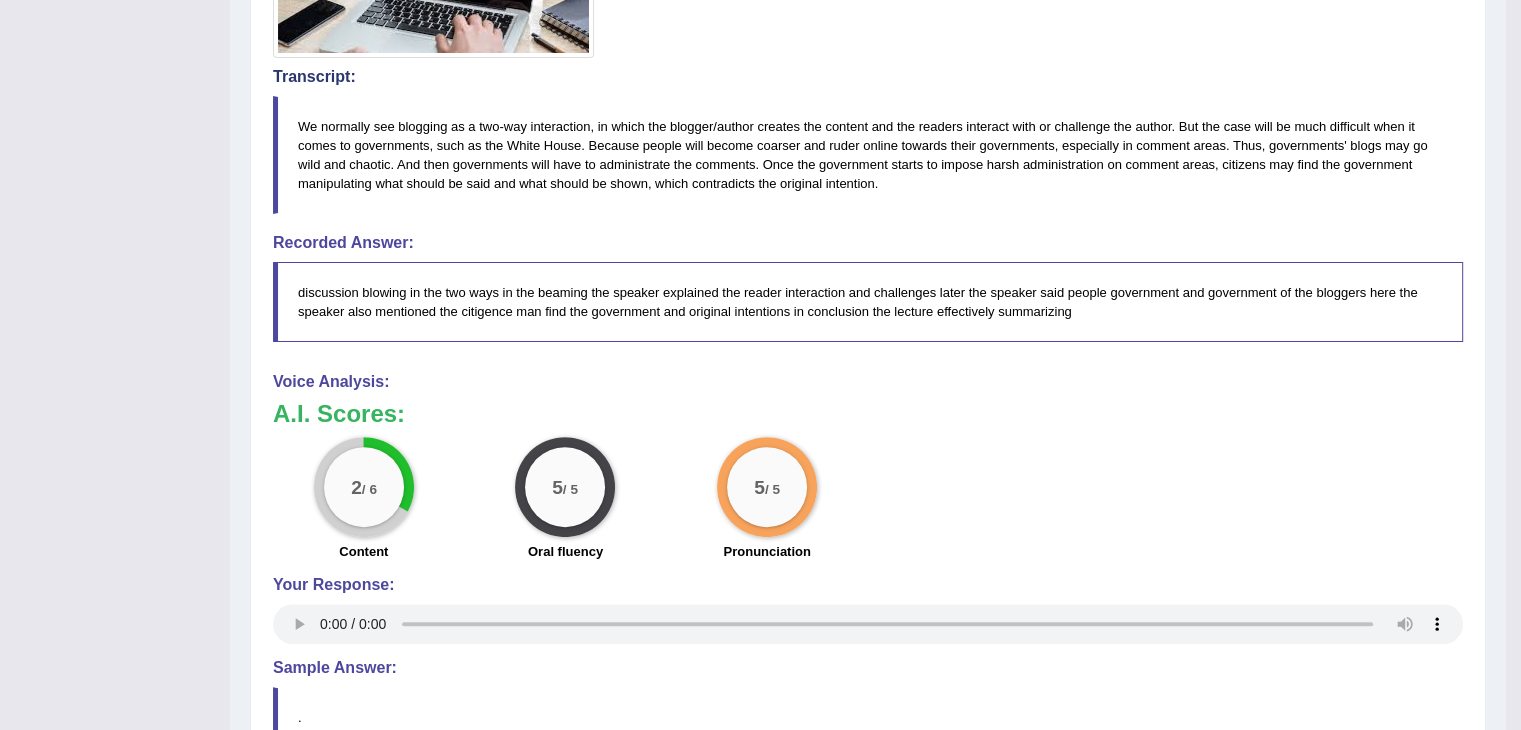 scroll, scrollTop: 554, scrollLeft: 0, axis: vertical 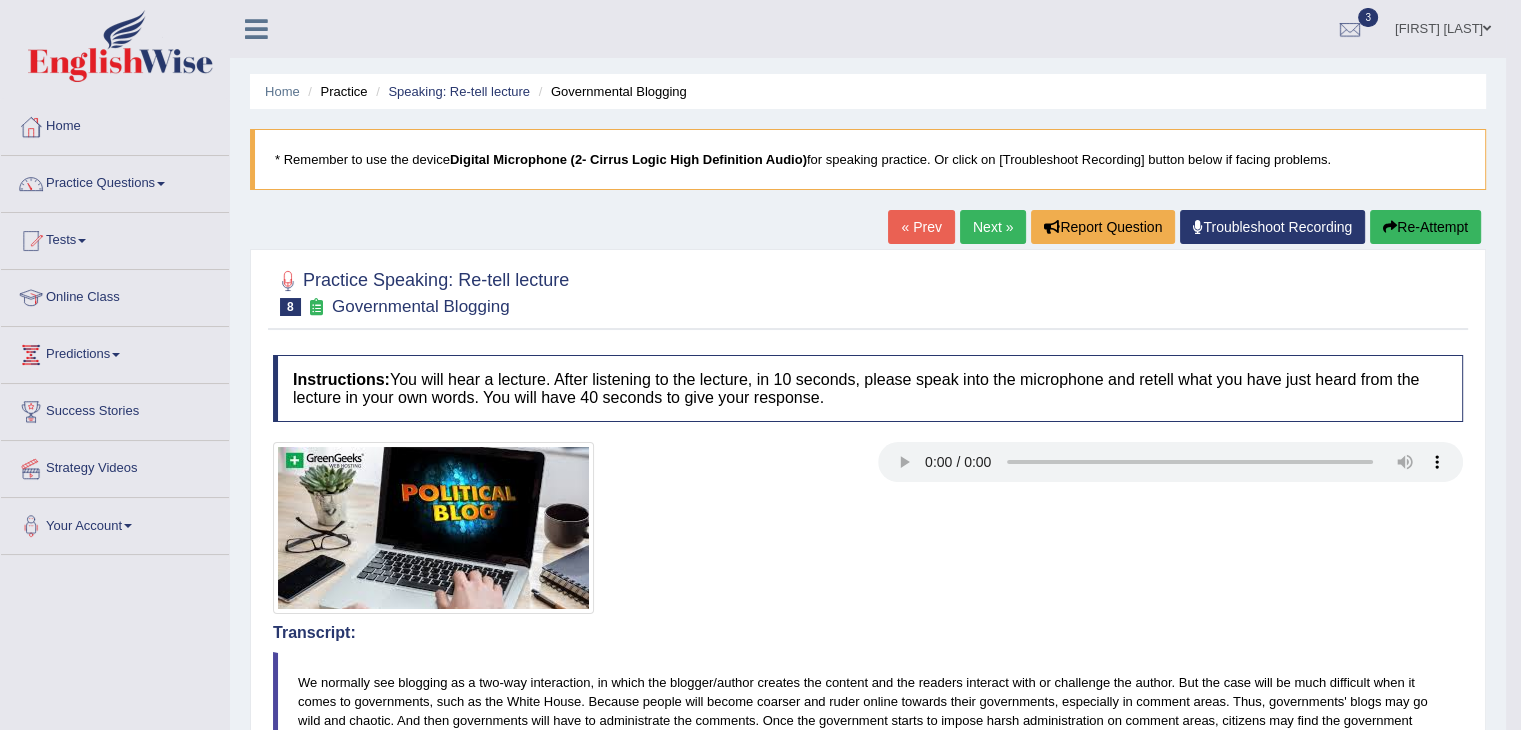 click on "Next »" at bounding box center (993, 227) 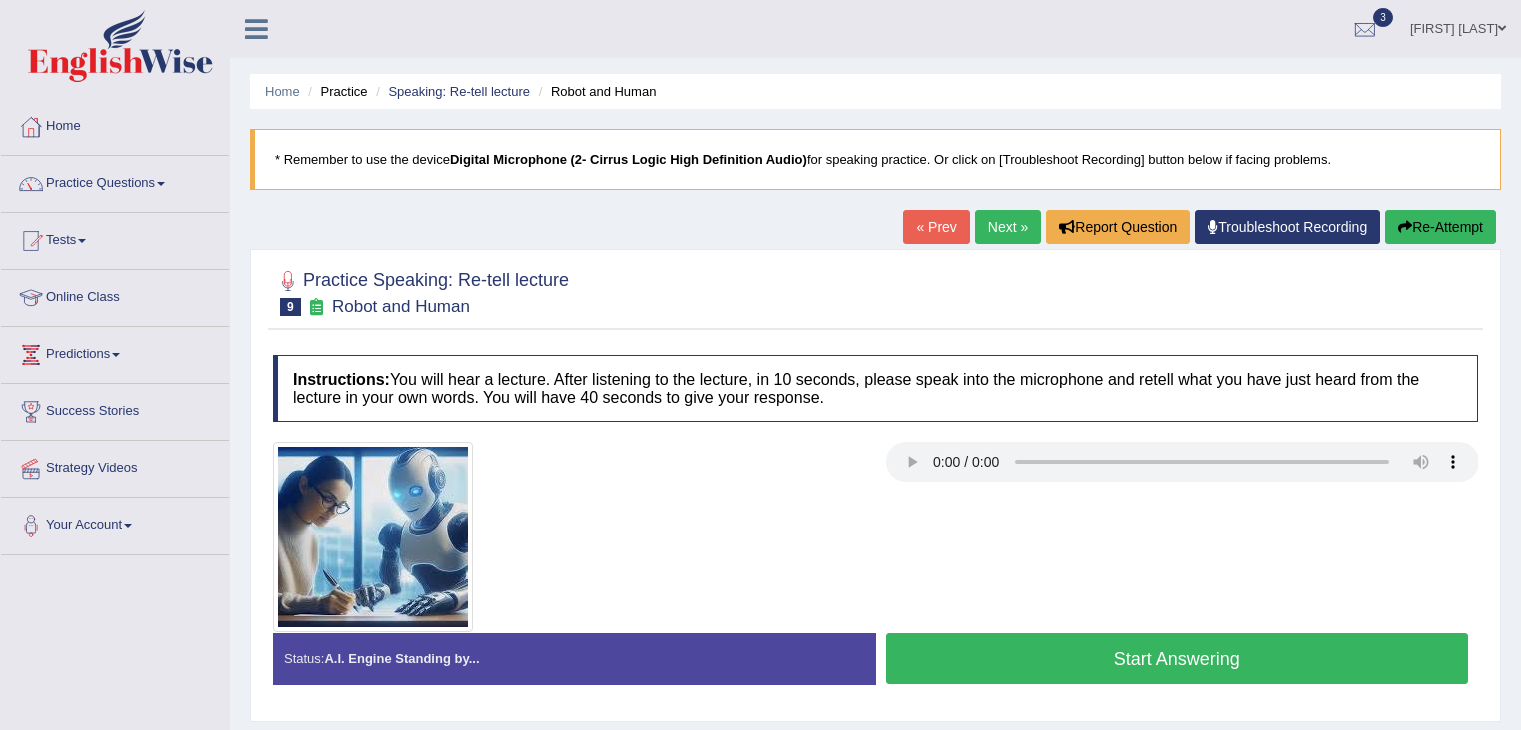 scroll, scrollTop: 0, scrollLeft: 0, axis: both 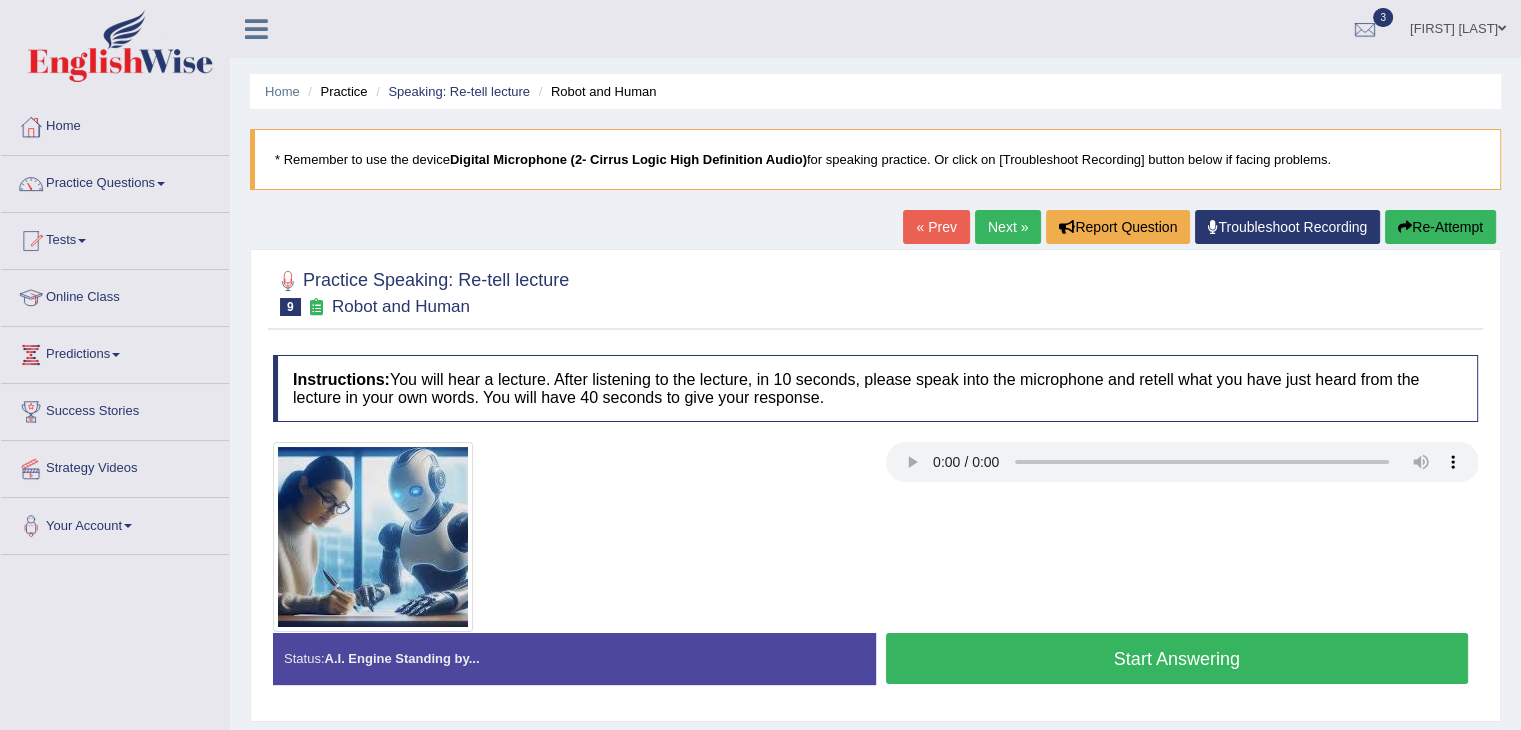 click on "Start Answering" at bounding box center (1177, 658) 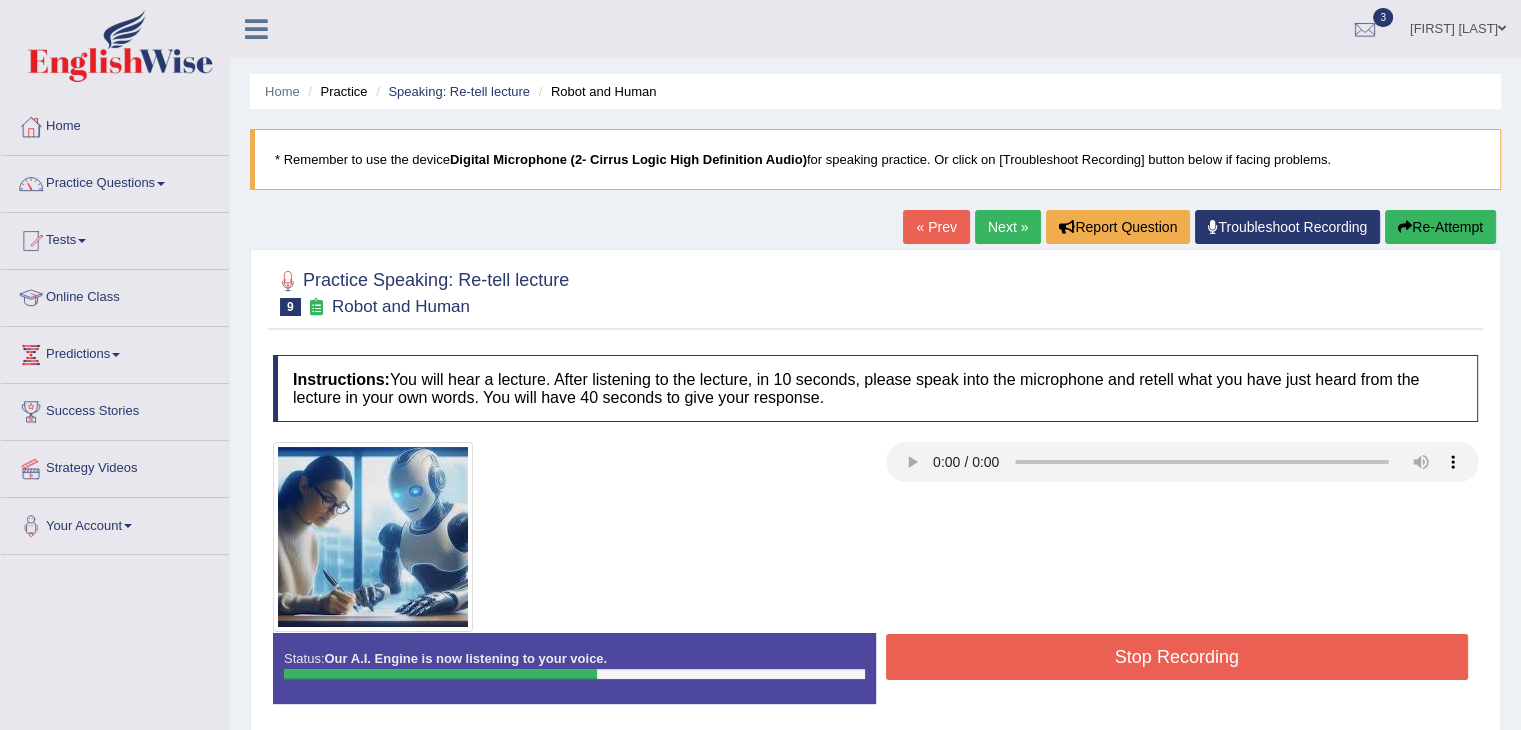 click on "Stop Recording" at bounding box center (1177, 657) 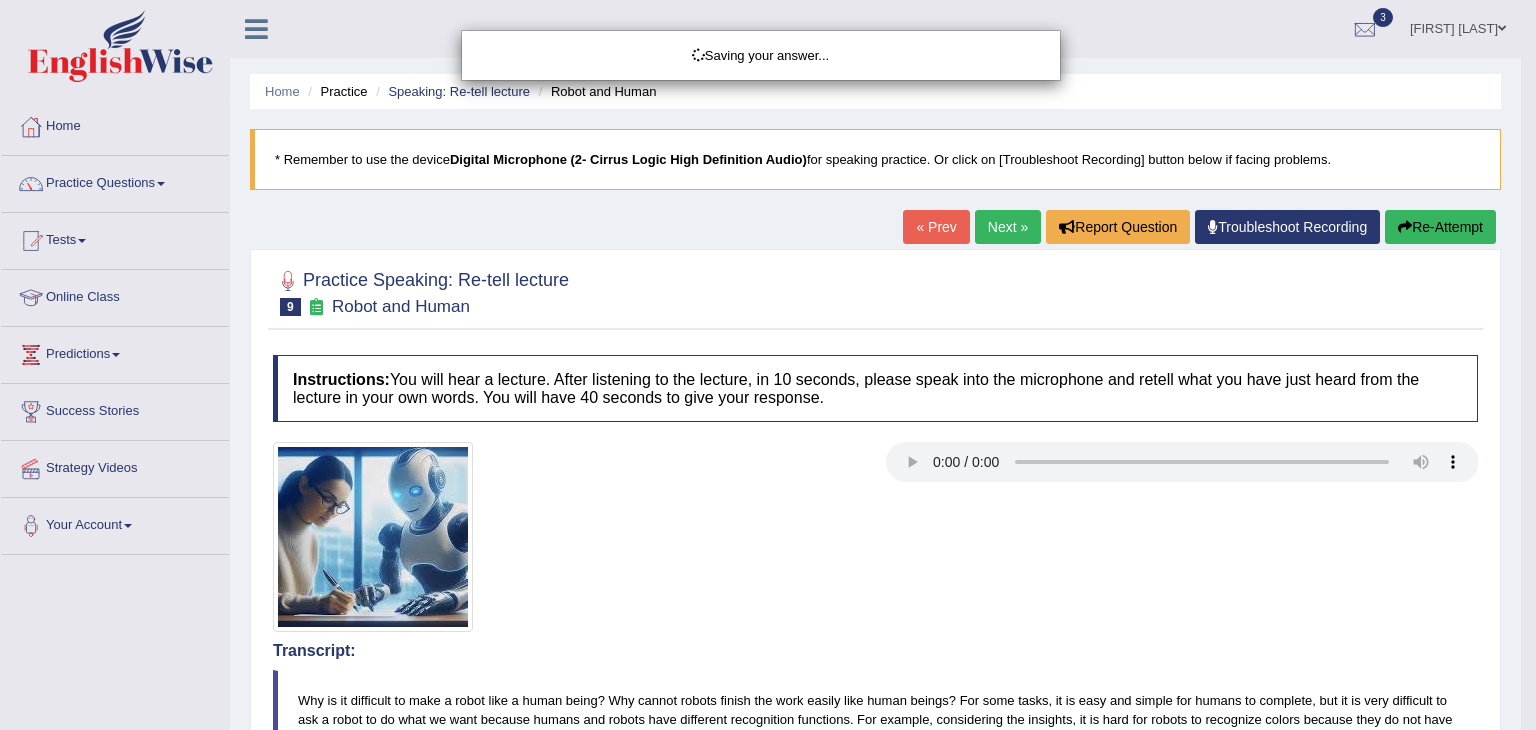 click on "Saving your answer..." at bounding box center [768, 365] 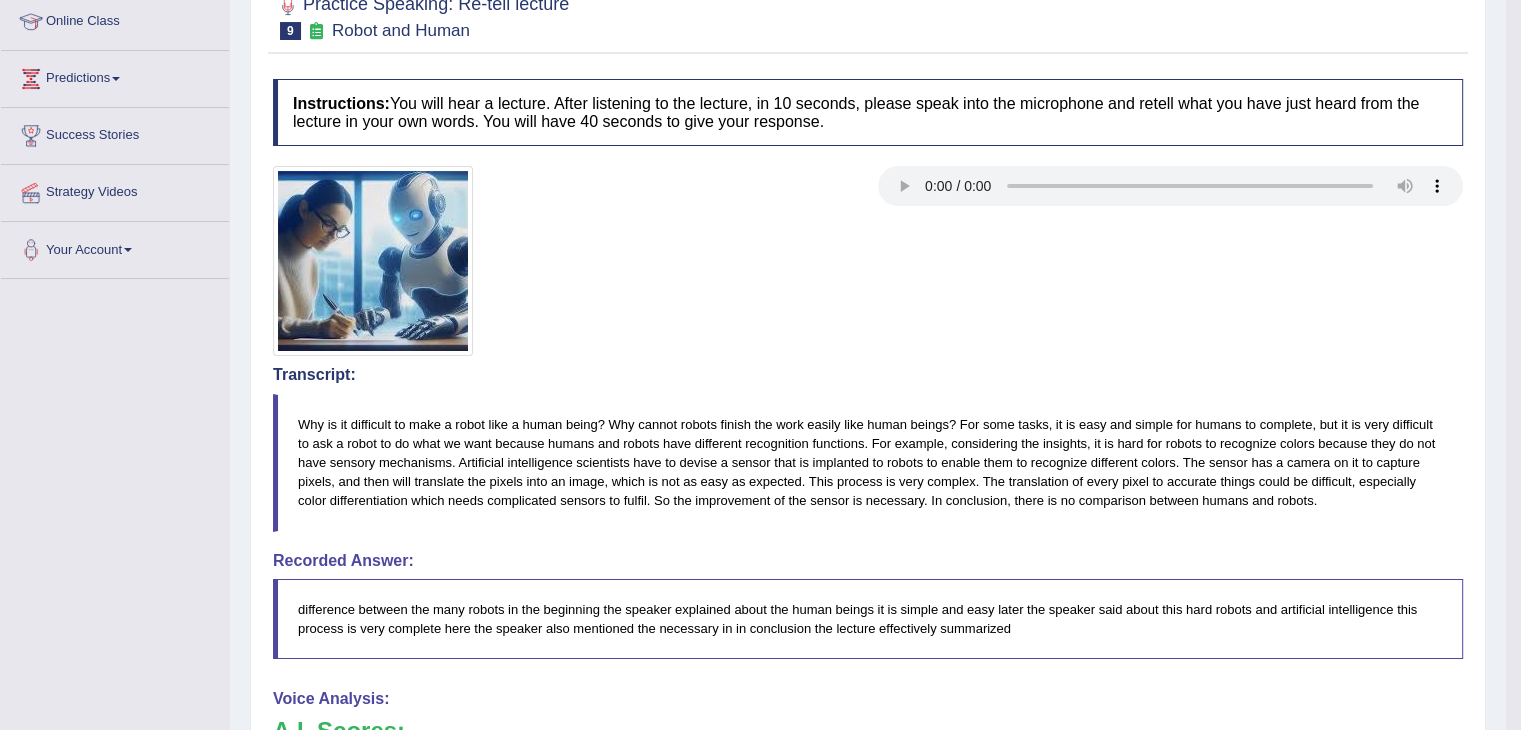 scroll, scrollTop: 0, scrollLeft: 0, axis: both 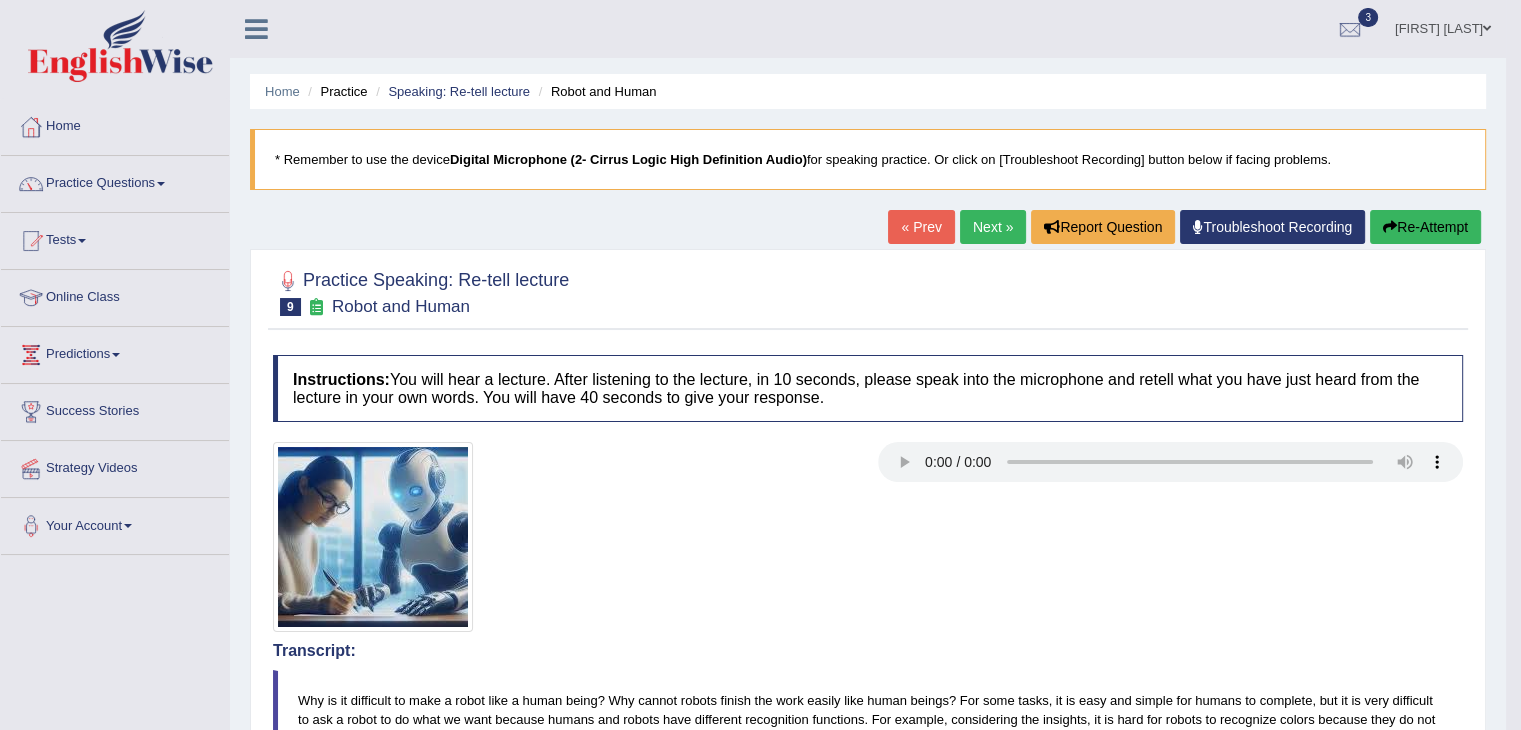 click on "Next »" at bounding box center [993, 227] 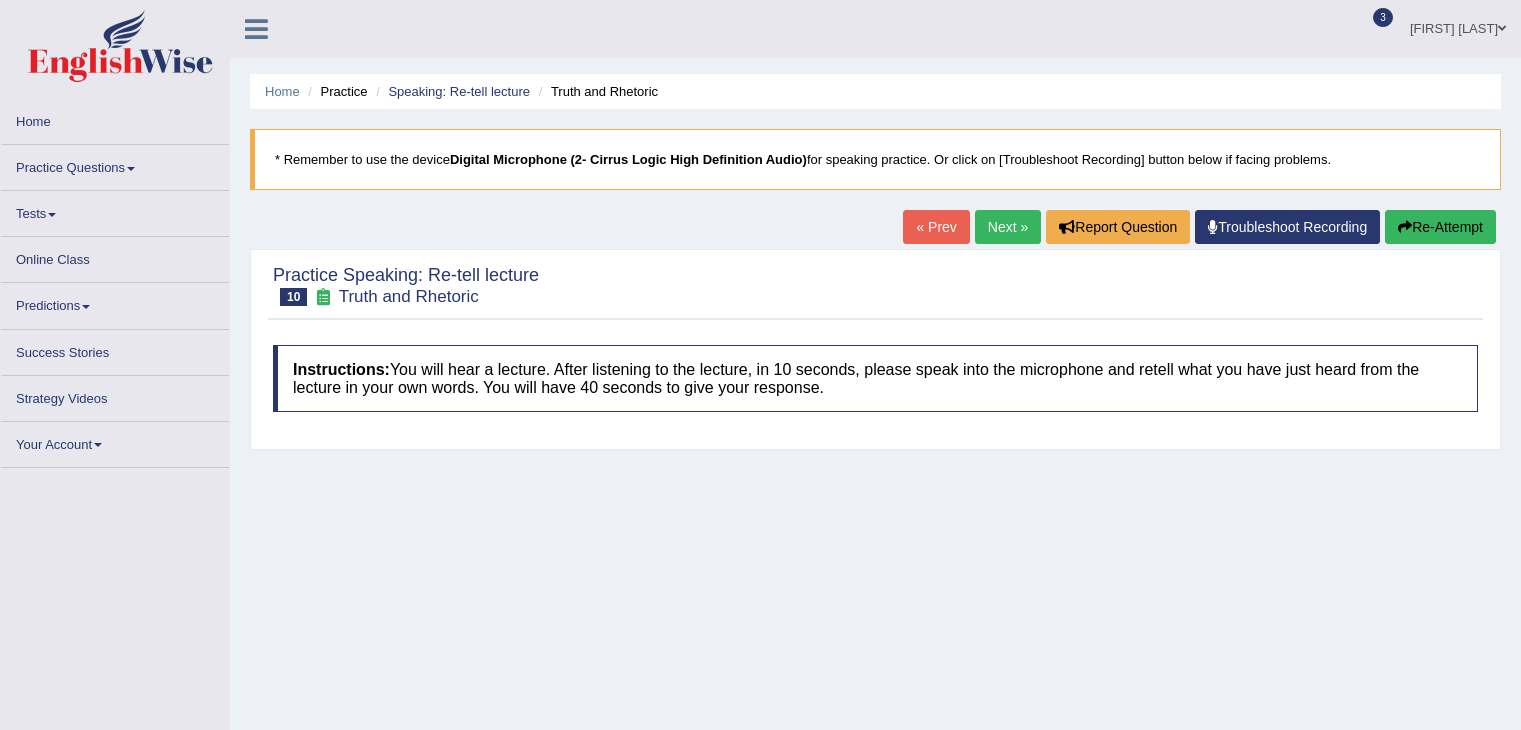 scroll, scrollTop: 0, scrollLeft: 0, axis: both 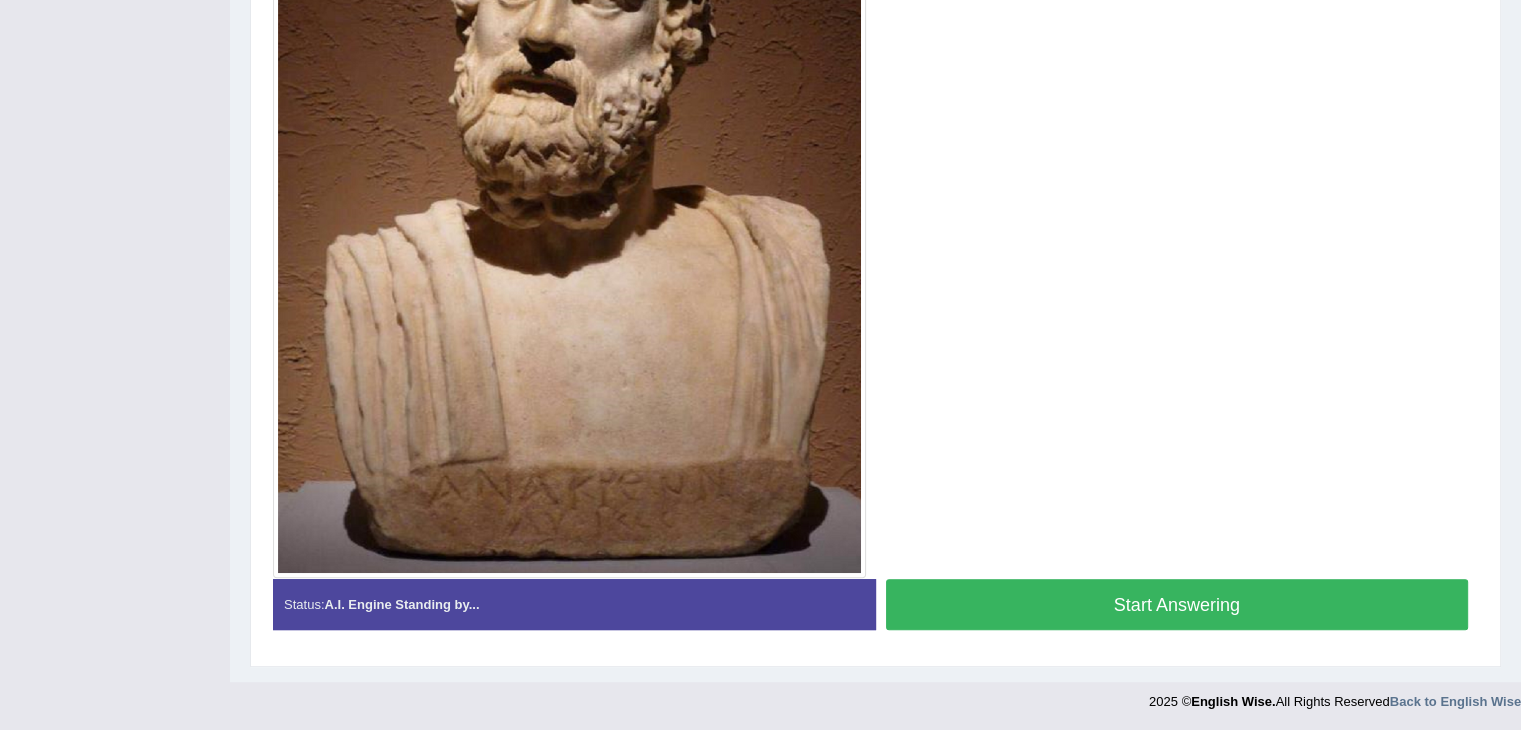 click on "Start Answering" at bounding box center [1177, 604] 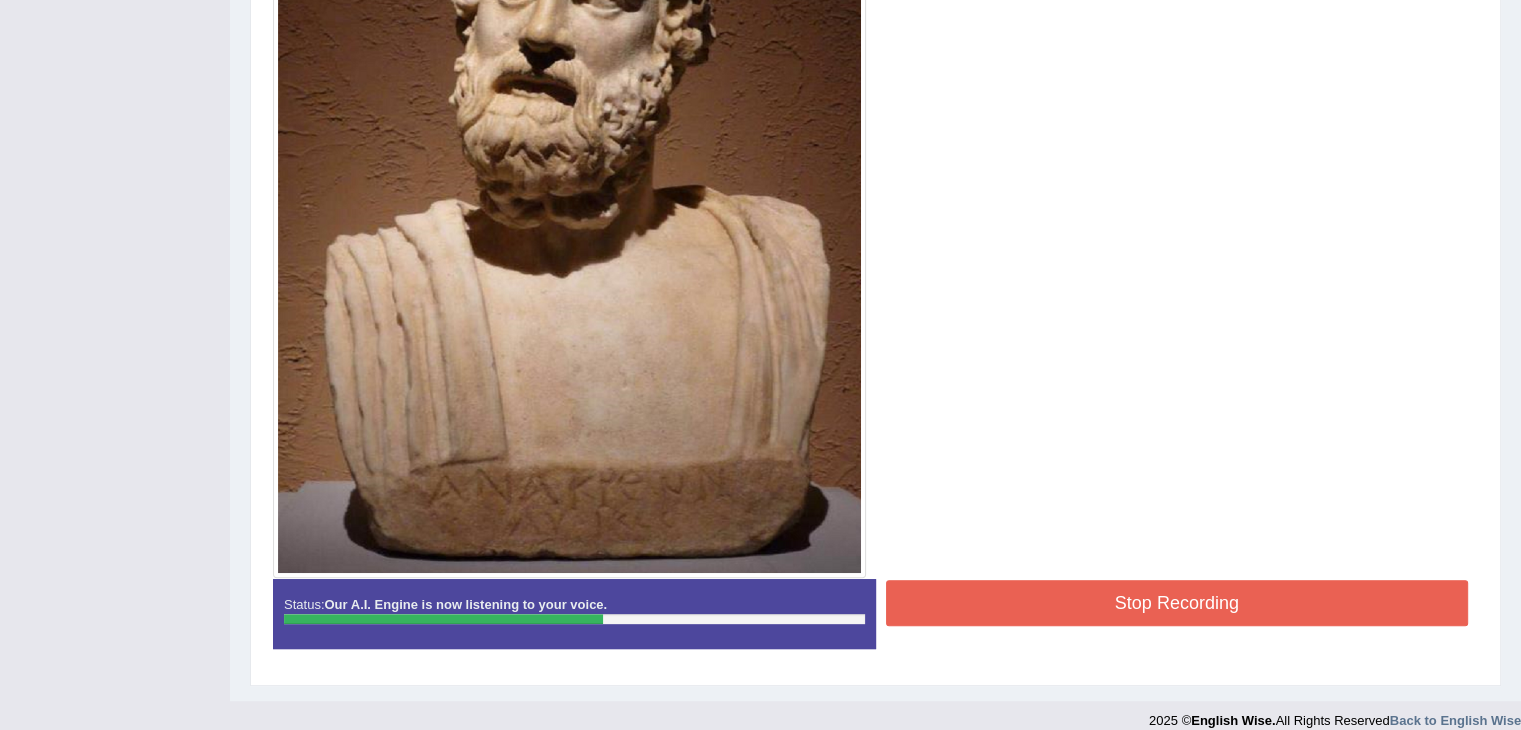 click on "Stop Recording" at bounding box center (1177, 603) 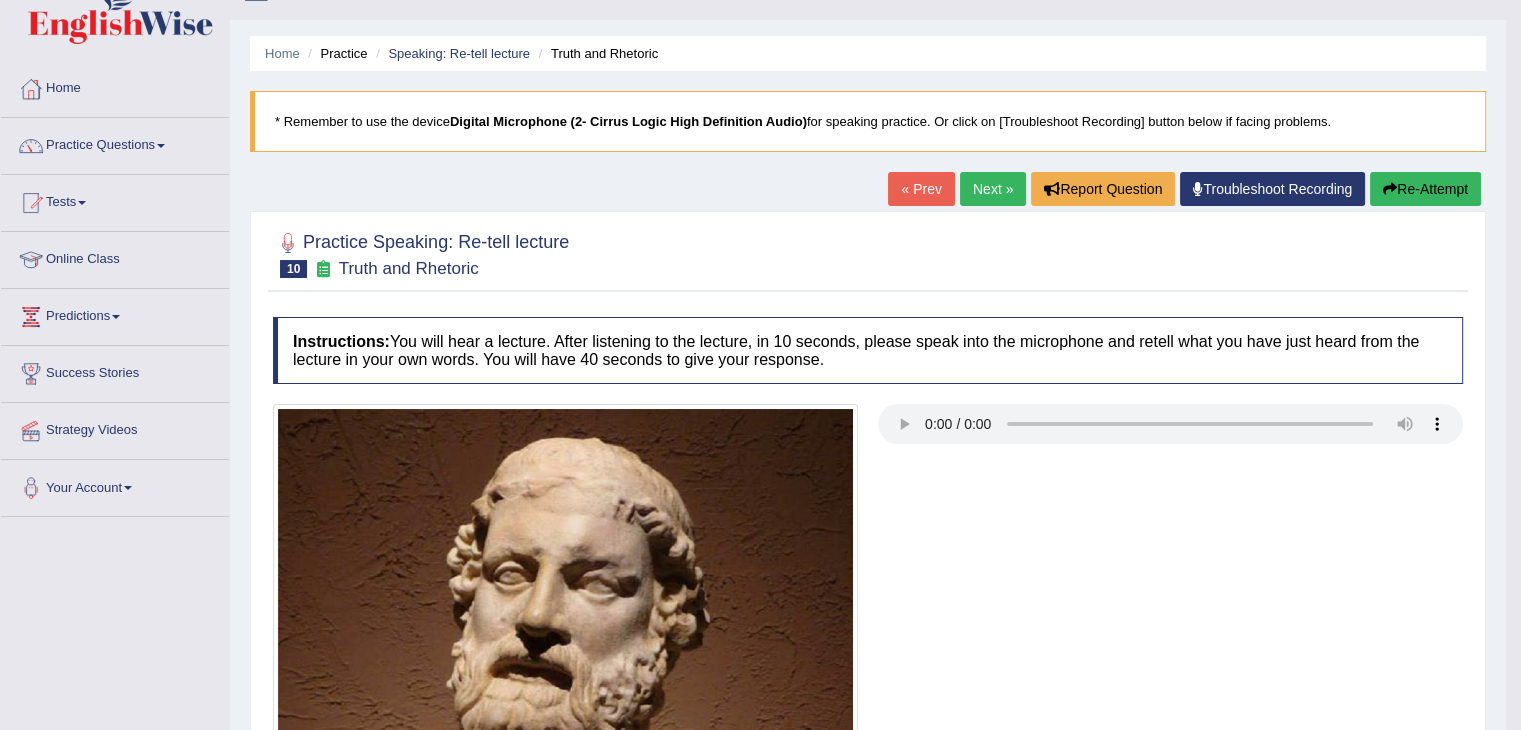 scroll, scrollTop: 0, scrollLeft: 0, axis: both 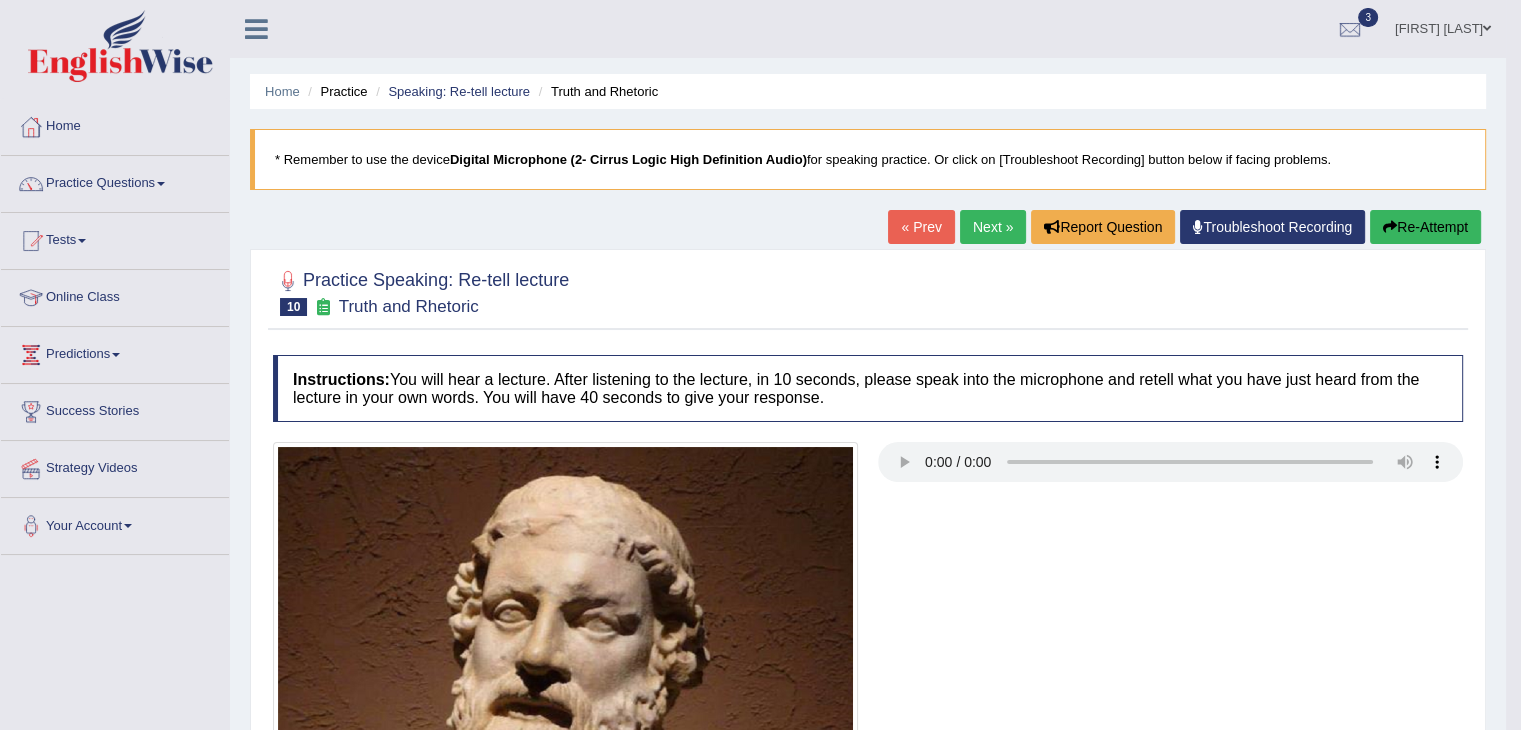 click on "Next »" at bounding box center [993, 227] 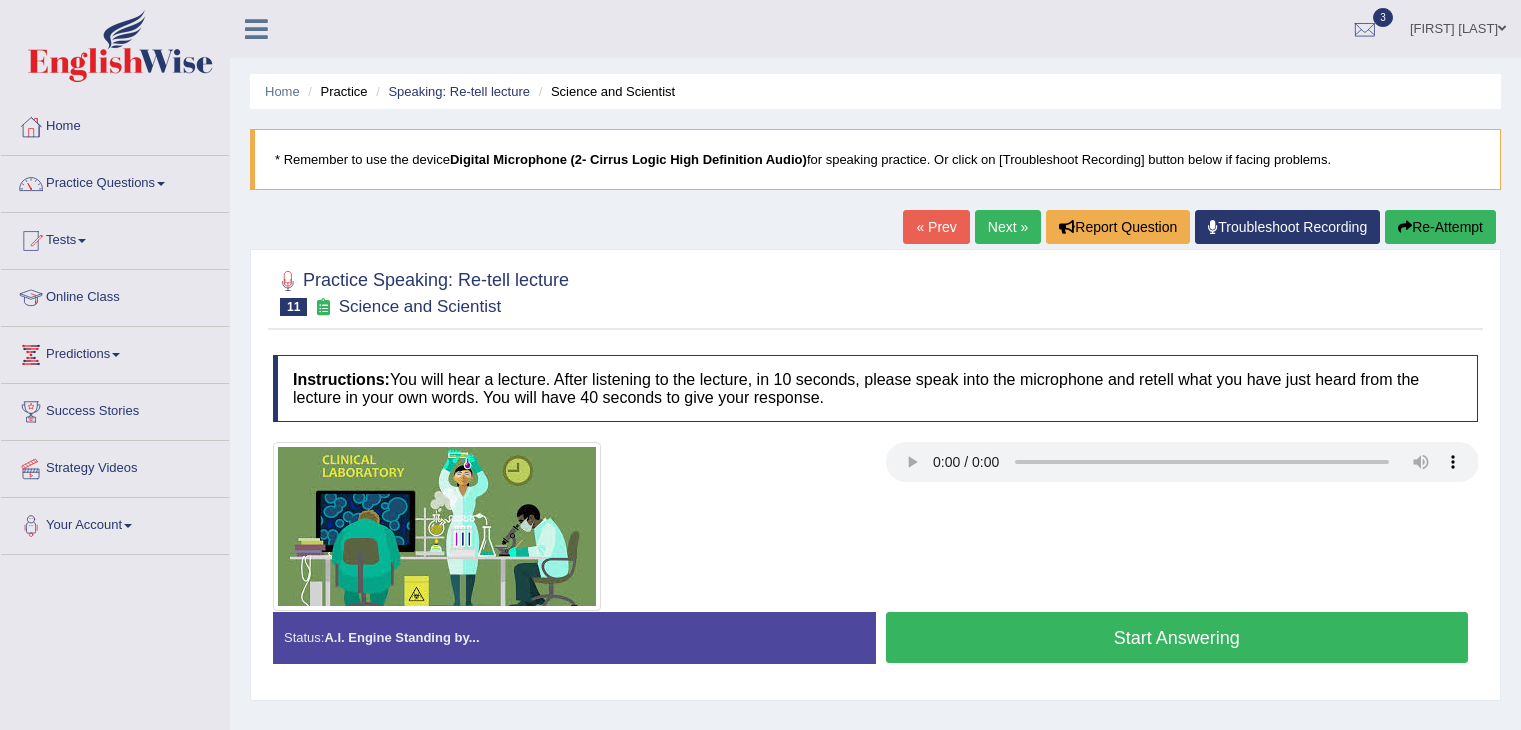 scroll, scrollTop: 0, scrollLeft: 0, axis: both 